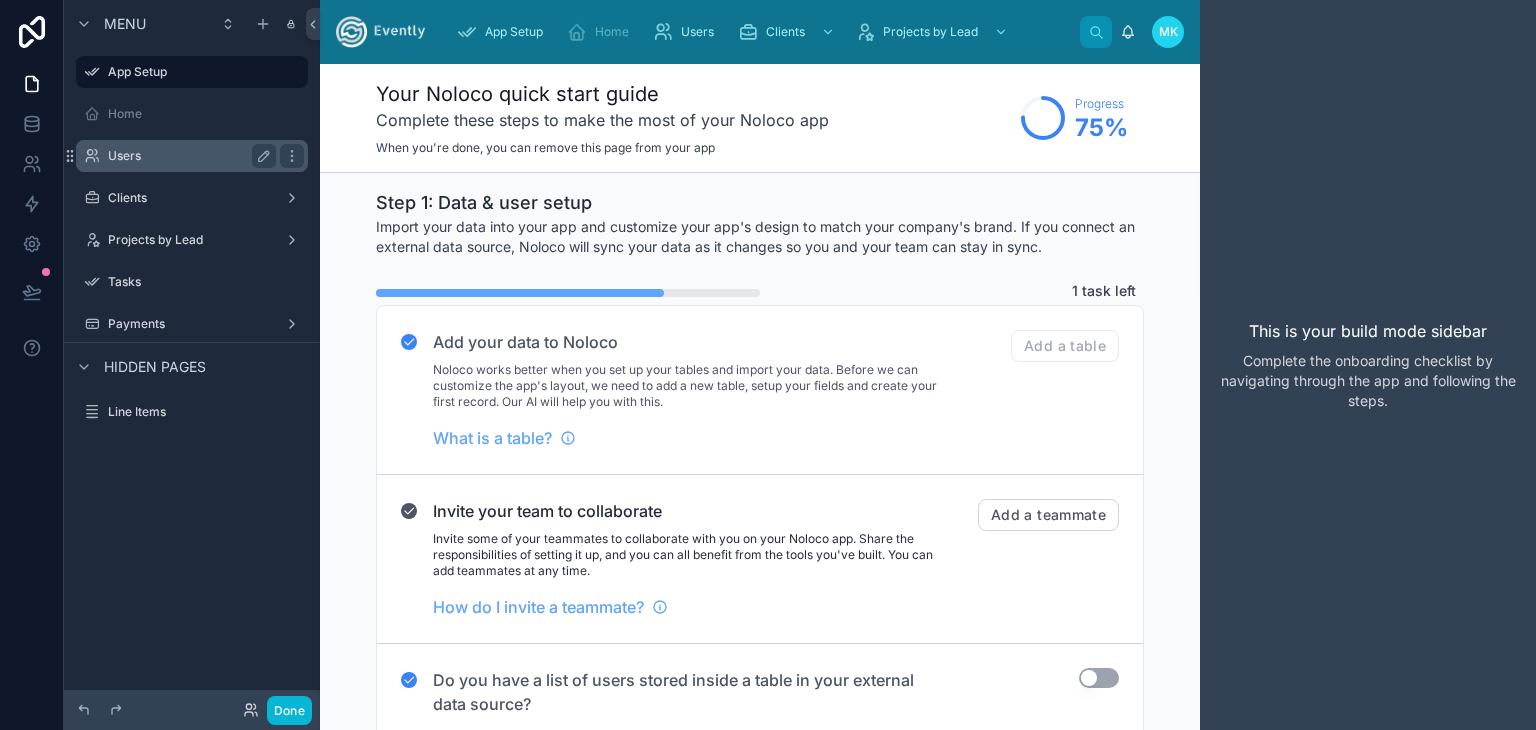 scroll, scrollTop: 0, scrollLeft: 0, axis: both 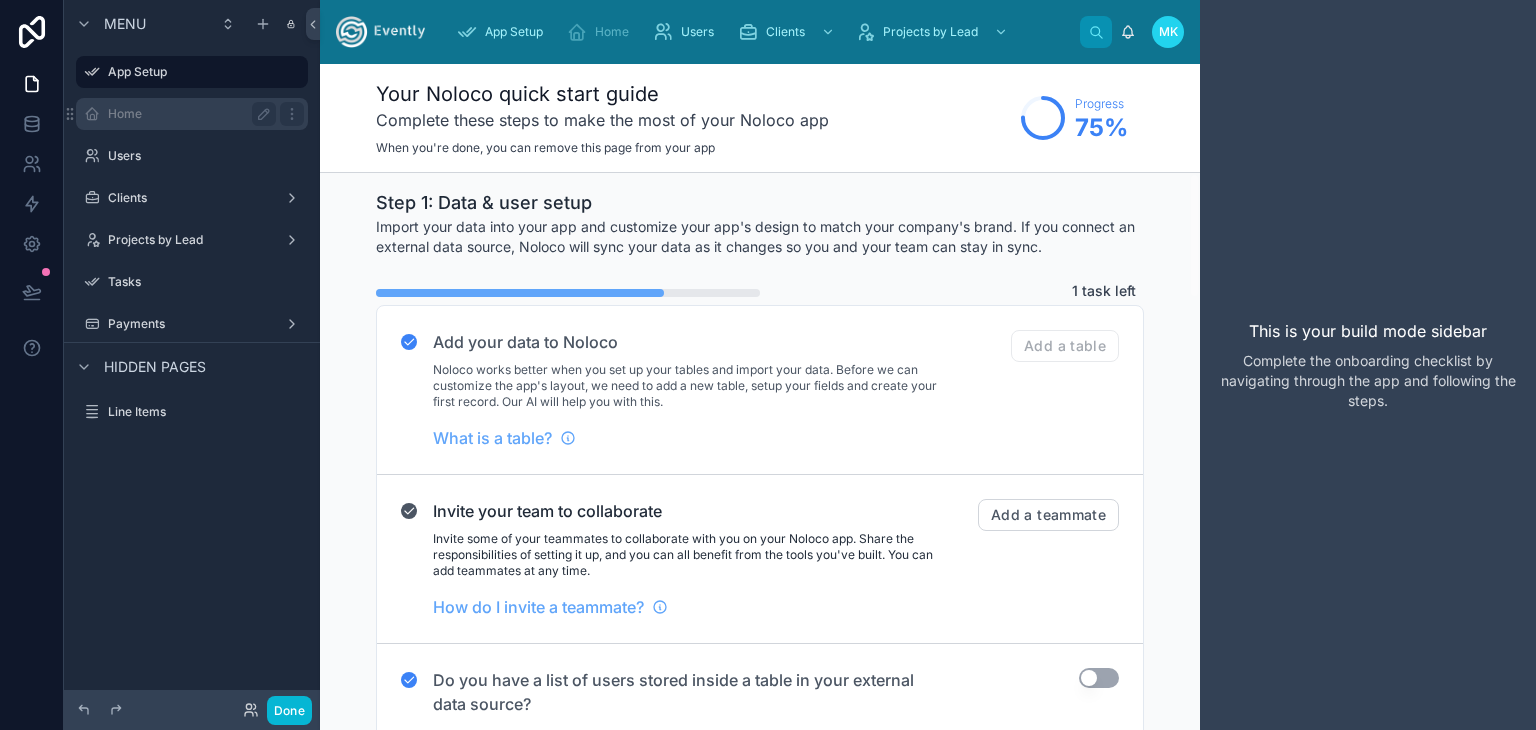 click on "Home" at bounding box center (192, 114) 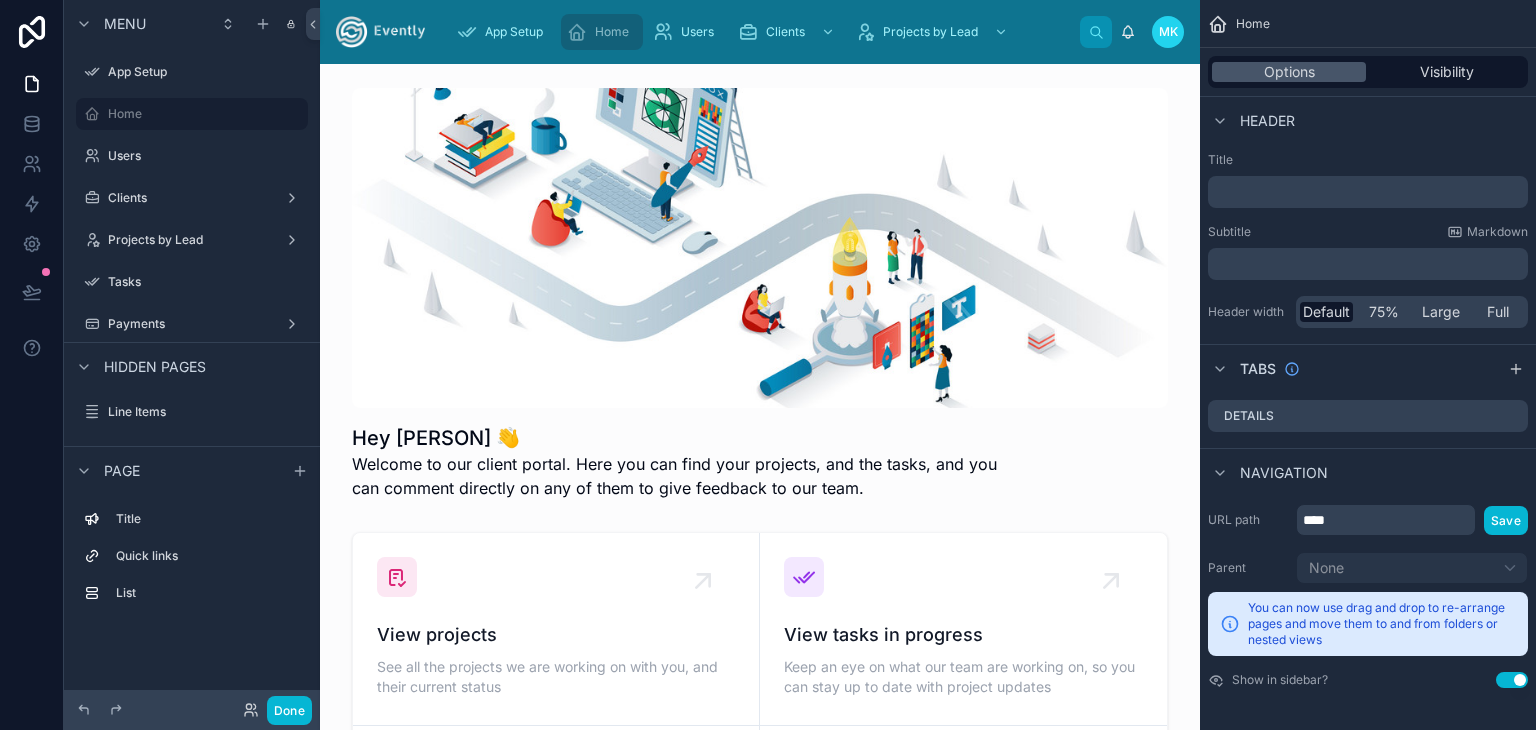 click on "Menu" at bounding box center [125, 24] 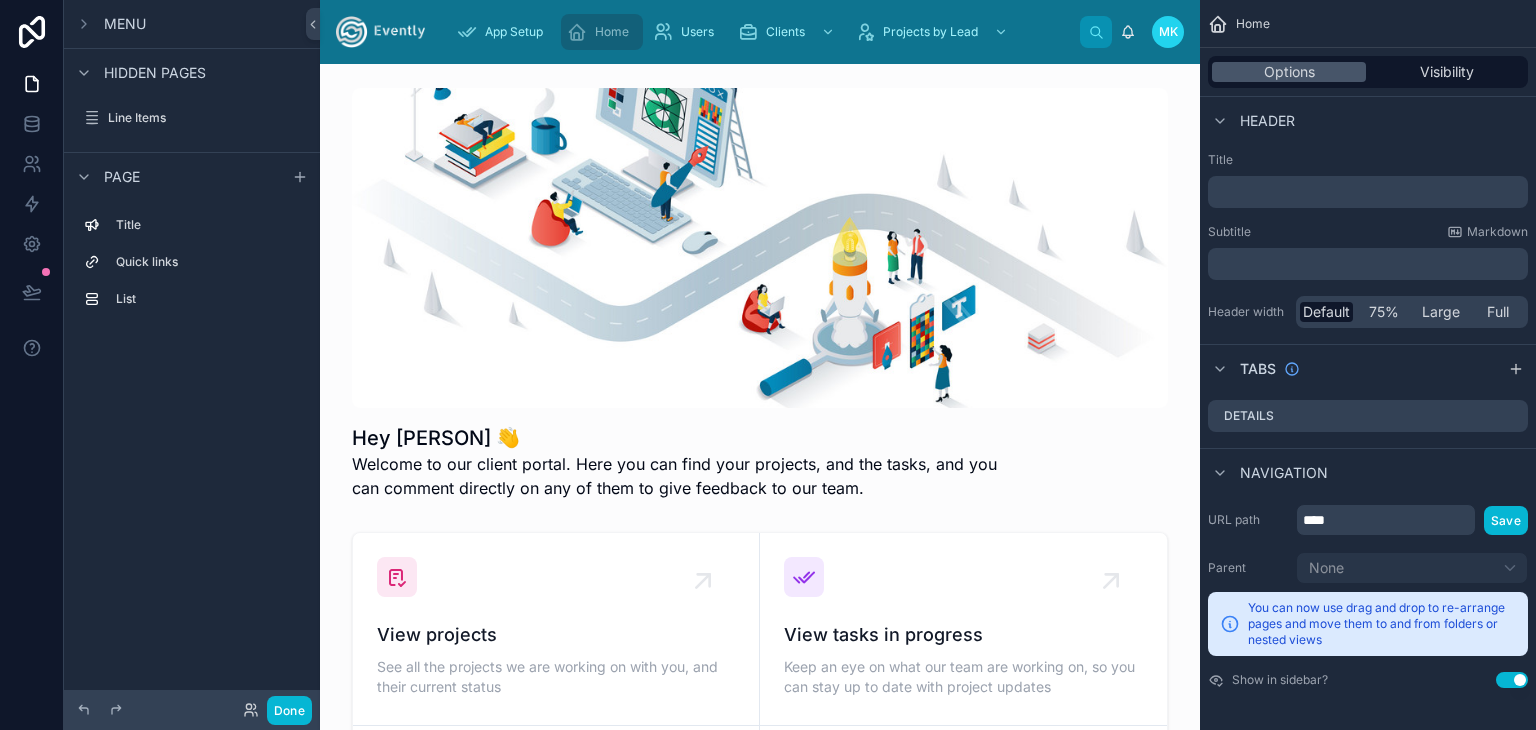 click on "Page" at bounding box center [122, 177] 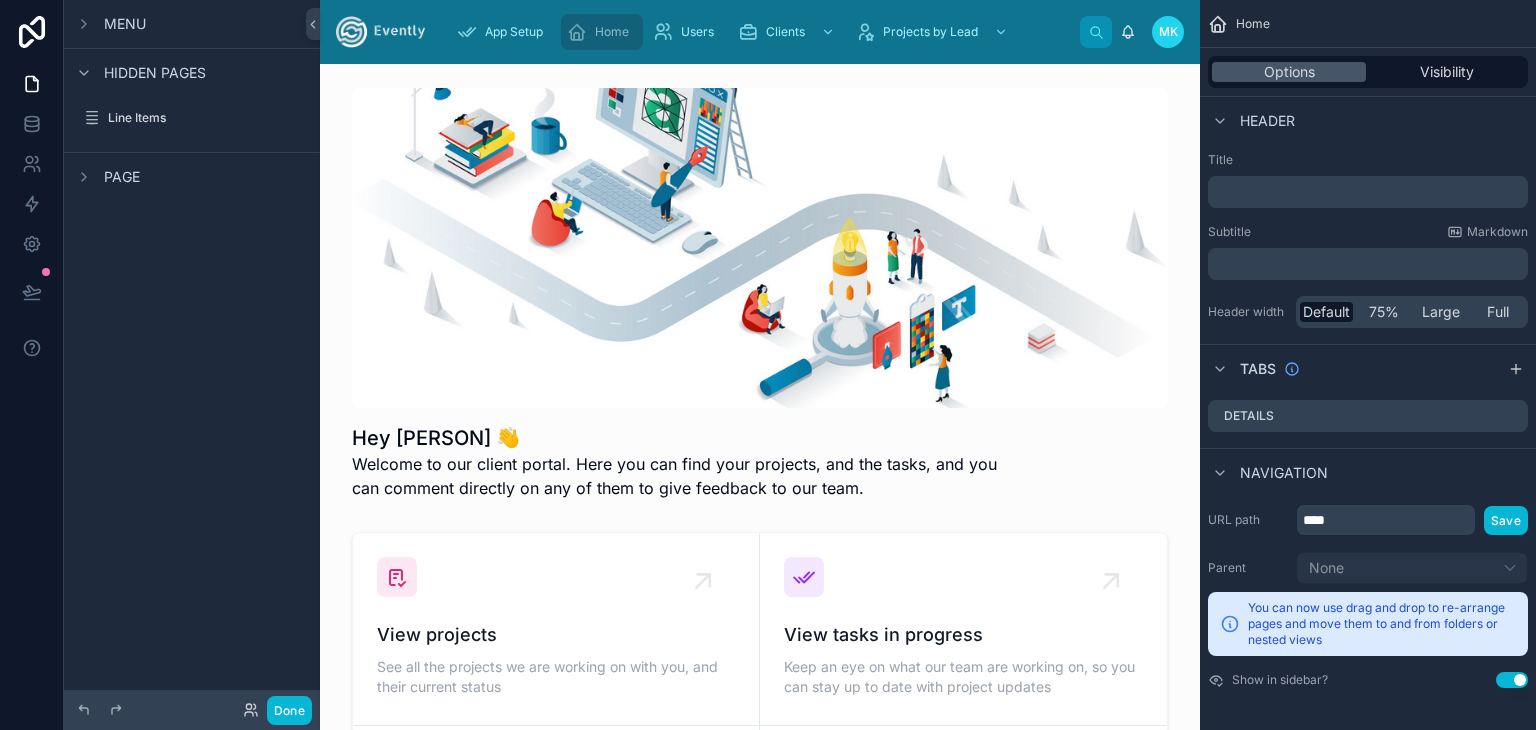 click on "Page" at bounding box center [122, 177] 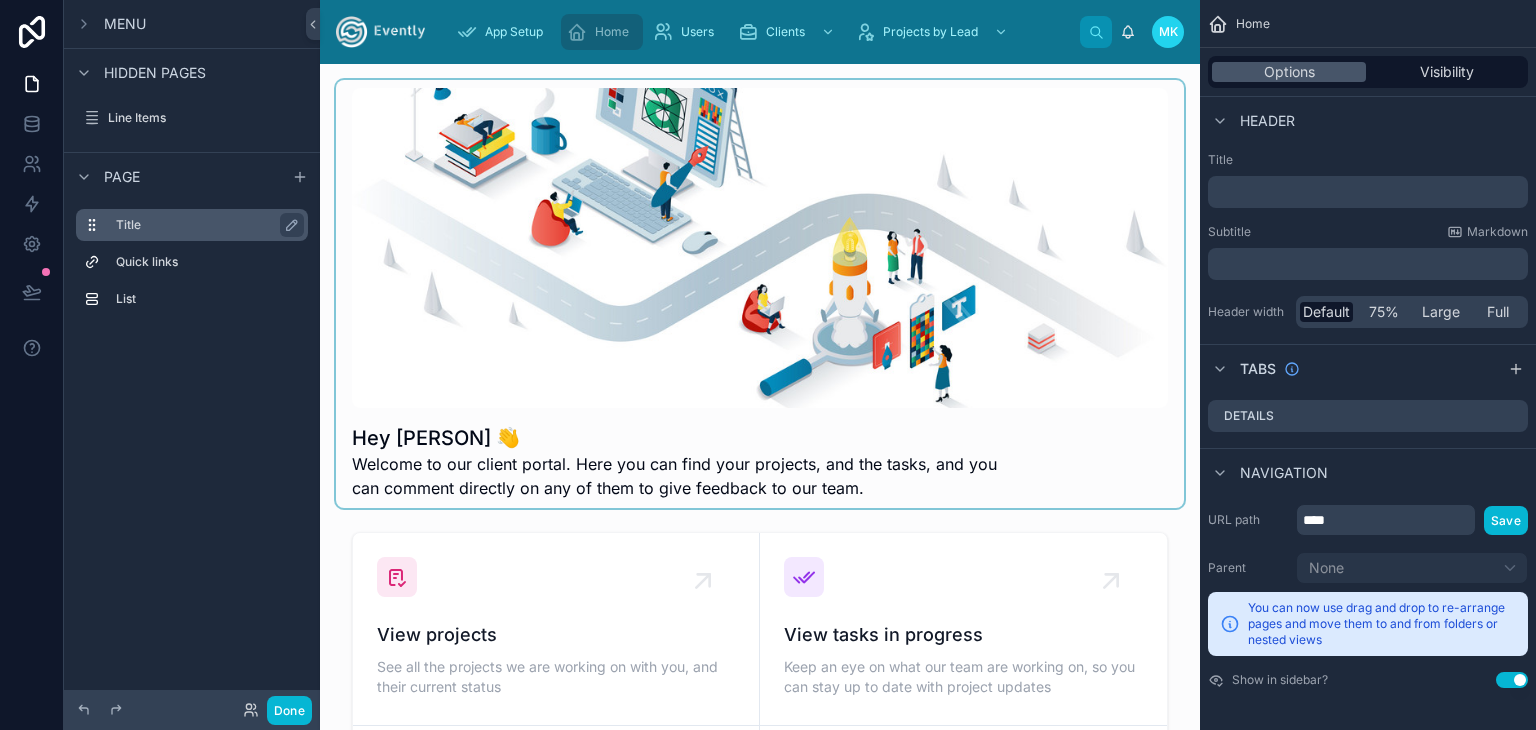 click on "Title" at bounding box center [204, 225] 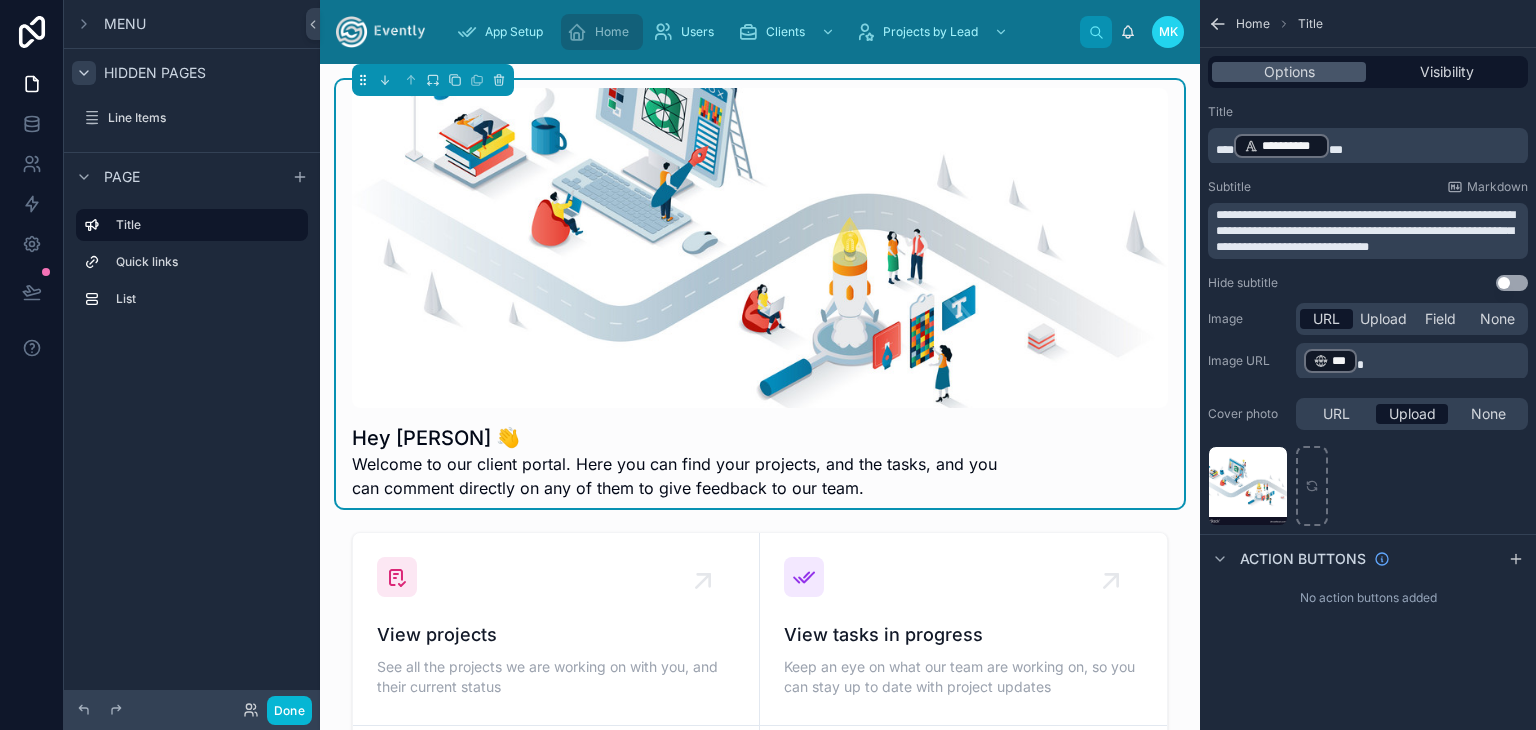 click 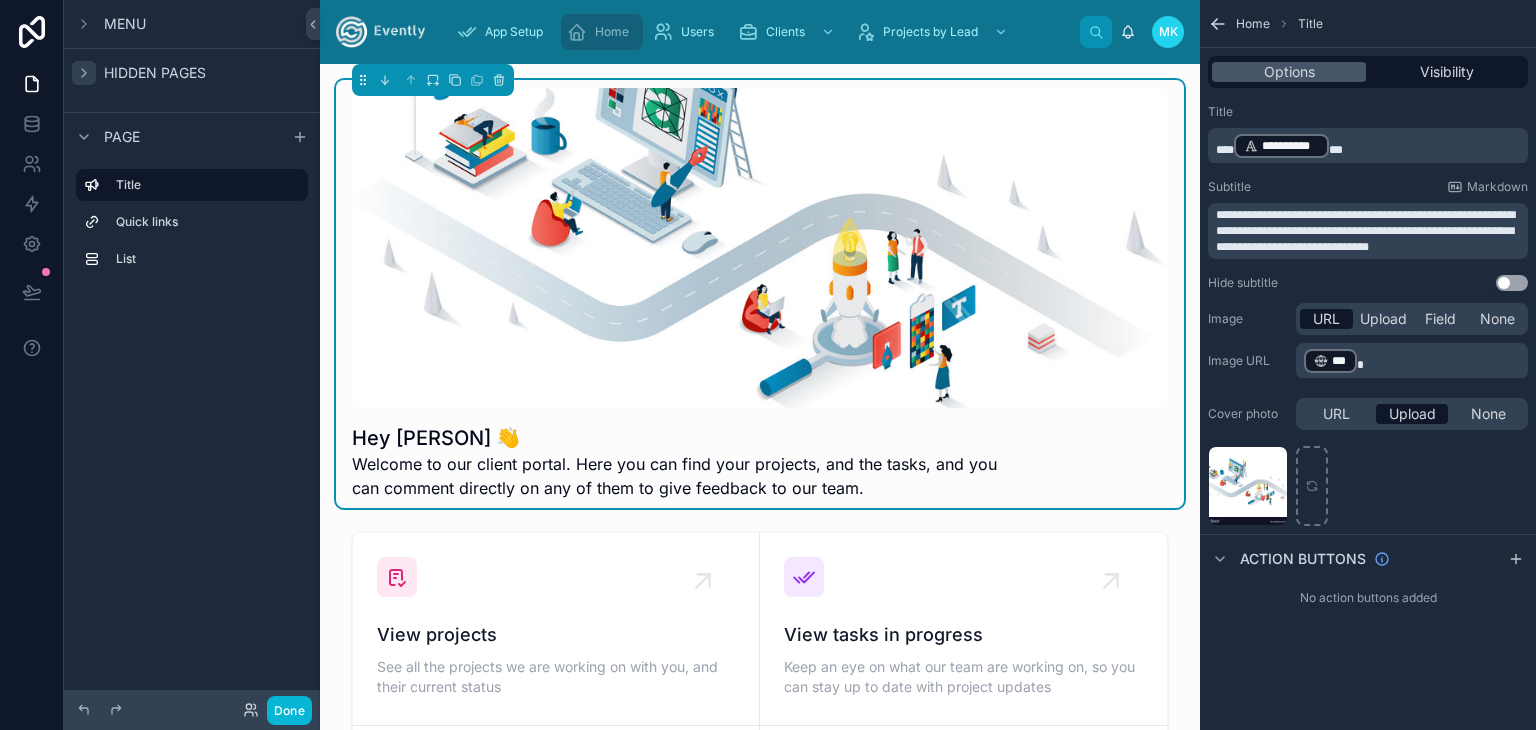 click 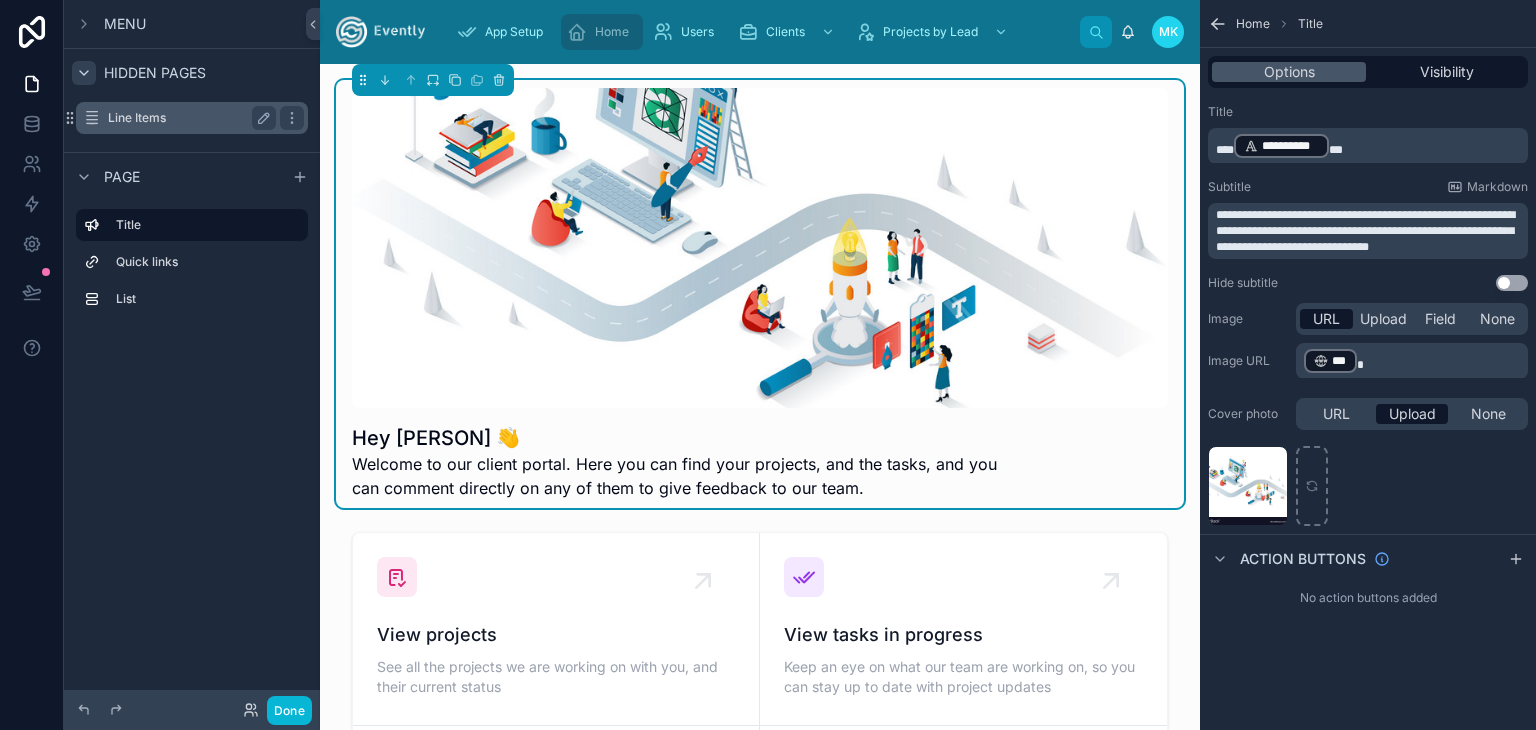click on "Line Items" at bounding box center [188, 118] 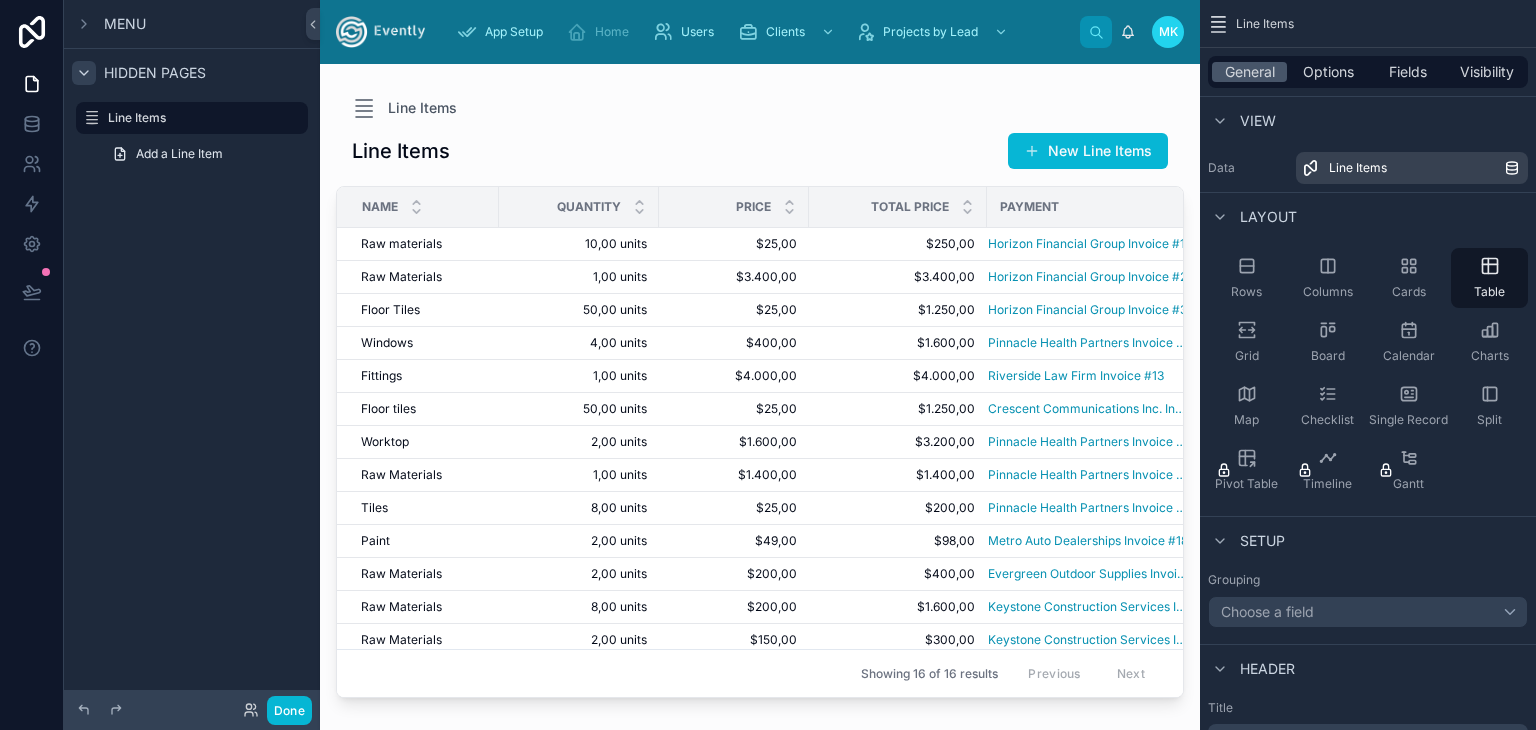 click on "Menu" at bounding box center (125, 24) 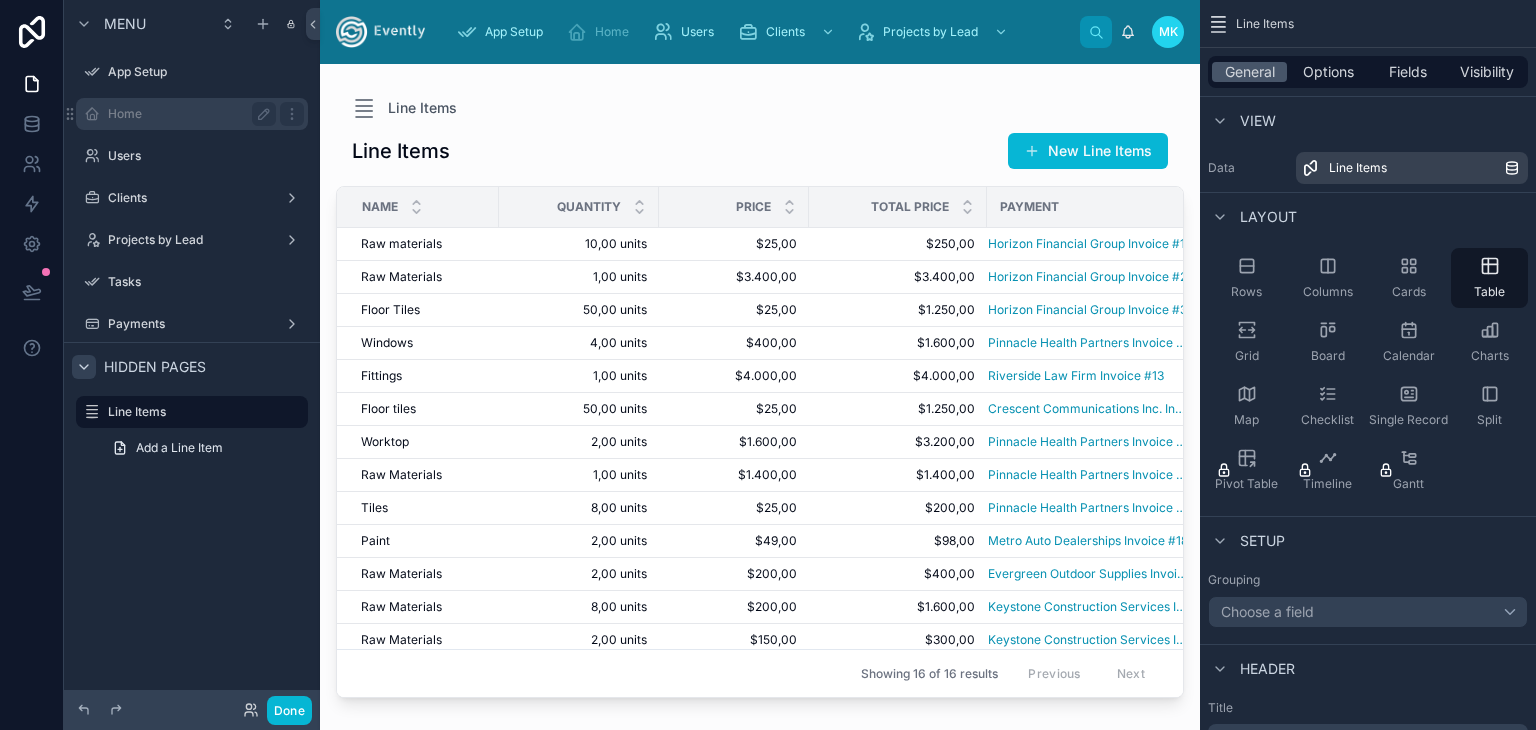 click on "Home" at bounding box center [188, 114] 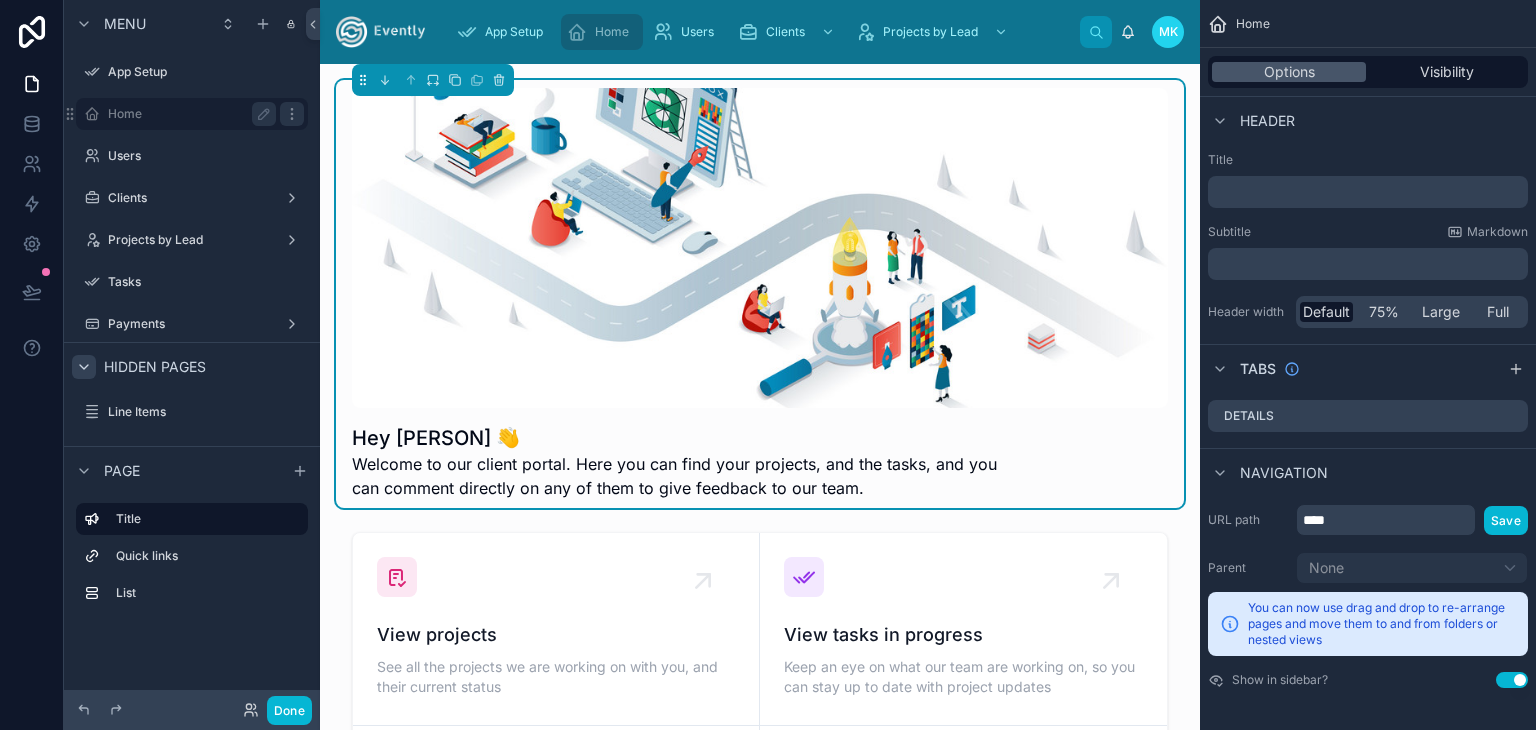 click 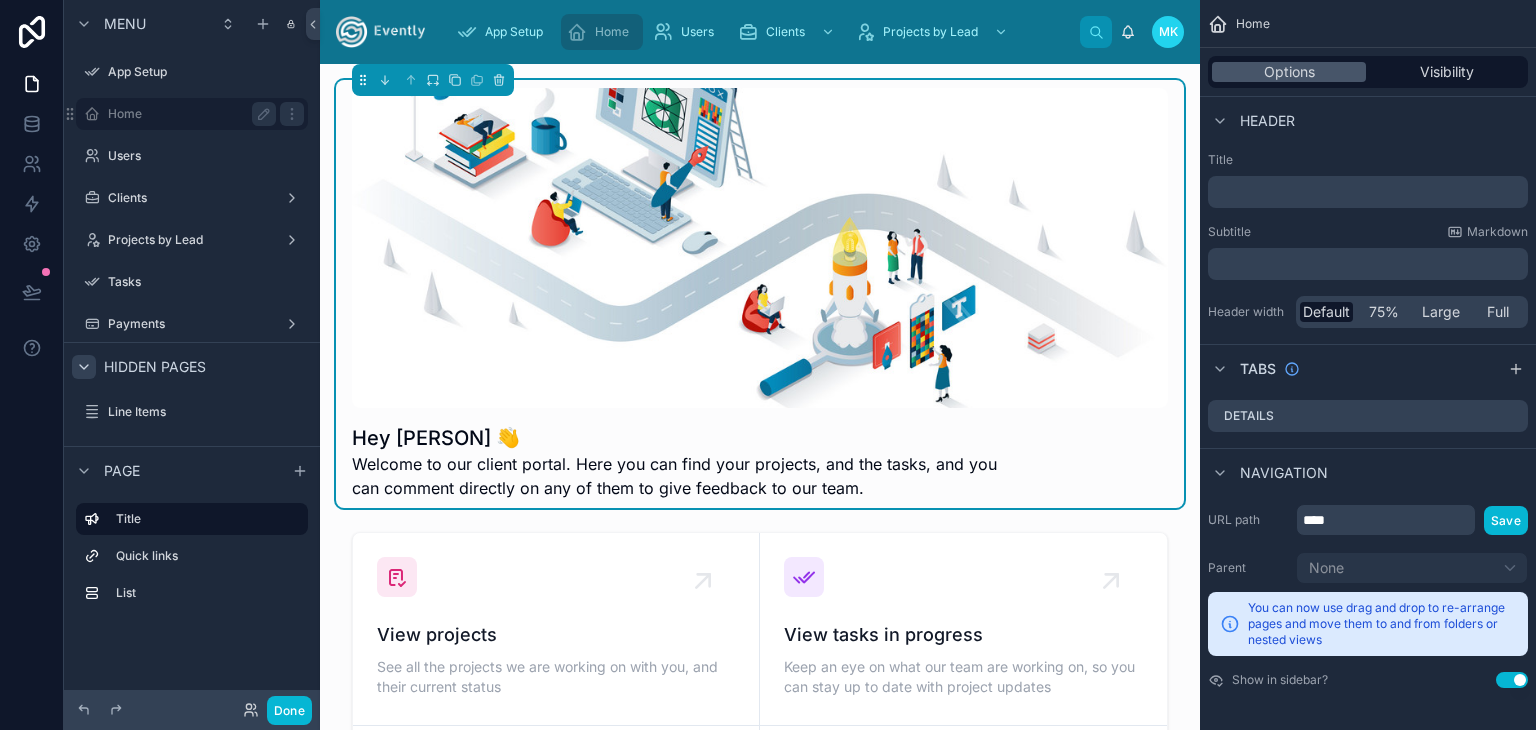 drag, startPoint x: 174, startPoint y: 113, endPoint x: 142, endPoint y: 113, distance: 32 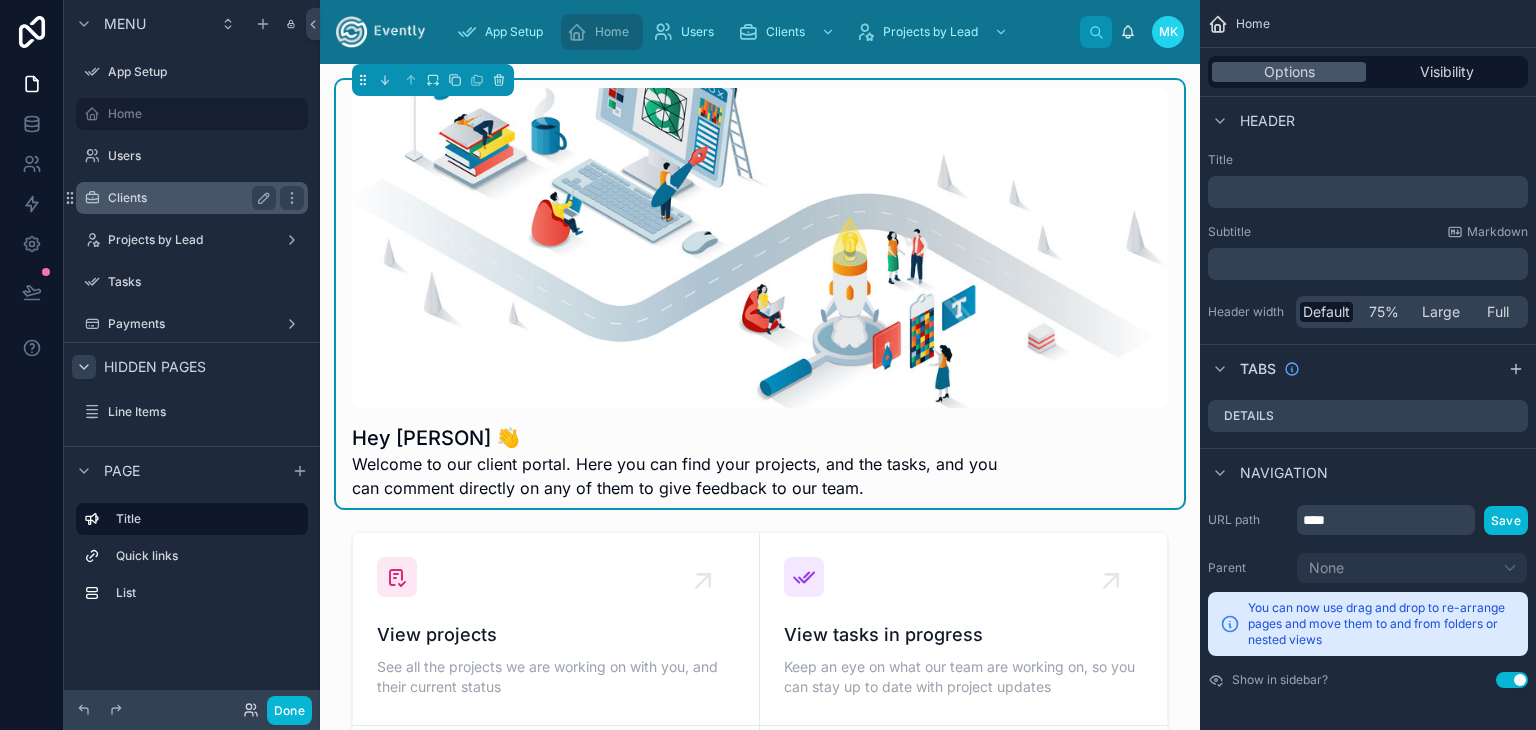 click on "Clients" at bounding box center (188, 198) 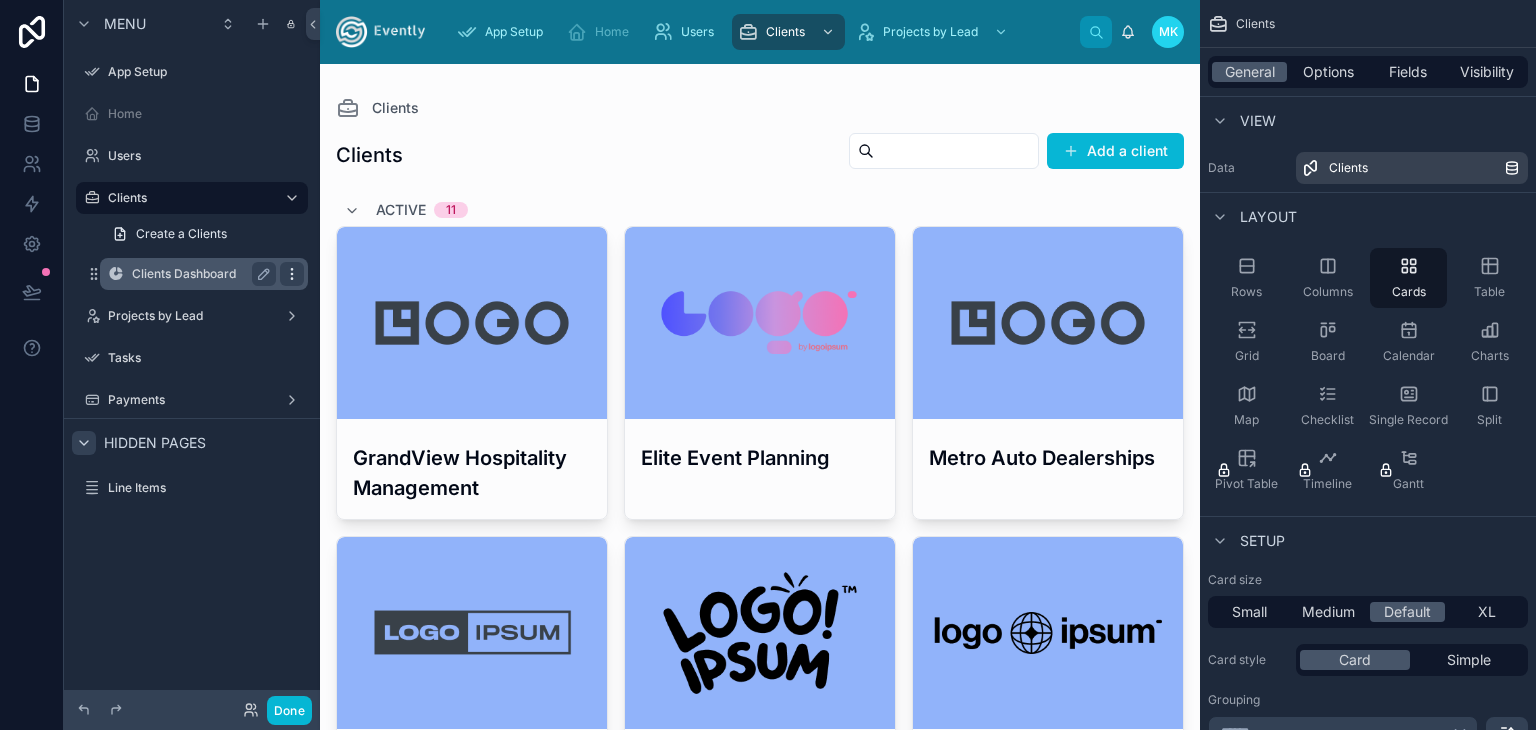 click 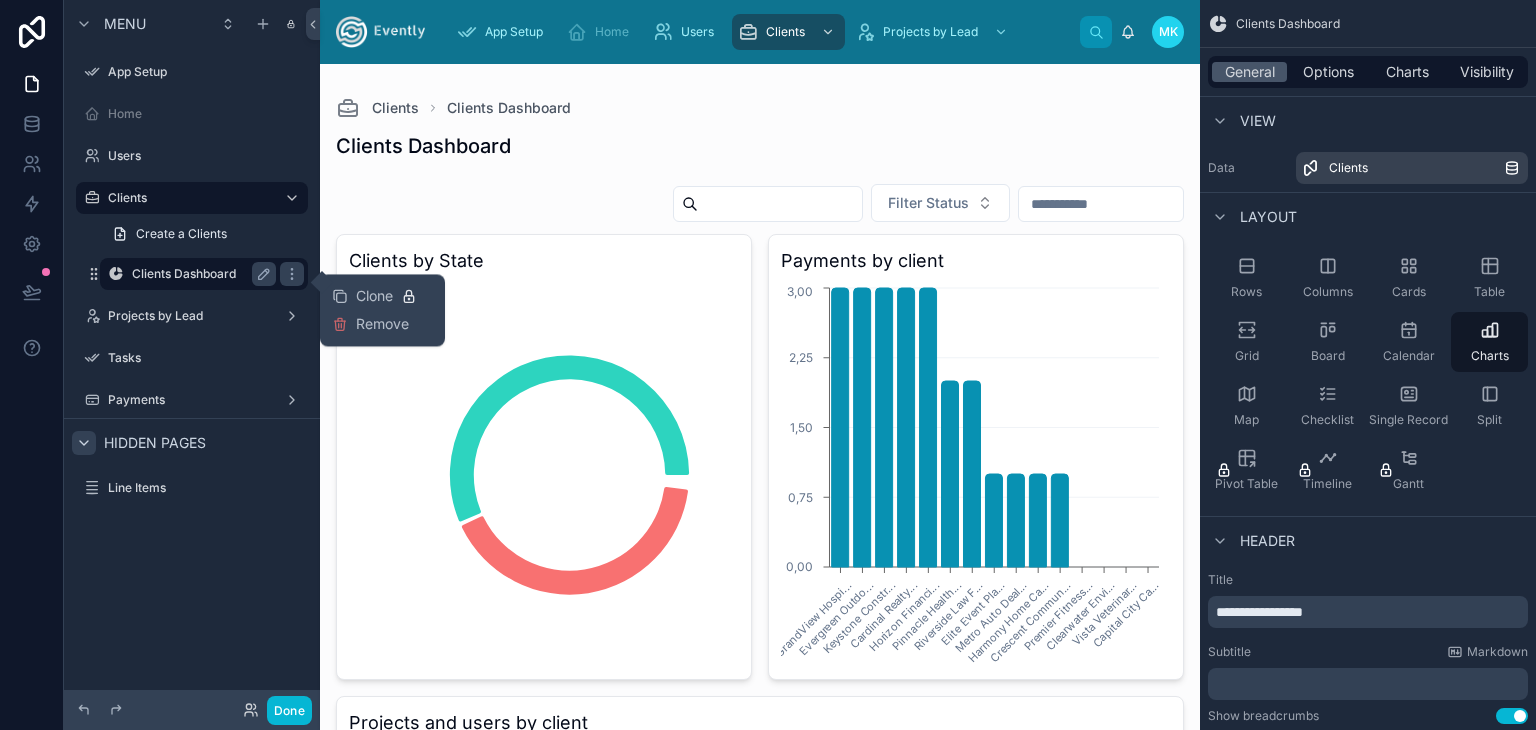 click on "Clients Dashboard" at bounding box center (200, 274) 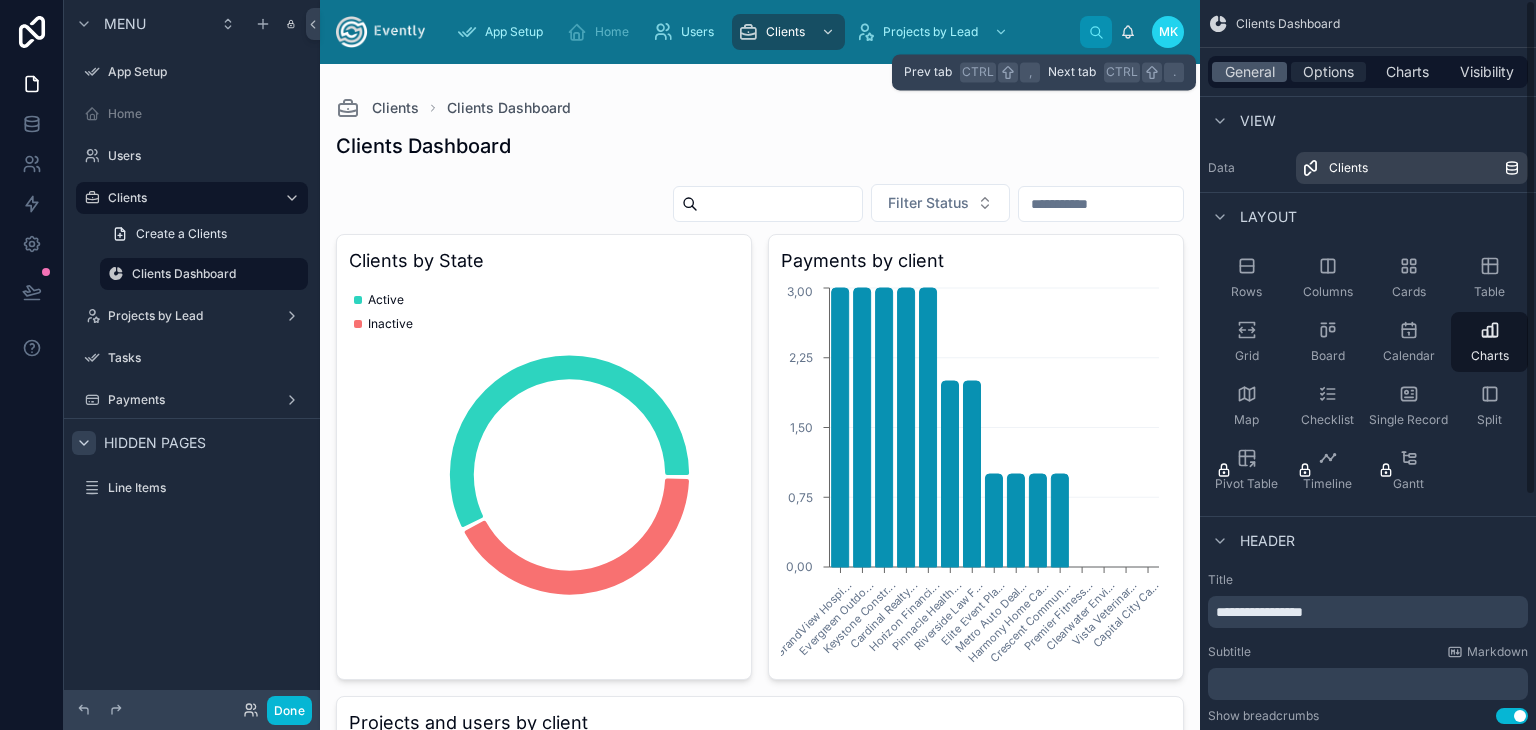 click on "Options" at bounding box center [1328, 72] 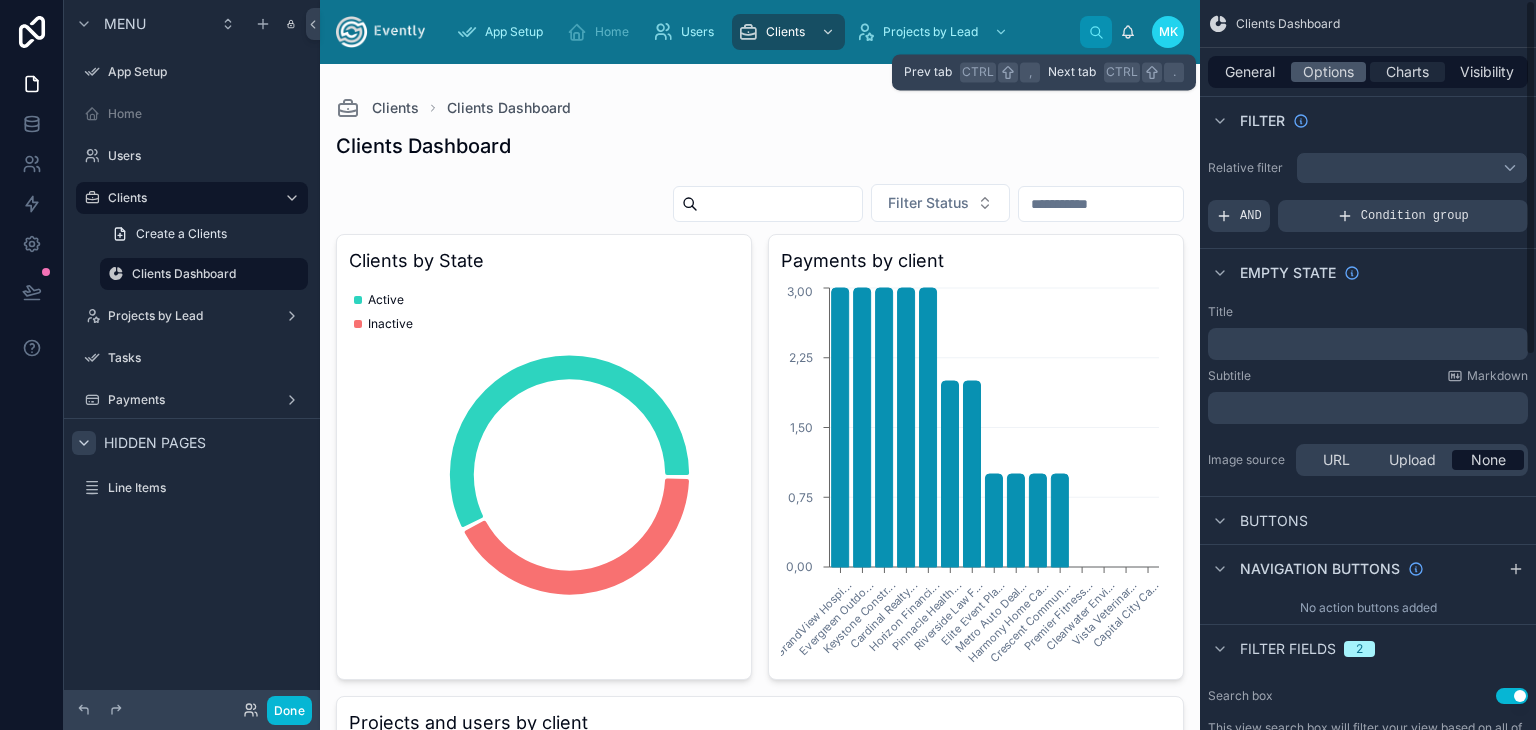 click on "Charts" at bounding box center (1407, 72) 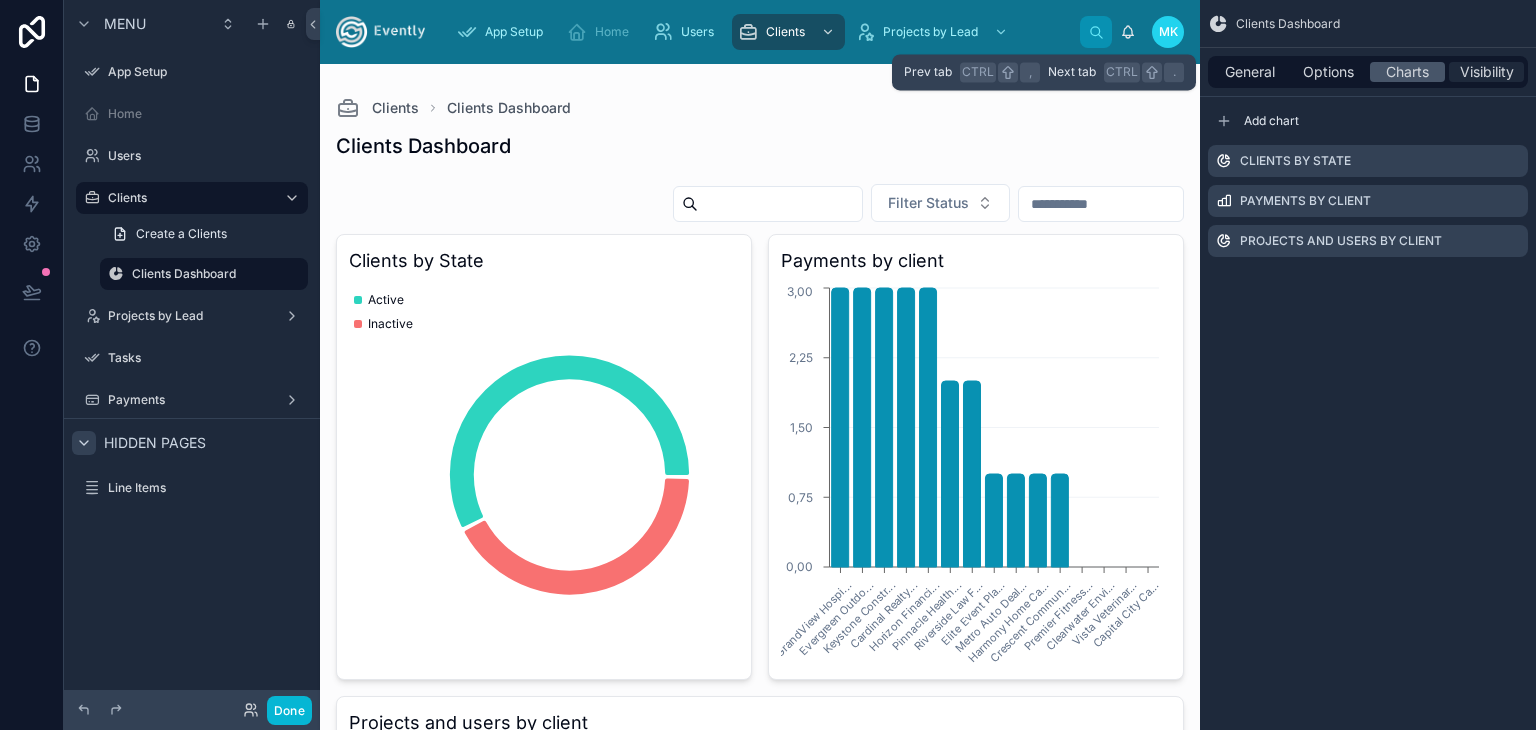 click on "Visibility" at bounding box center [1487, 72] 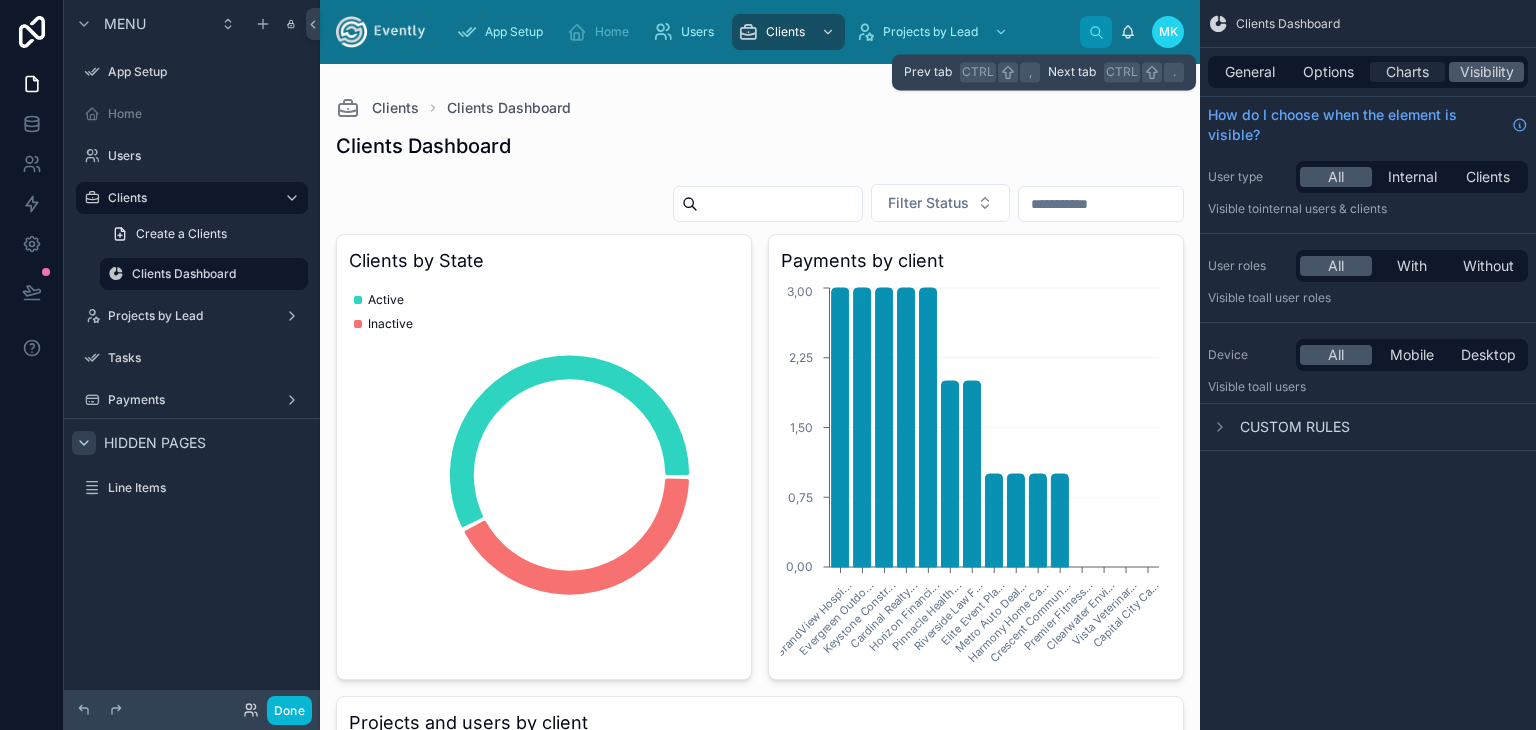 click on "Charts" at bounding box center [1407, 72] 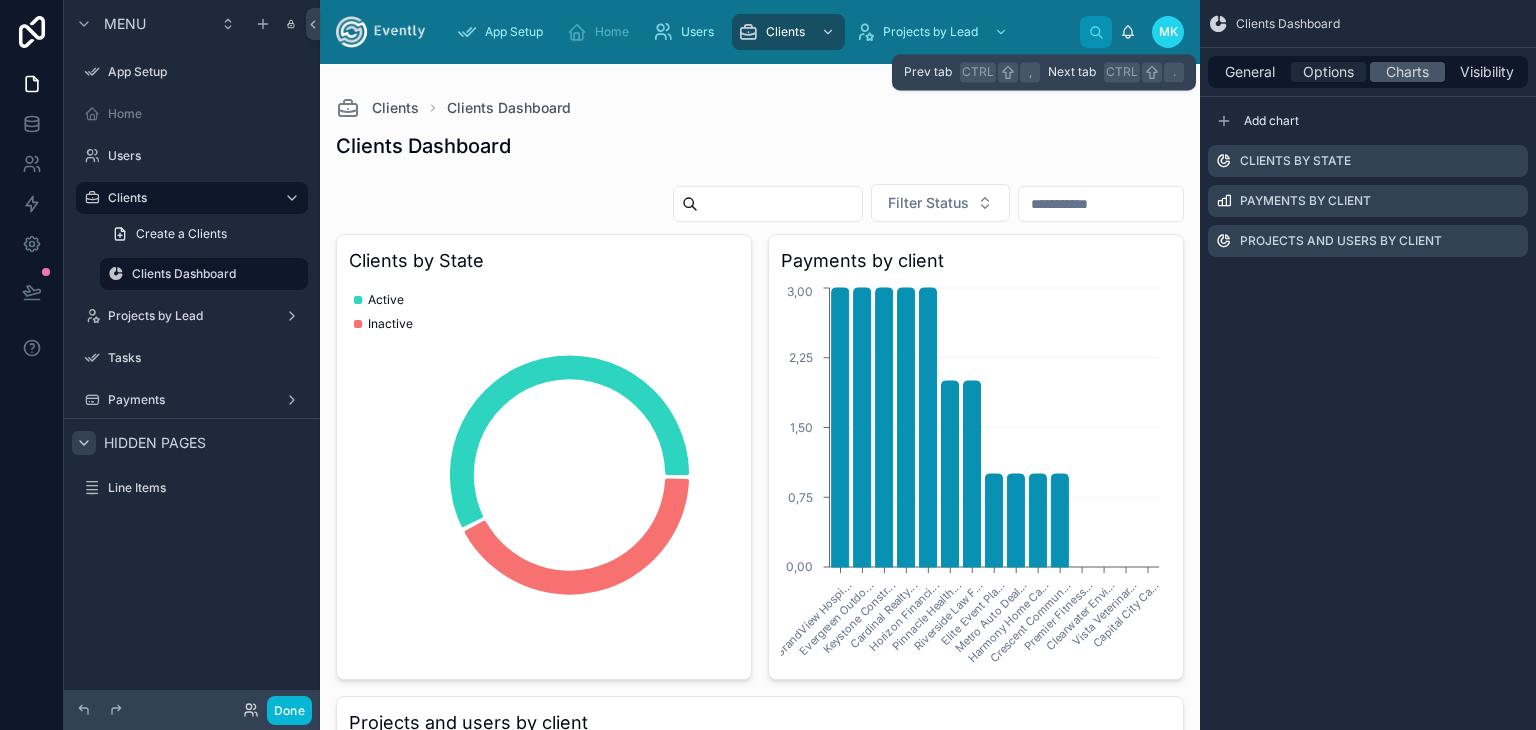 click on "Options" at bounding box center (1328, 72) 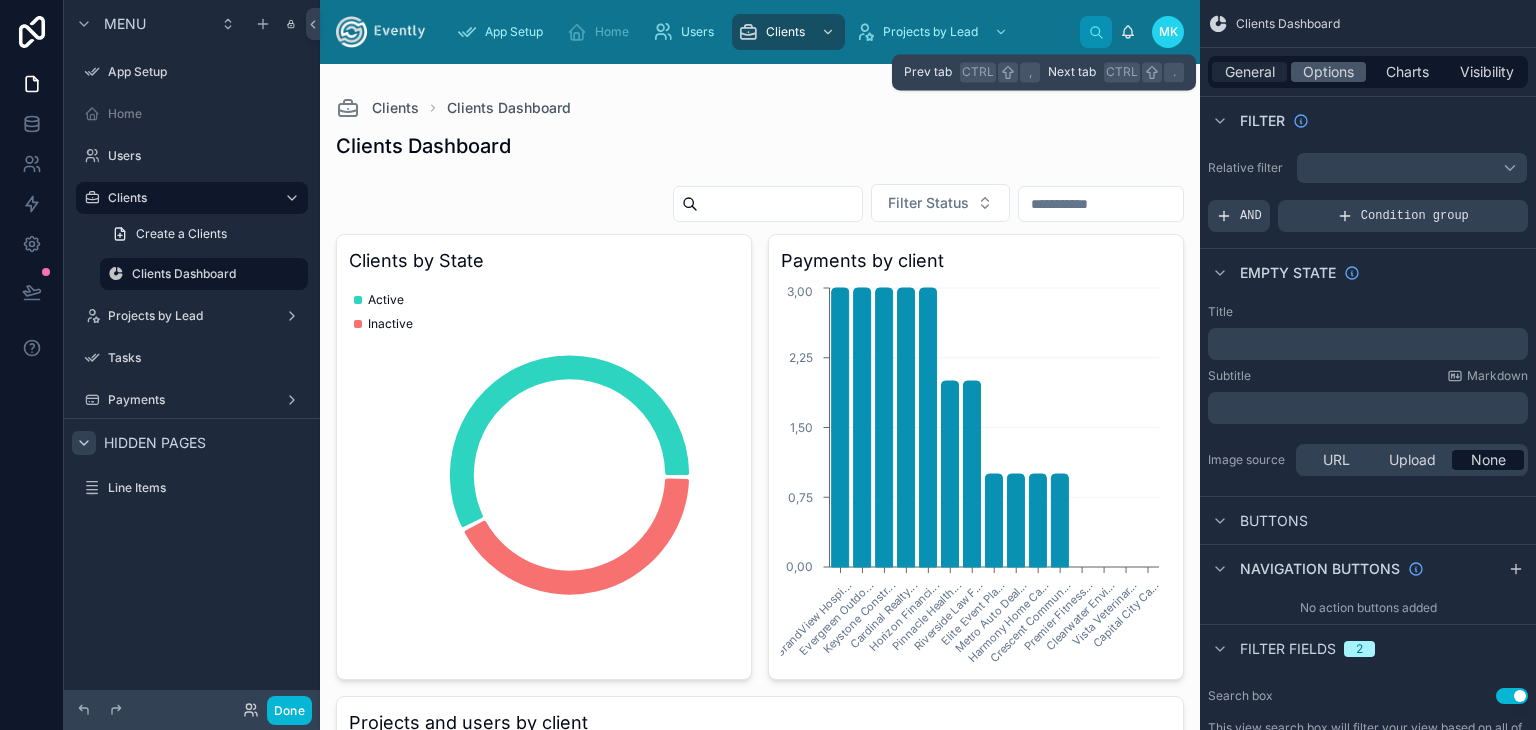 click on "General" at bounding box center [1250, 72] 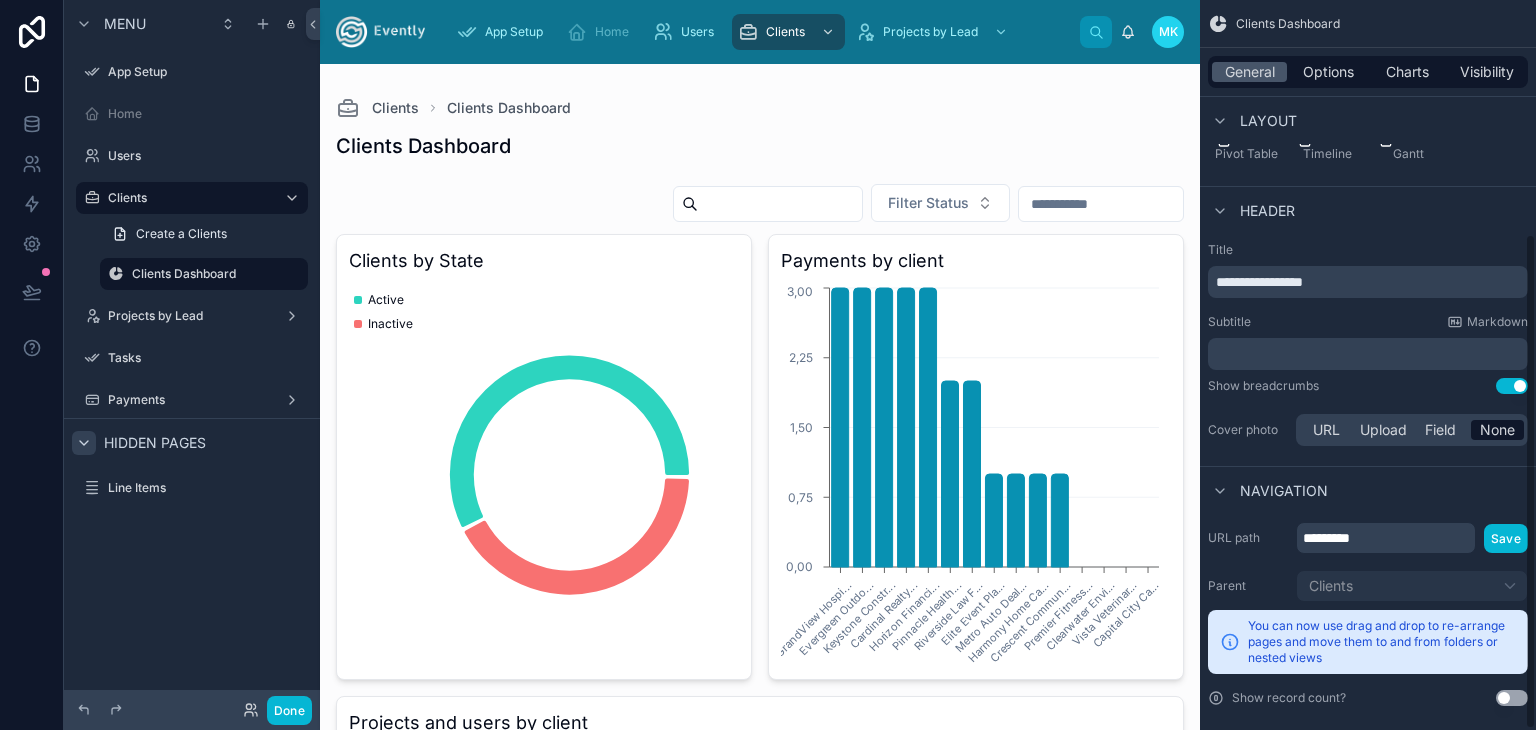 scroll, scrollTop: 346, scrollLeft: 0, axis: vertical 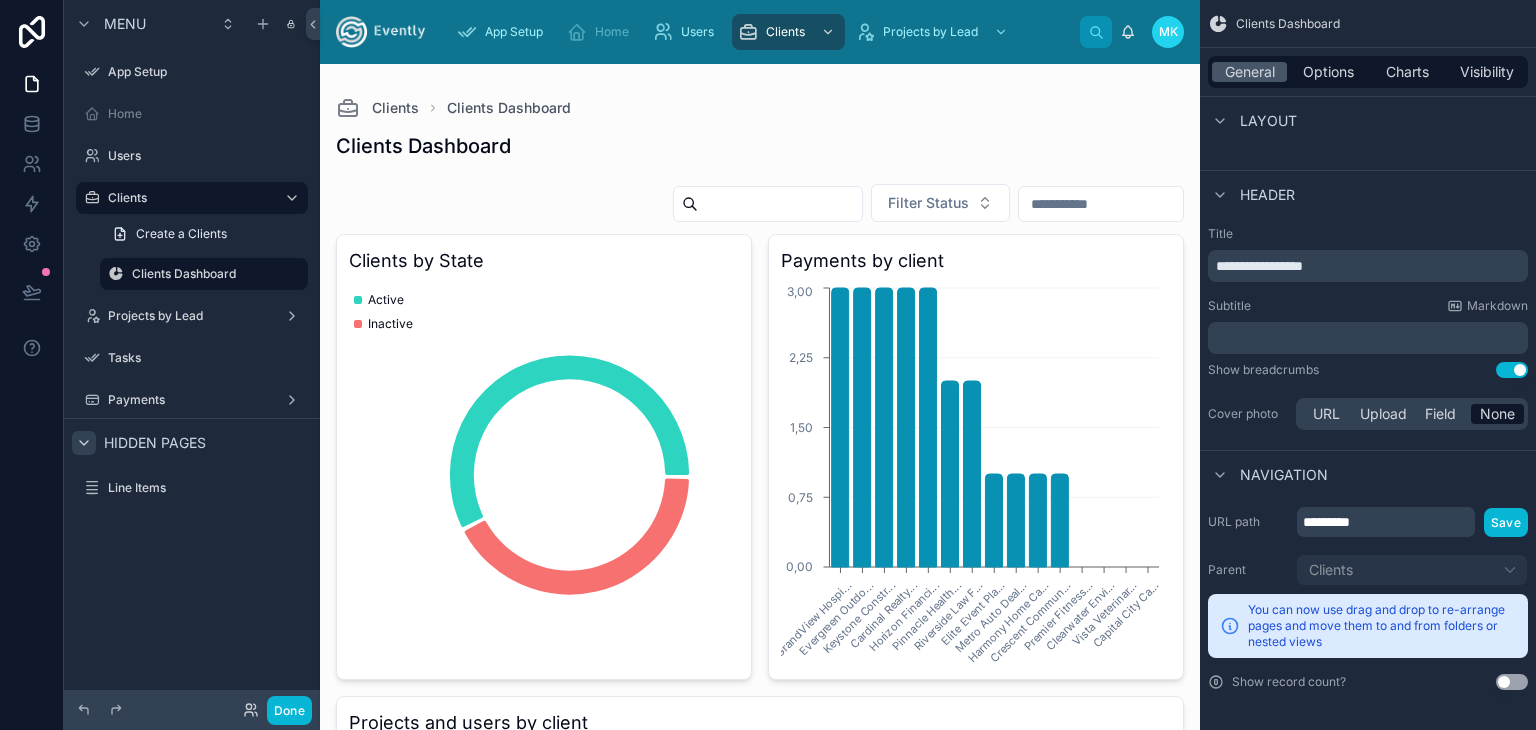 click on "URL path" at bounding box center [1248, 522] 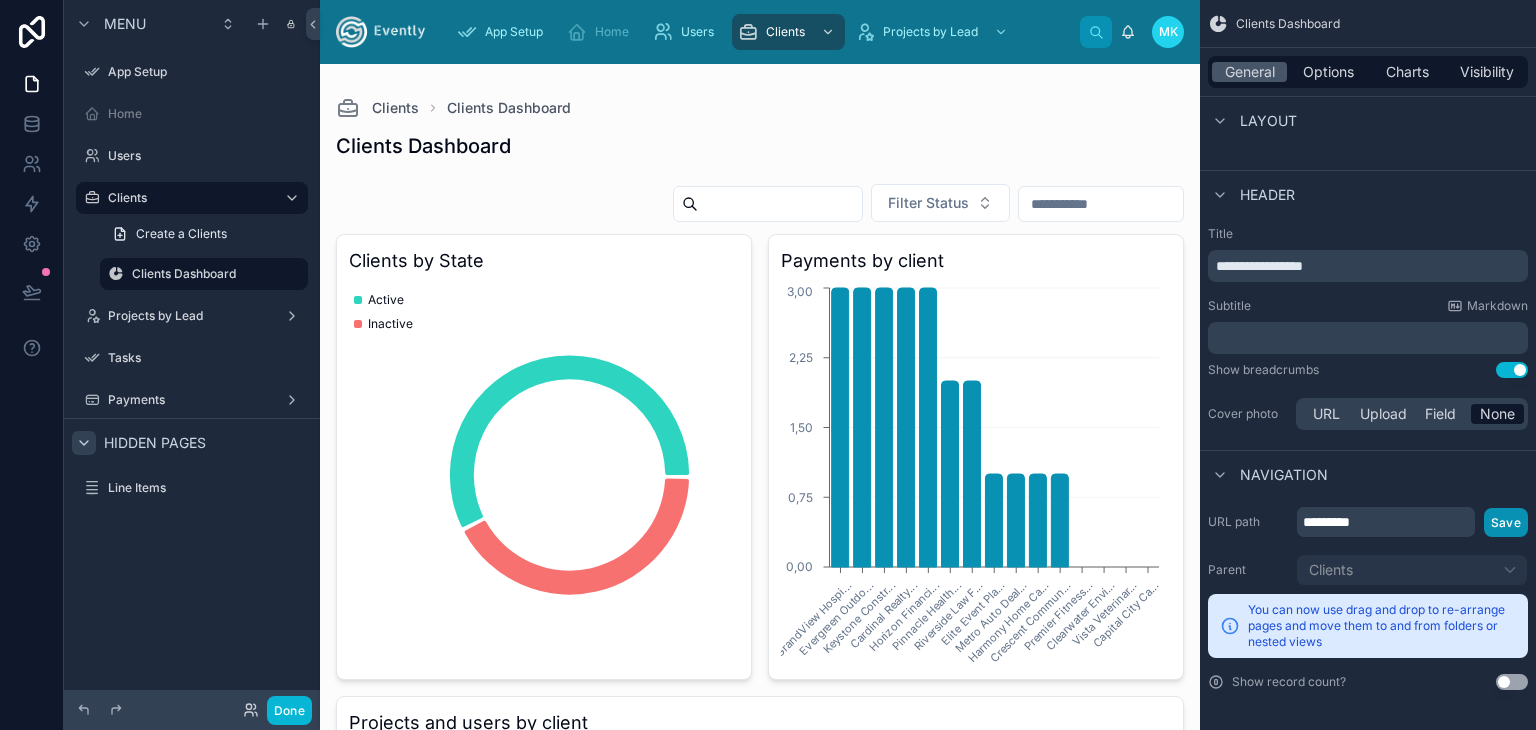 click on "Save" at bounding box center [1506, 522] 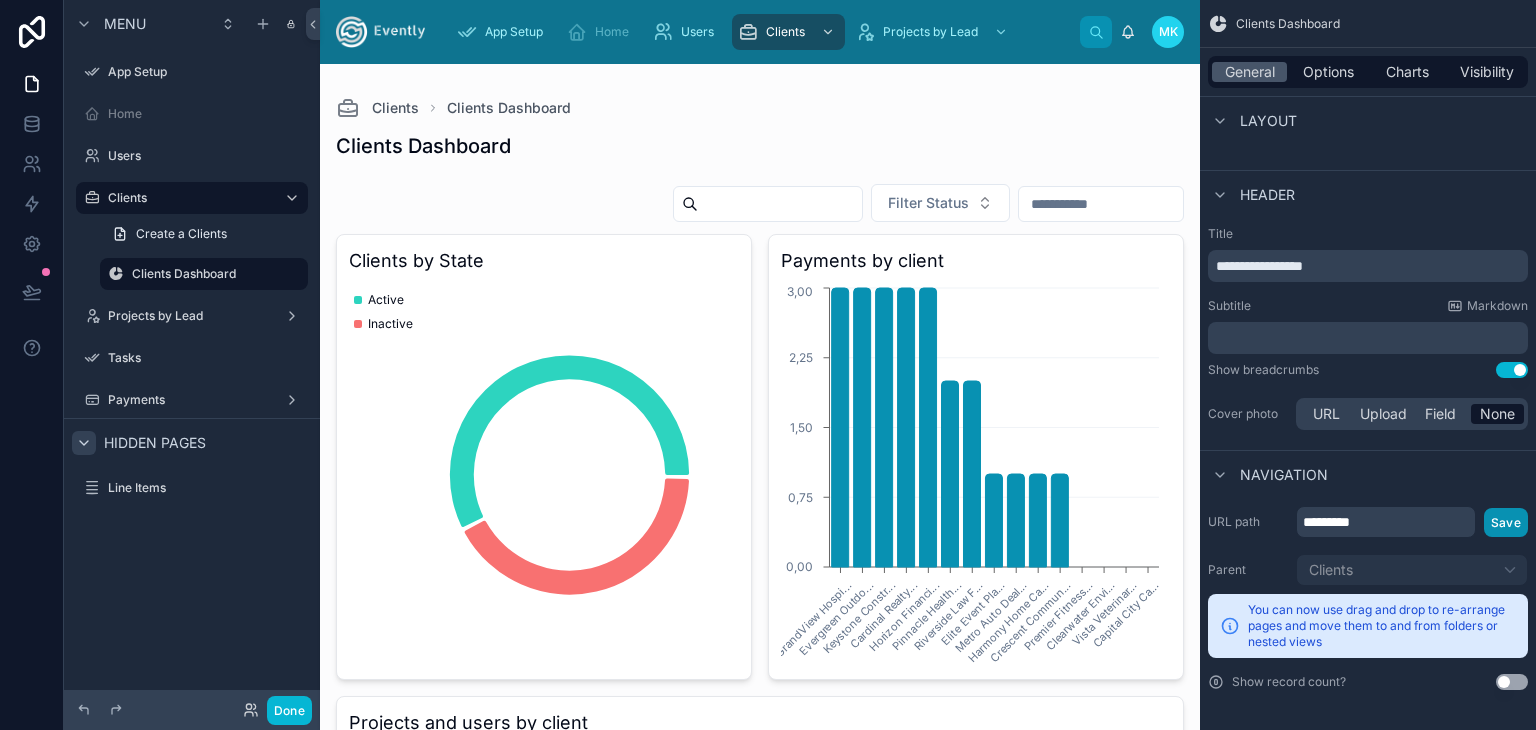 scroll, scrollTop: 0, scrollLeft: 0, axis: both 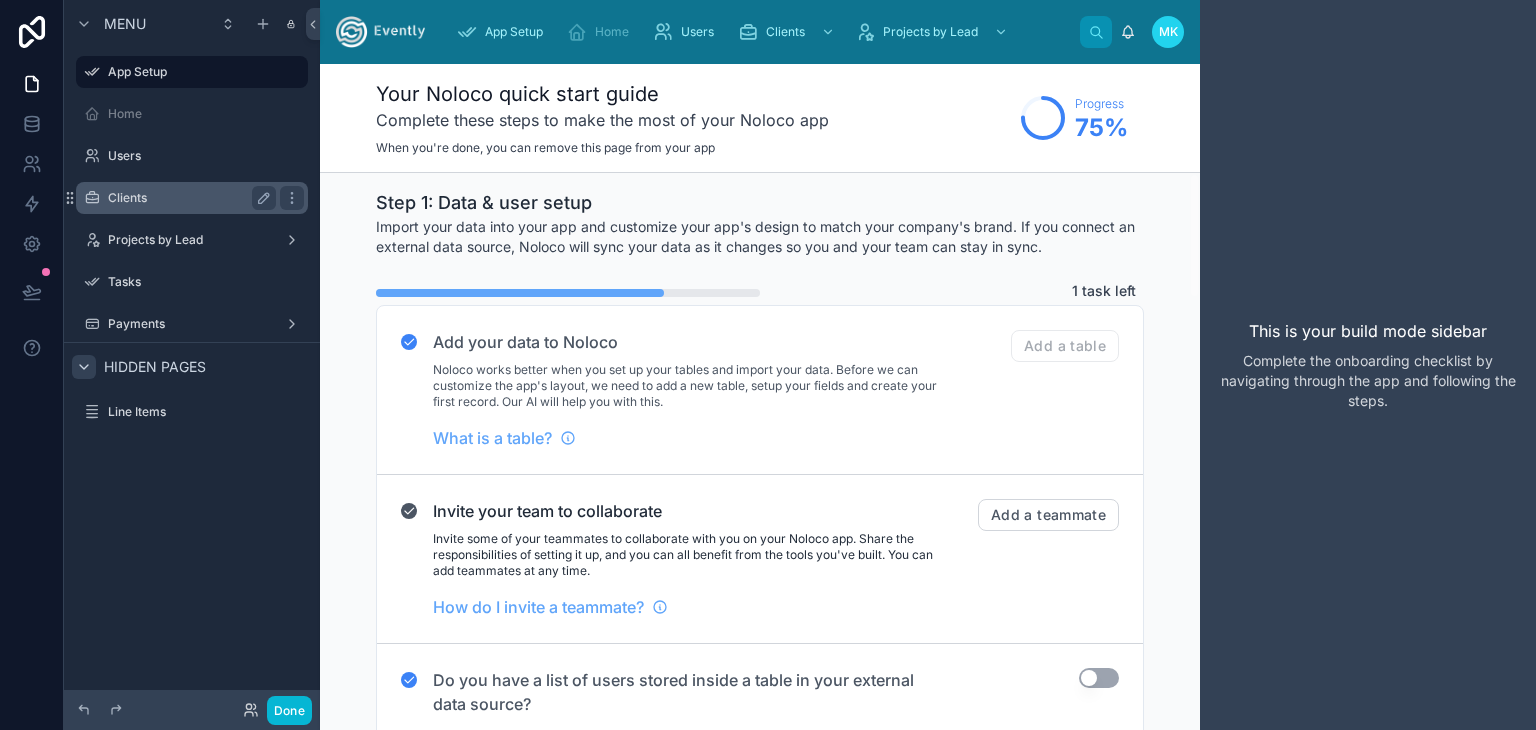click on "Clients" at bounding box center [188, 198] 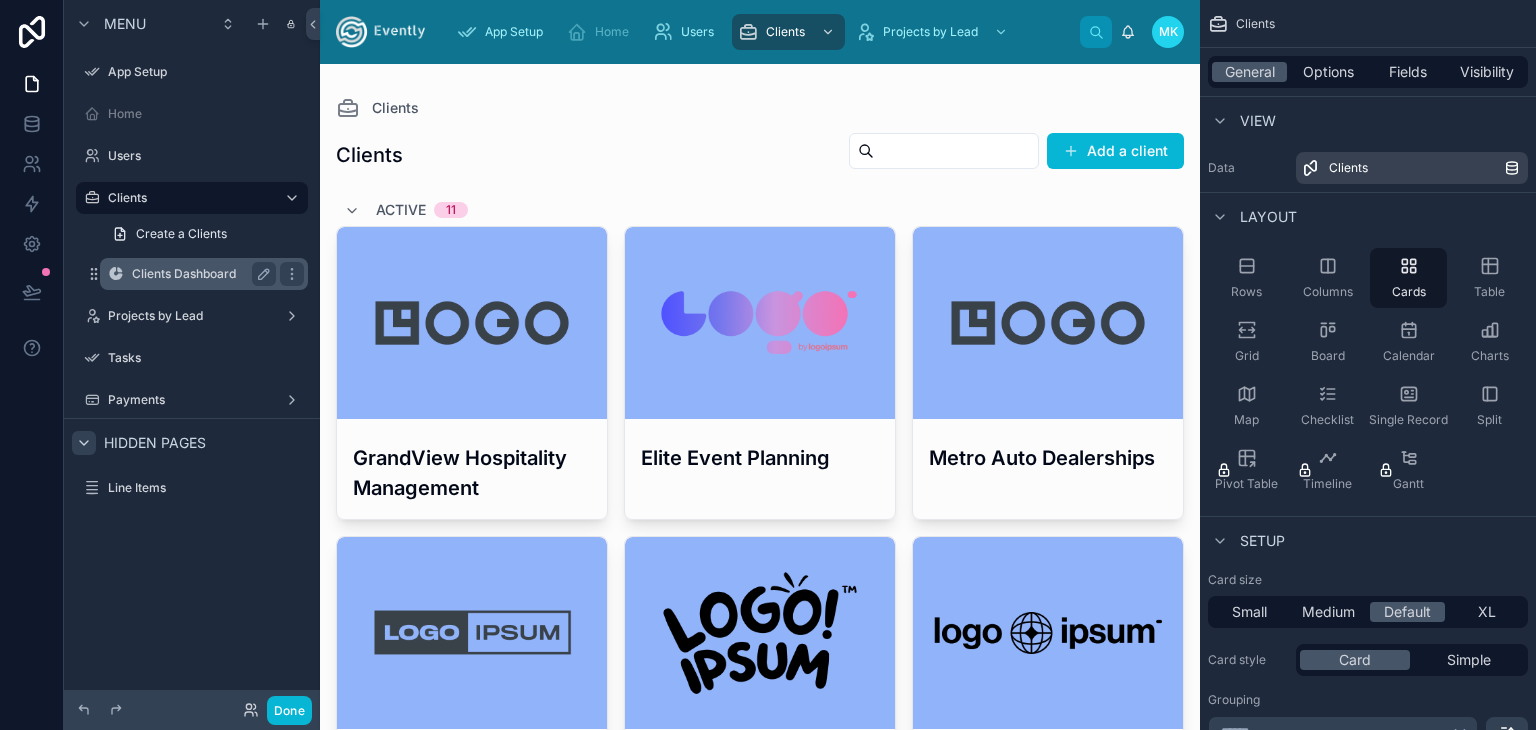 click on "Clients Dashboard" at bounding box center (200, 274) 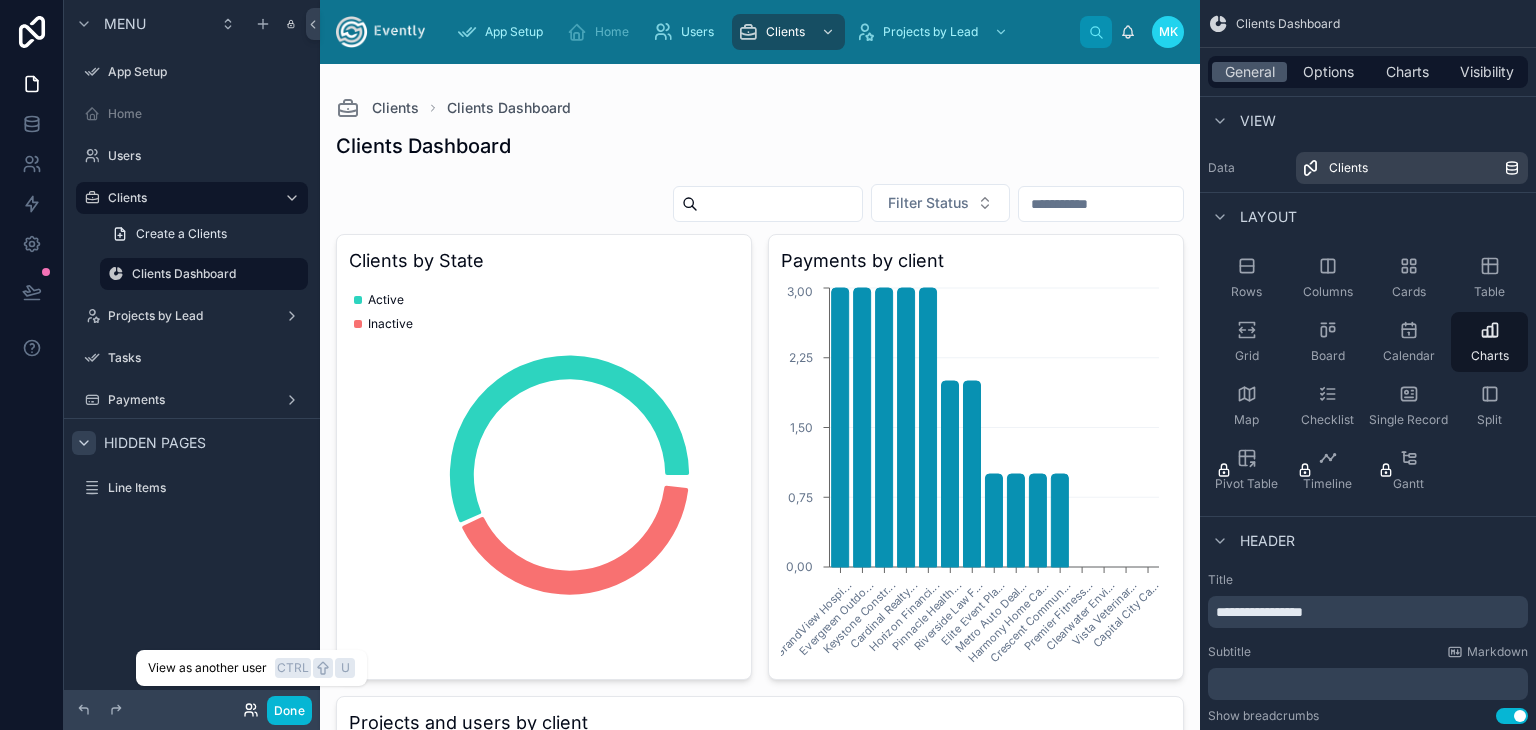 click 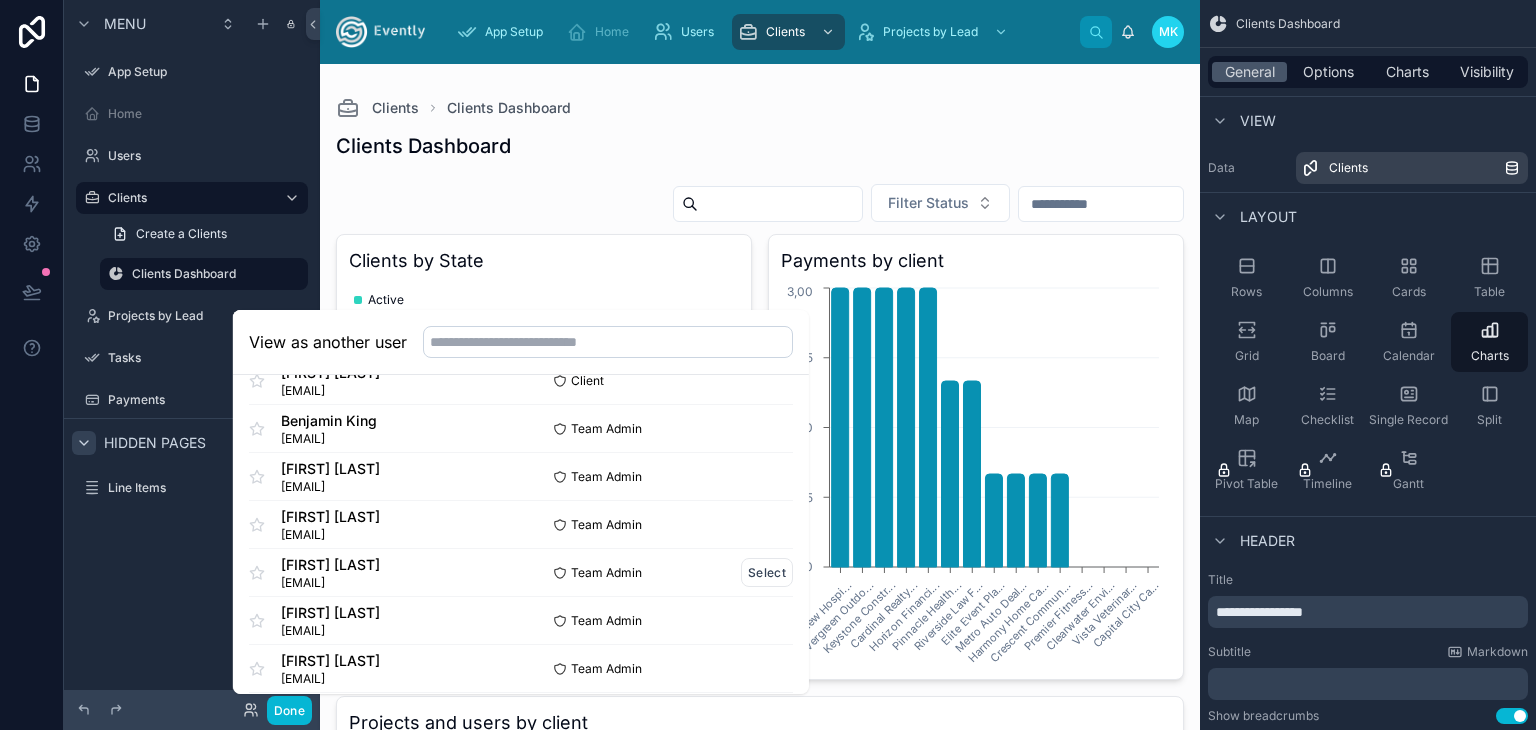 scroll, scrollTop: 672, scrollLeft: 0, axis: vertical 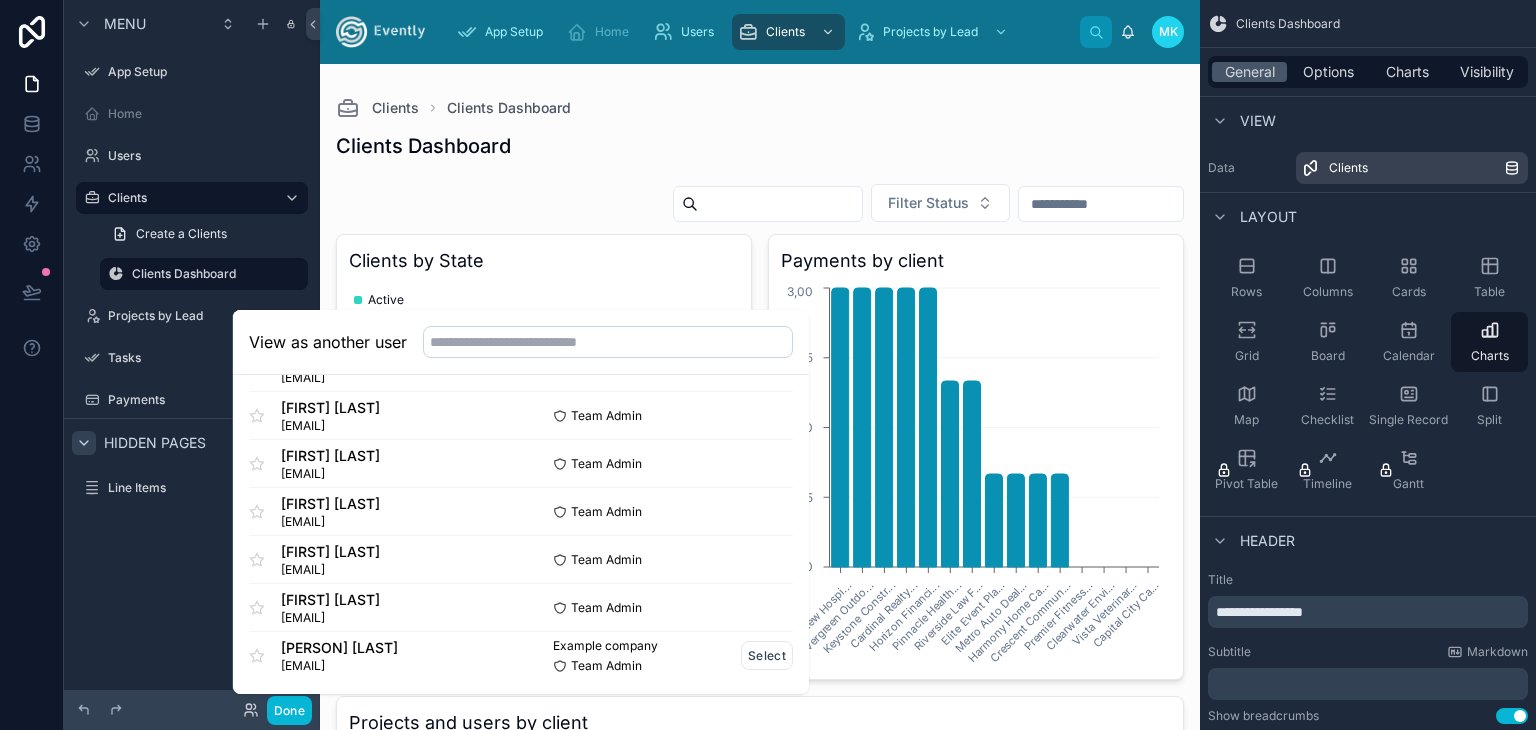 click on "[EMAIL]" at bounding box center [339, 666] 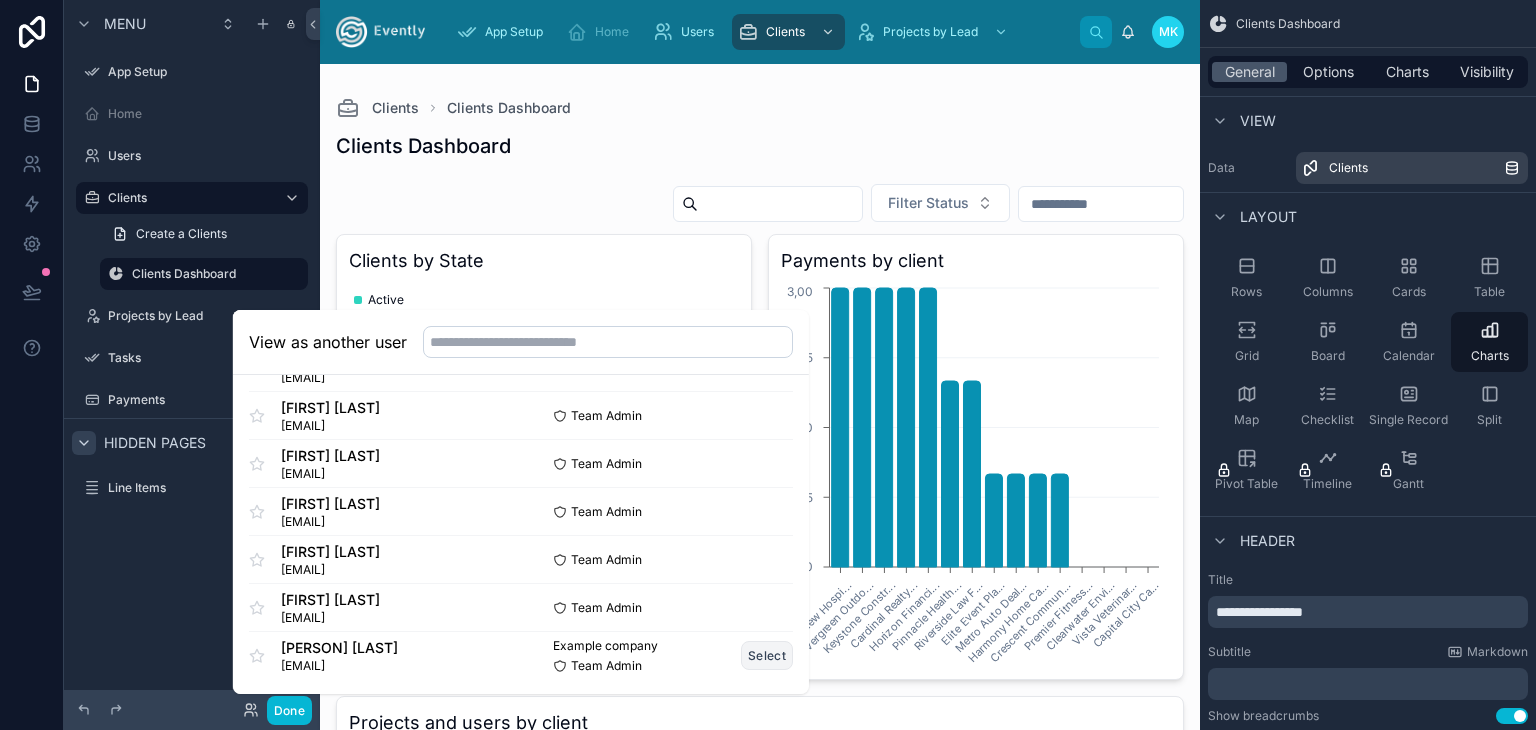 click on "Select" at bounding box center [767, 655] 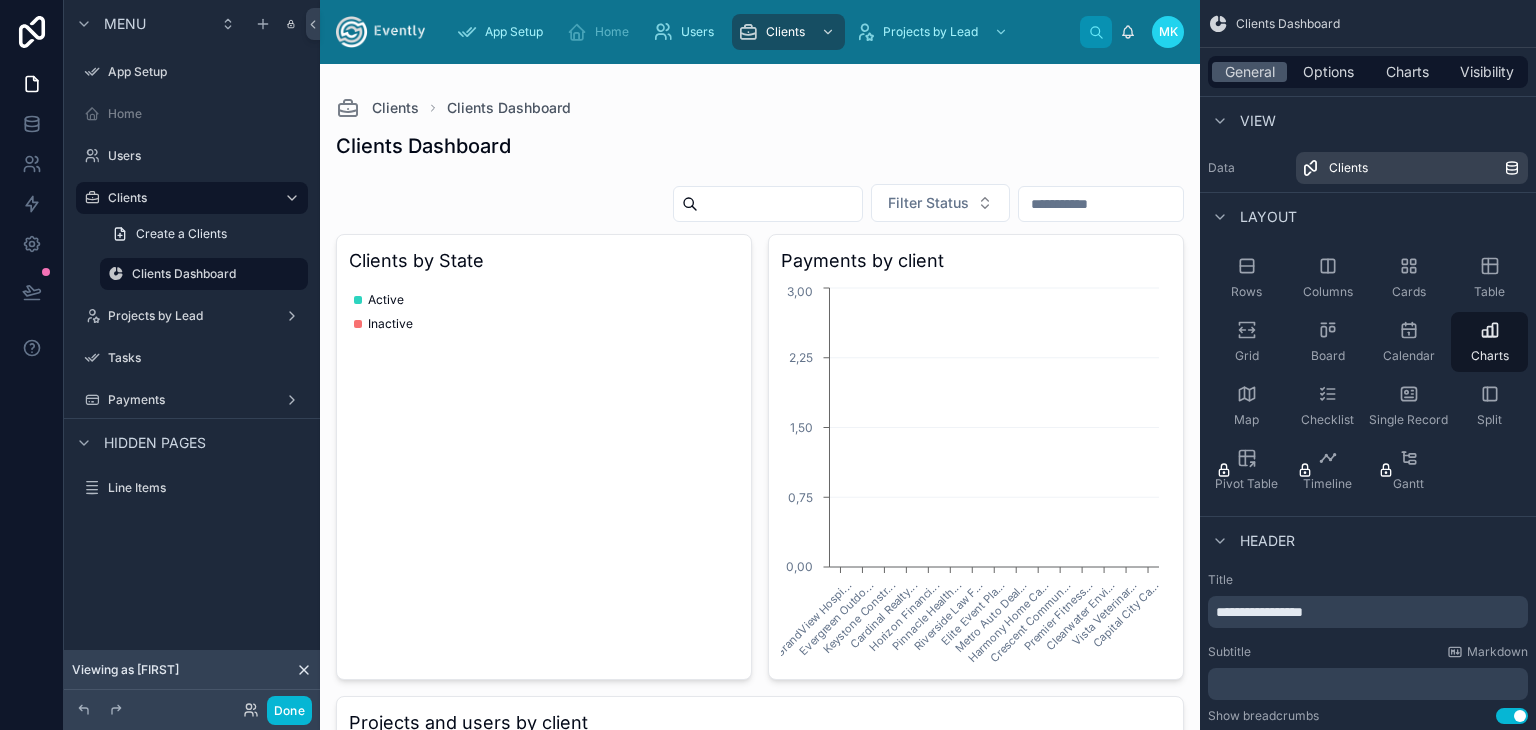 scroll, scrollTop: 0, scrollLeft: 0, axis: both 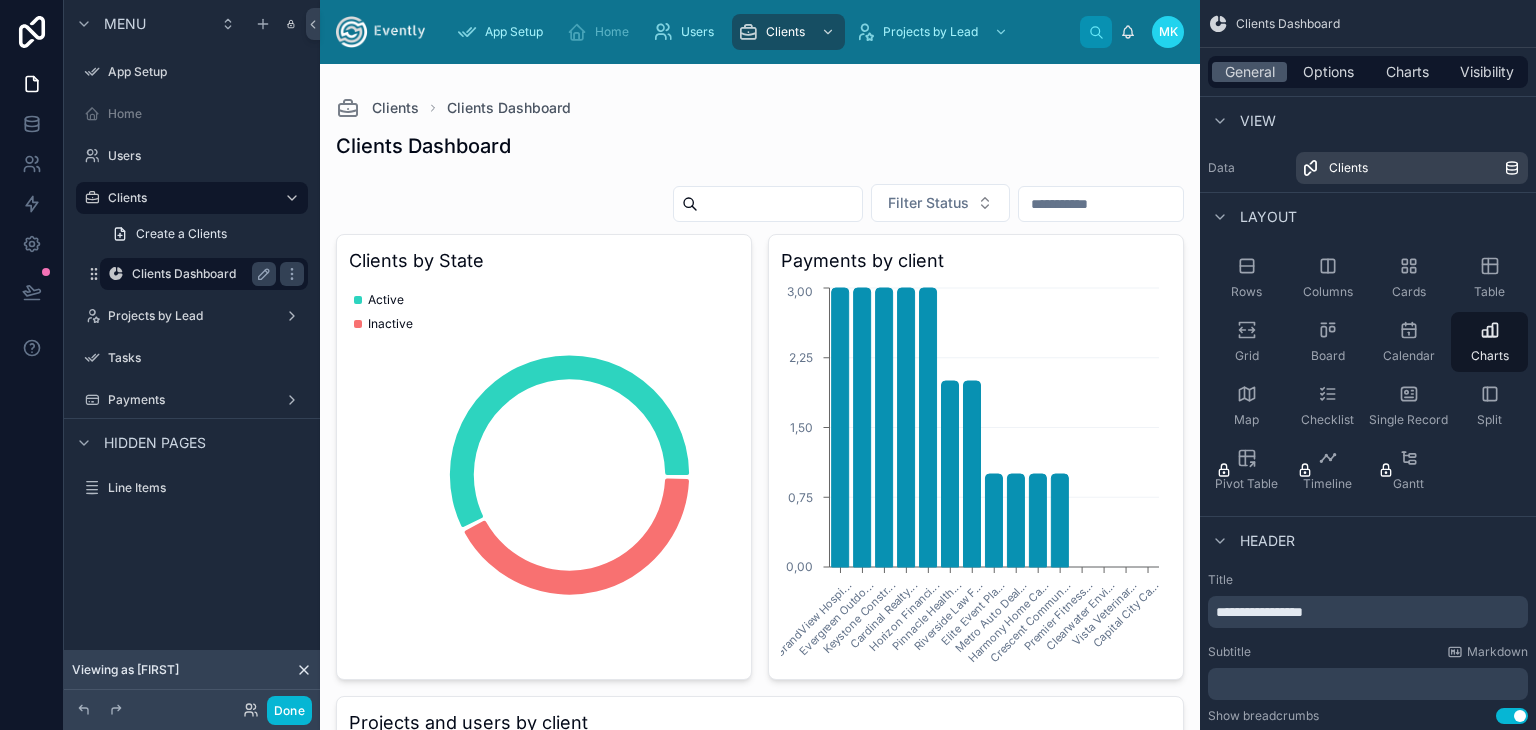 click on "Clients Dashboard" at bounding box center (200, 274) 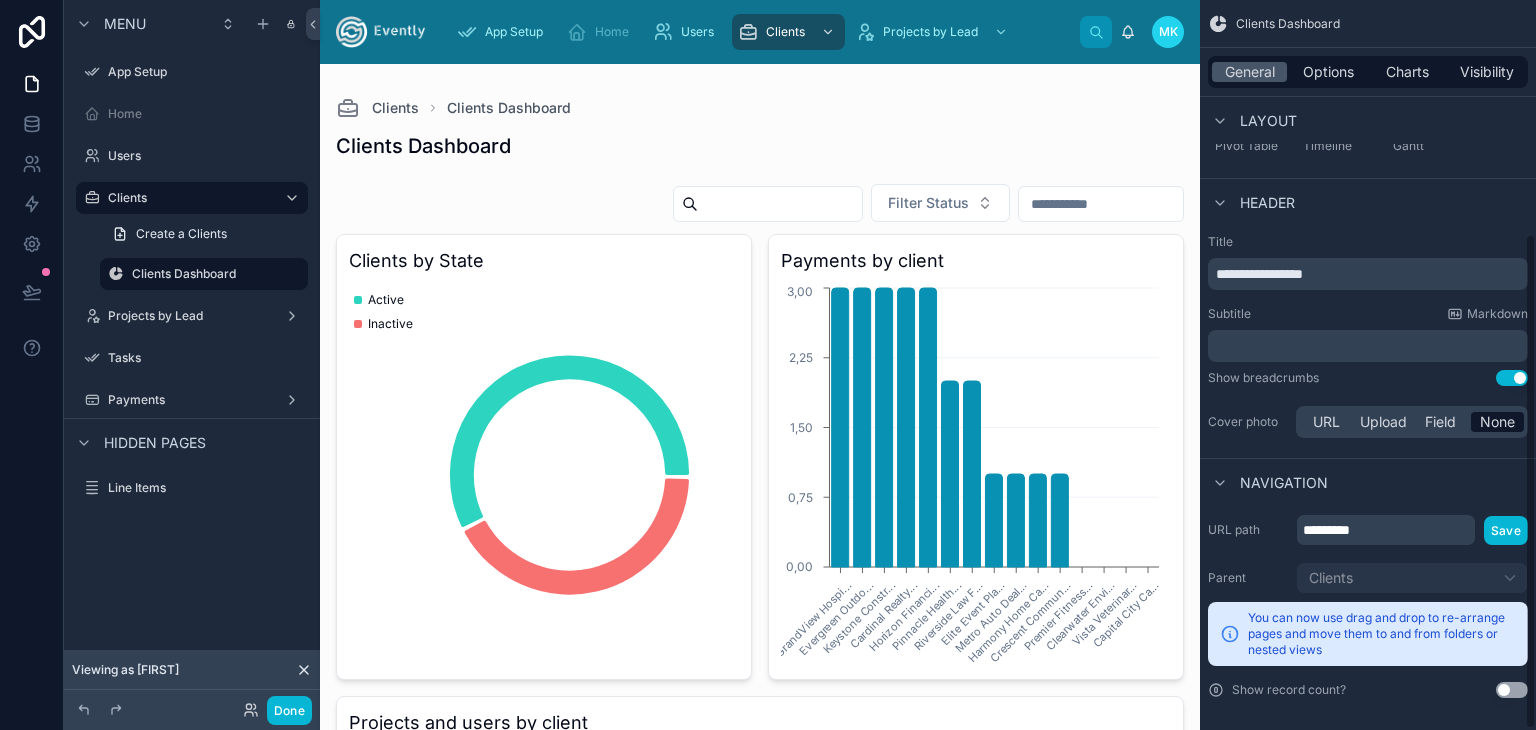 scroll, scrollTop: 346, scrollLeft: 0, axis: vertical 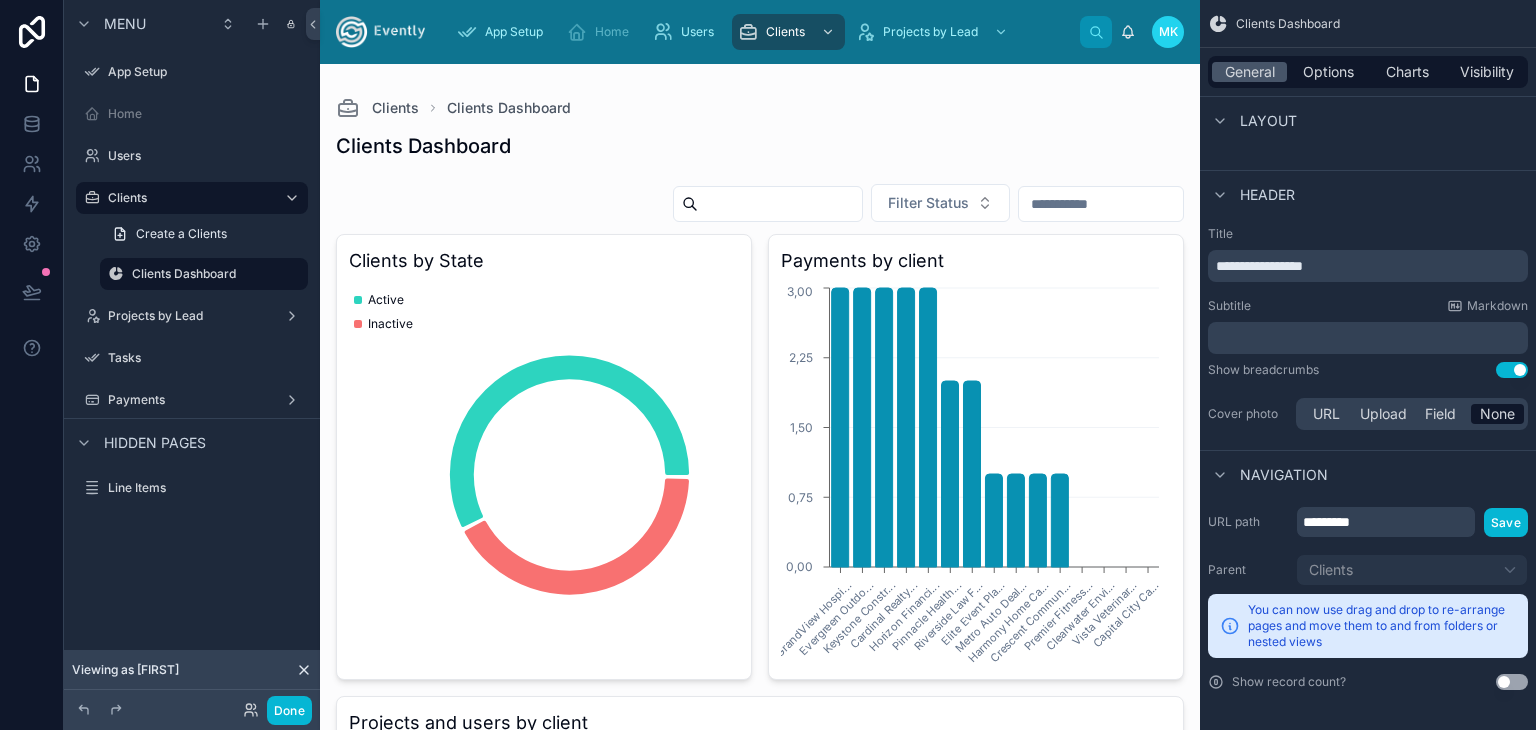 click on "Parent Clients" at bounding box center [1368, 570] 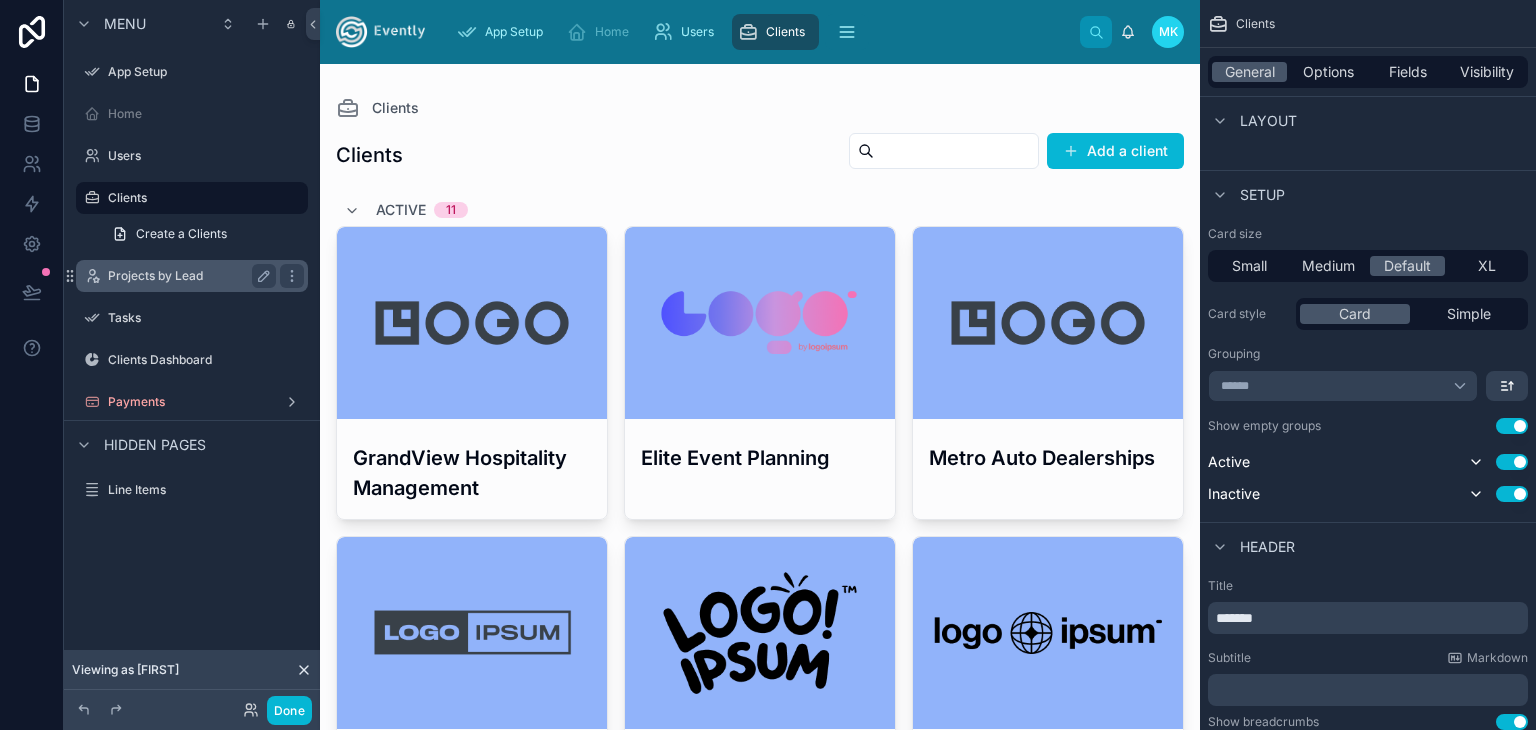 click on "Projects by Lead" at bounding box center (188, 276) 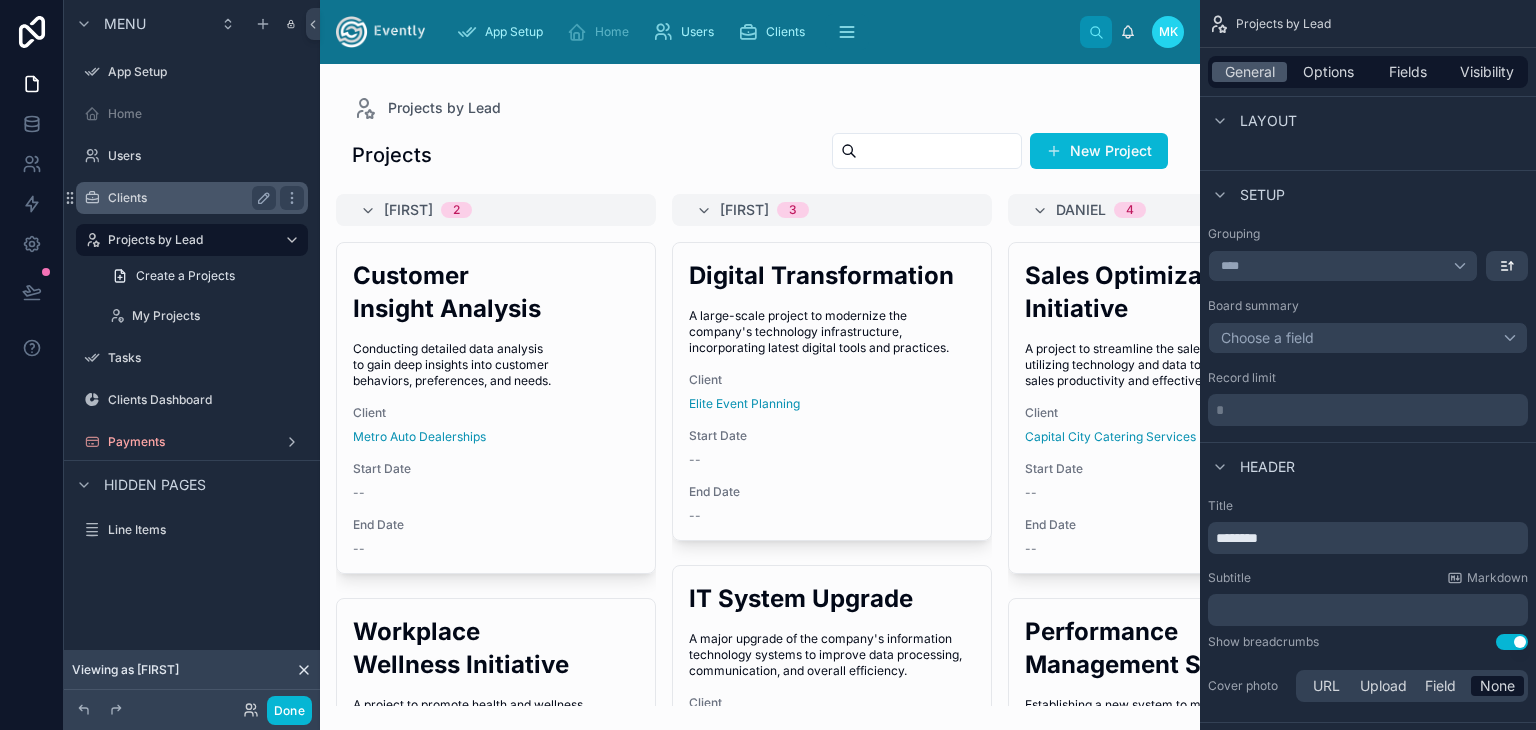 click on "Clients" at bounding box center (188, 198) 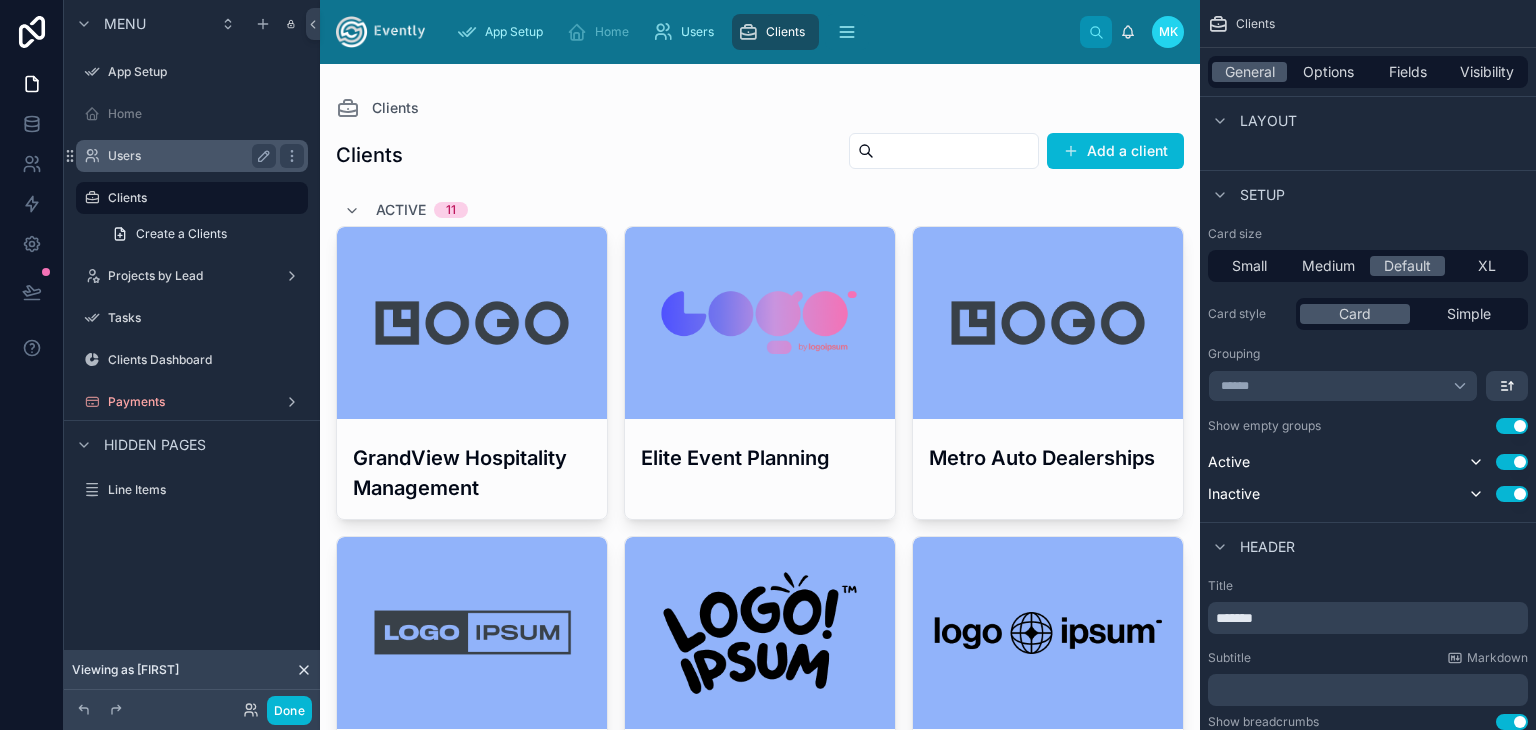 click on "Users" at bounding box center (188, 156) 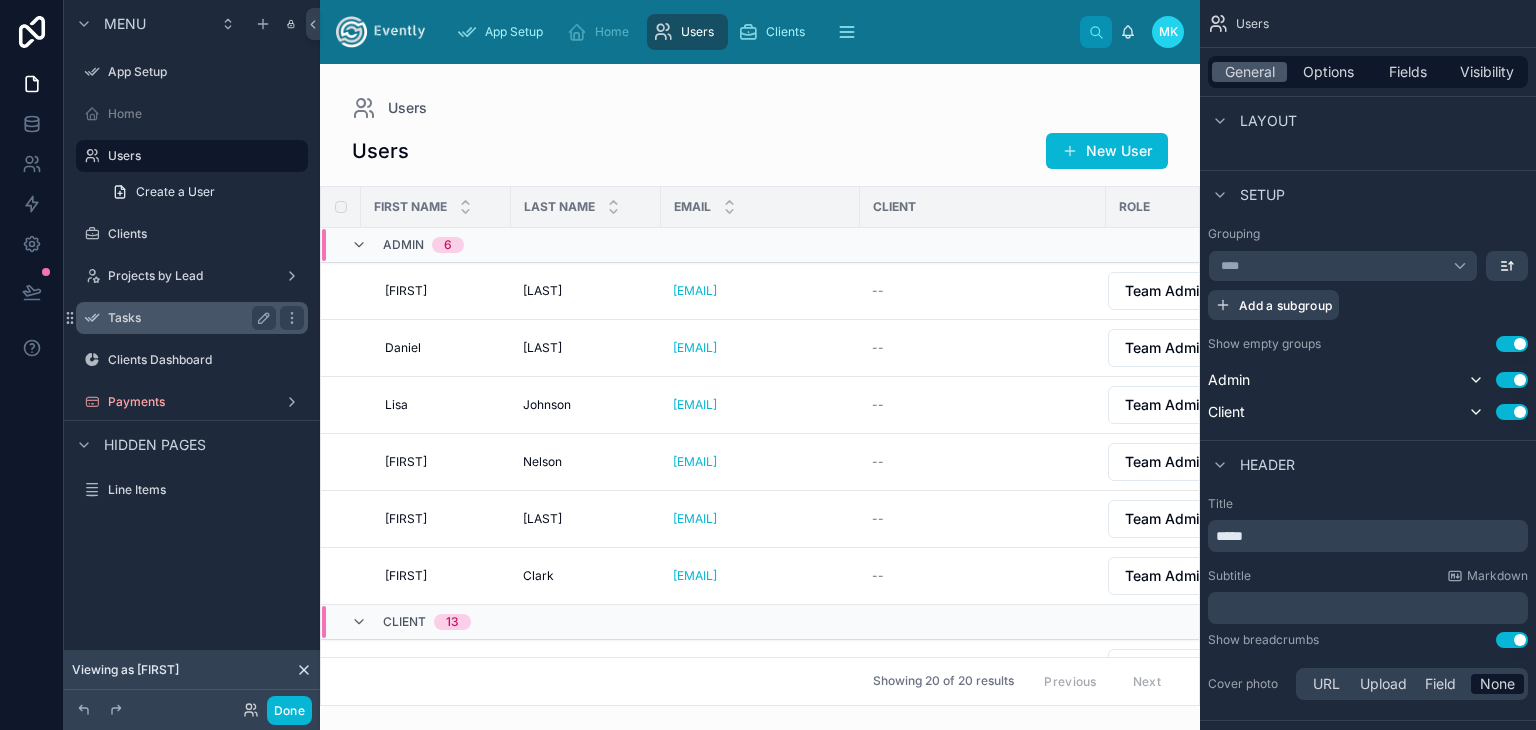 click on "Tasks" at bounding box center [188, 318] 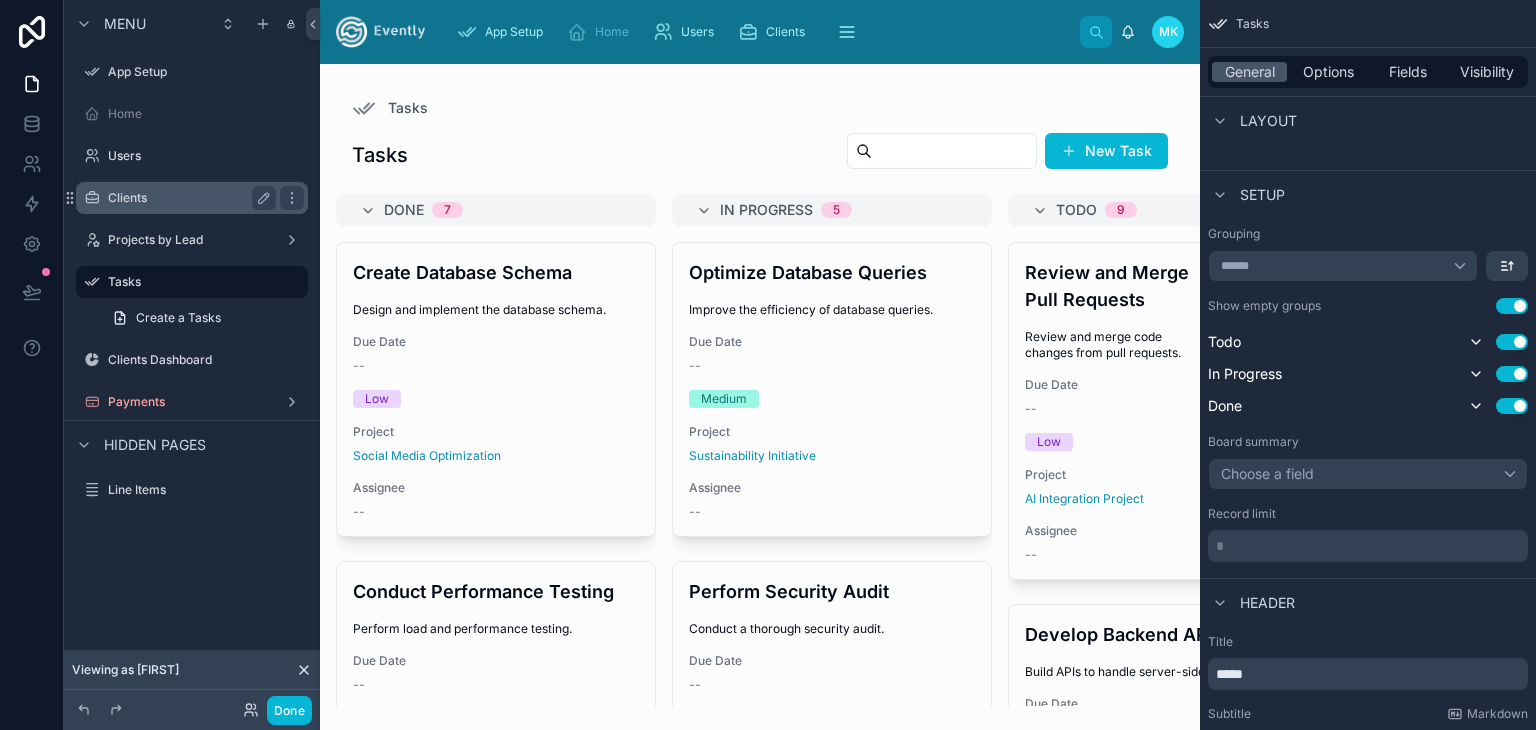 click on "Clients" at bounding box center [188, 198] 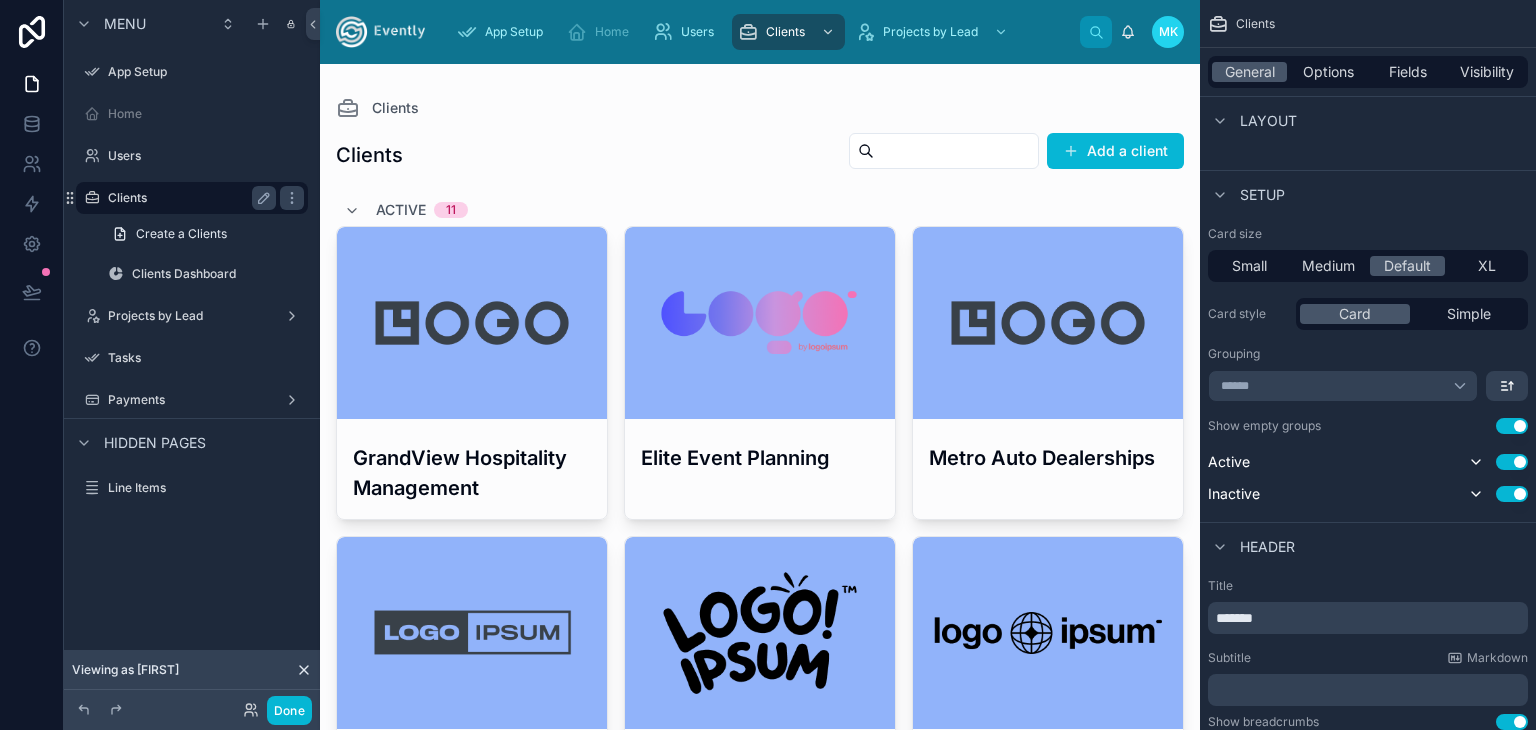click on "Clients" at bounding box center [188, 198] 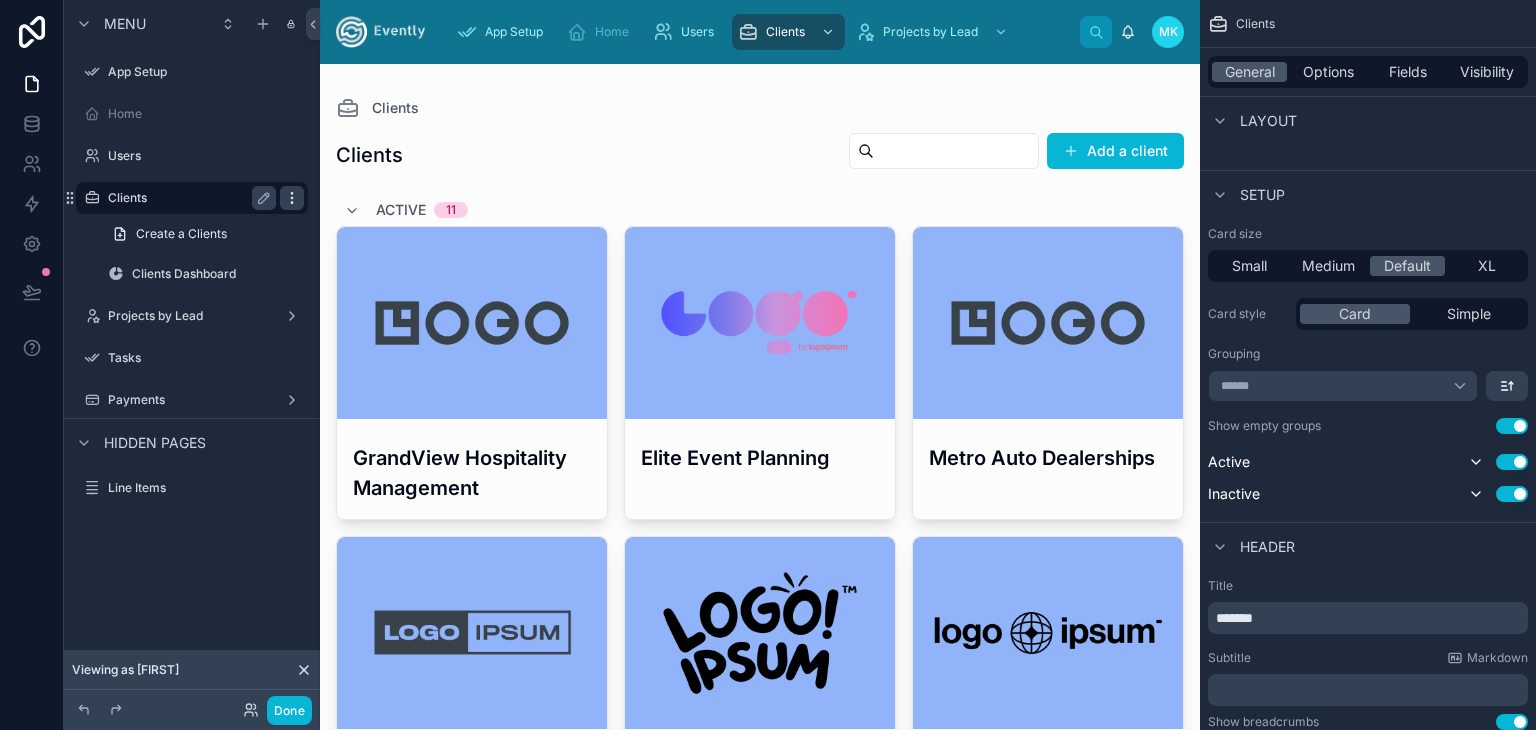 click 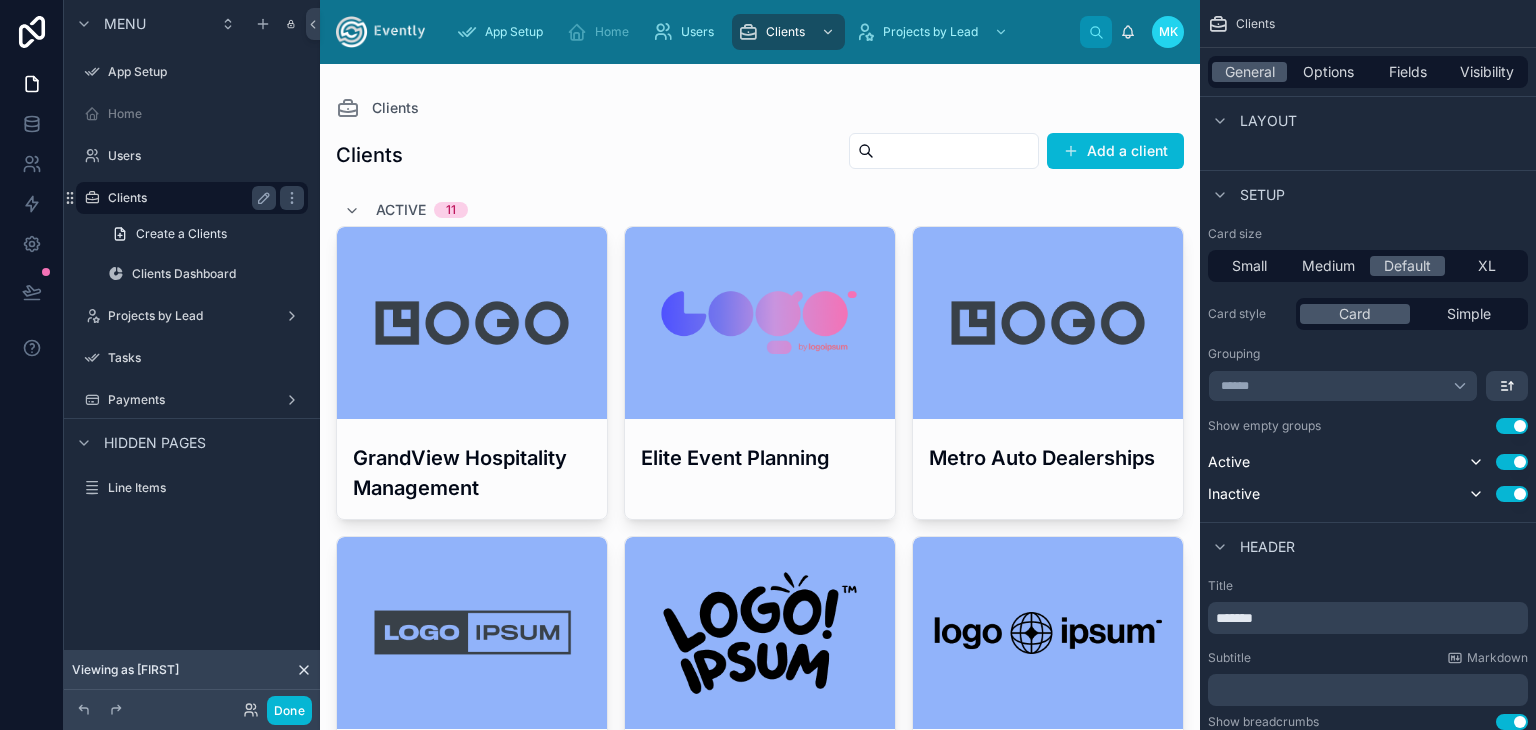 click on "Clients" at bounding box center [188, 198] 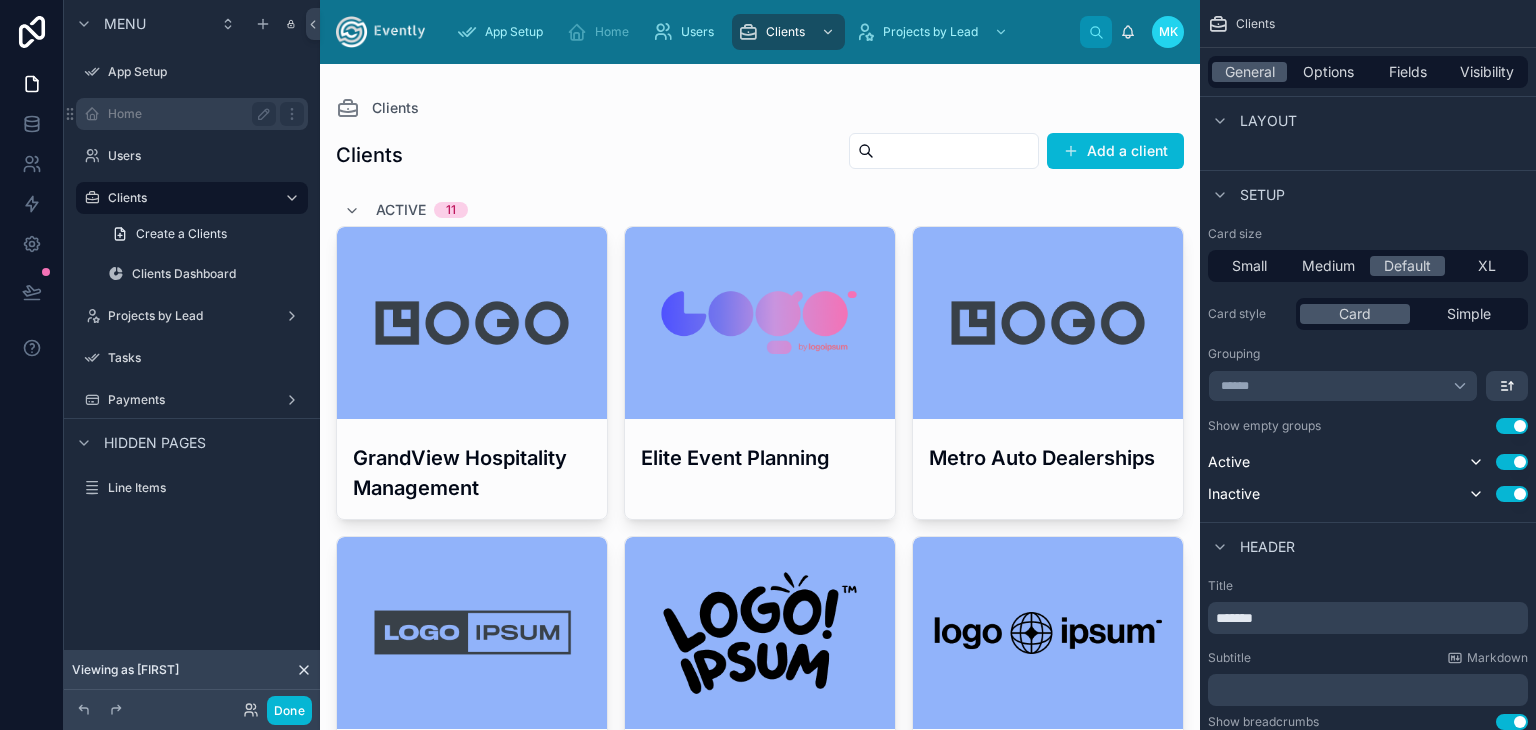 click on "Home" at bounding box center (188, 114) 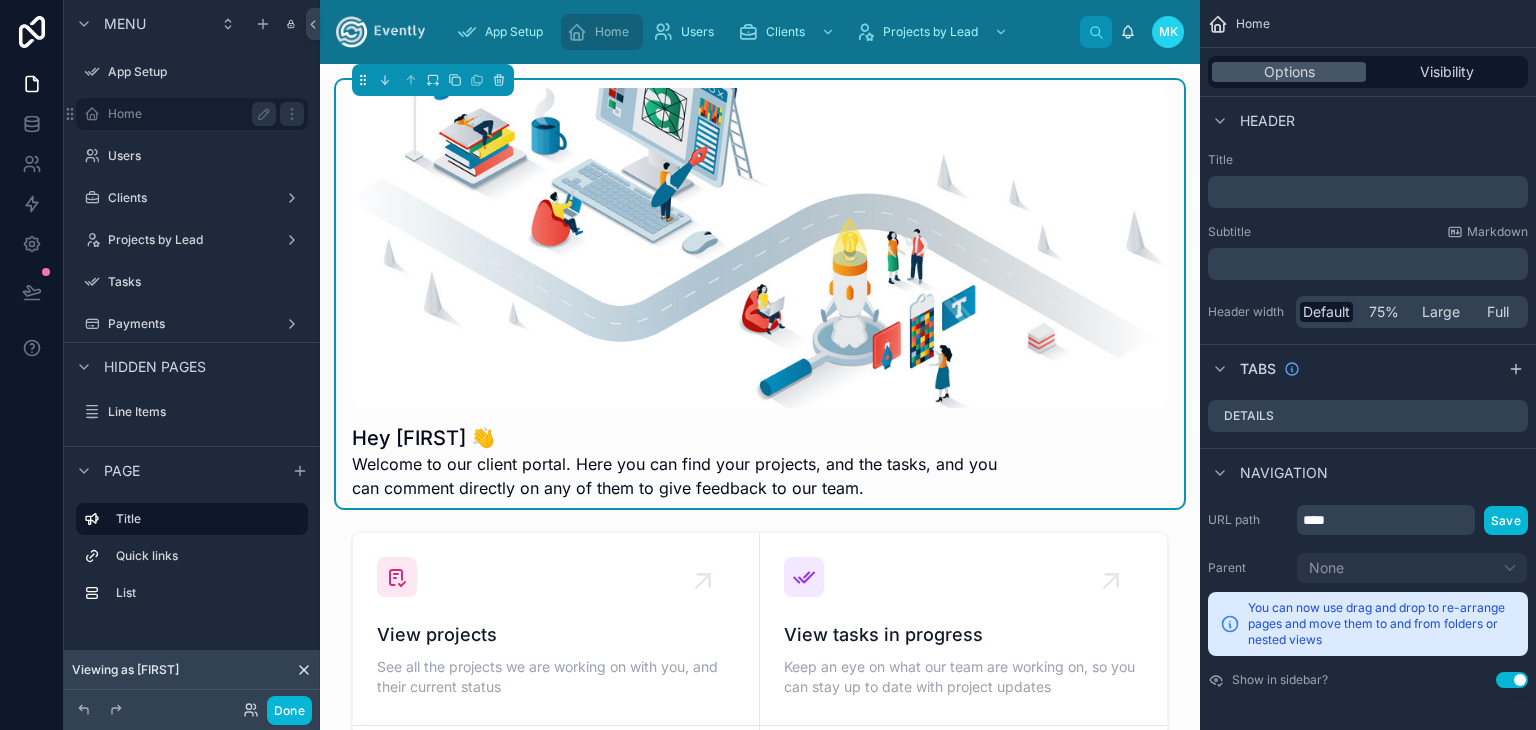 scroll, scrollTop: 0, scrollLeft: 0, axis: both 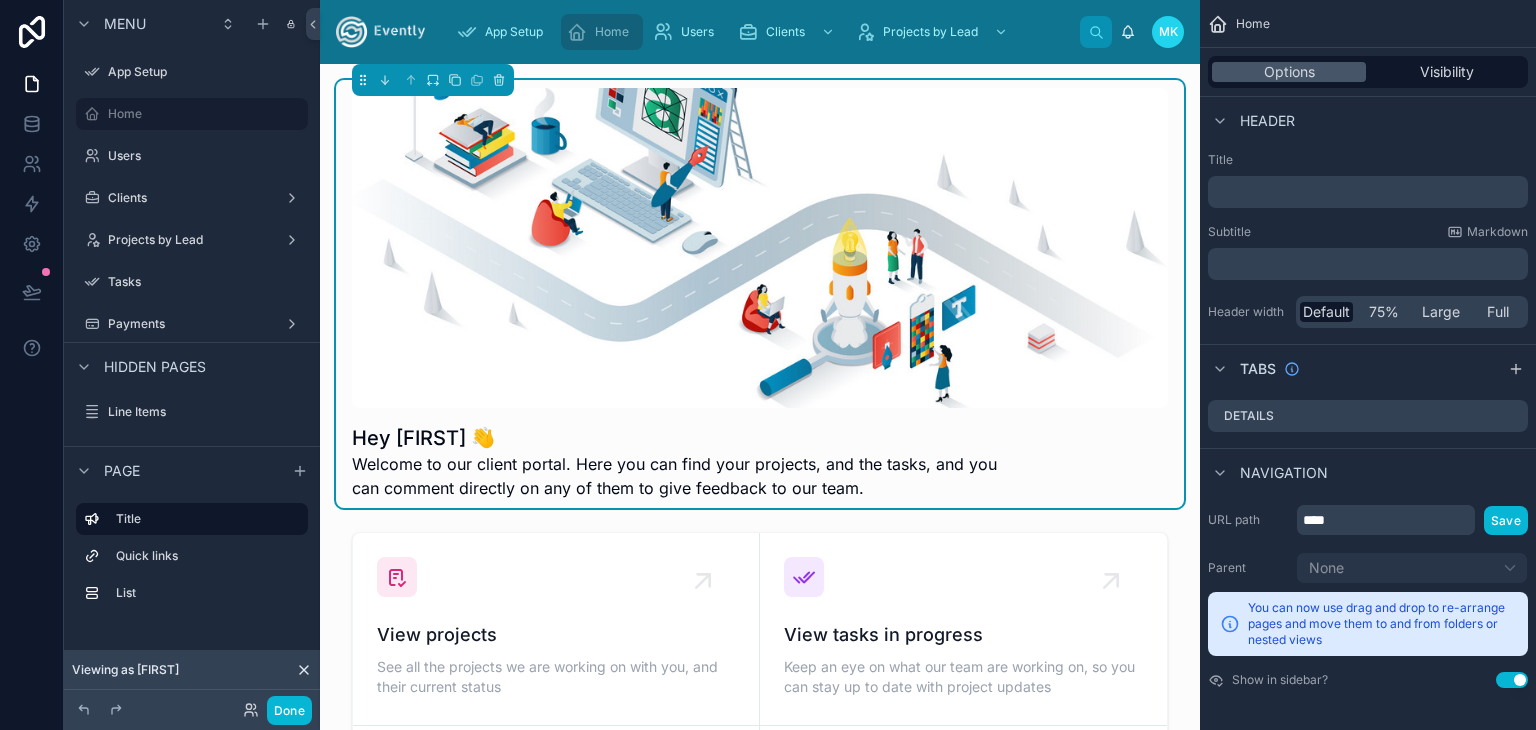 click on "Welcome to our client portal. Here you can find your projects, and the tasks, and you can comment directly on any of them to give feedback to our team." at bounding box center [685, 476] 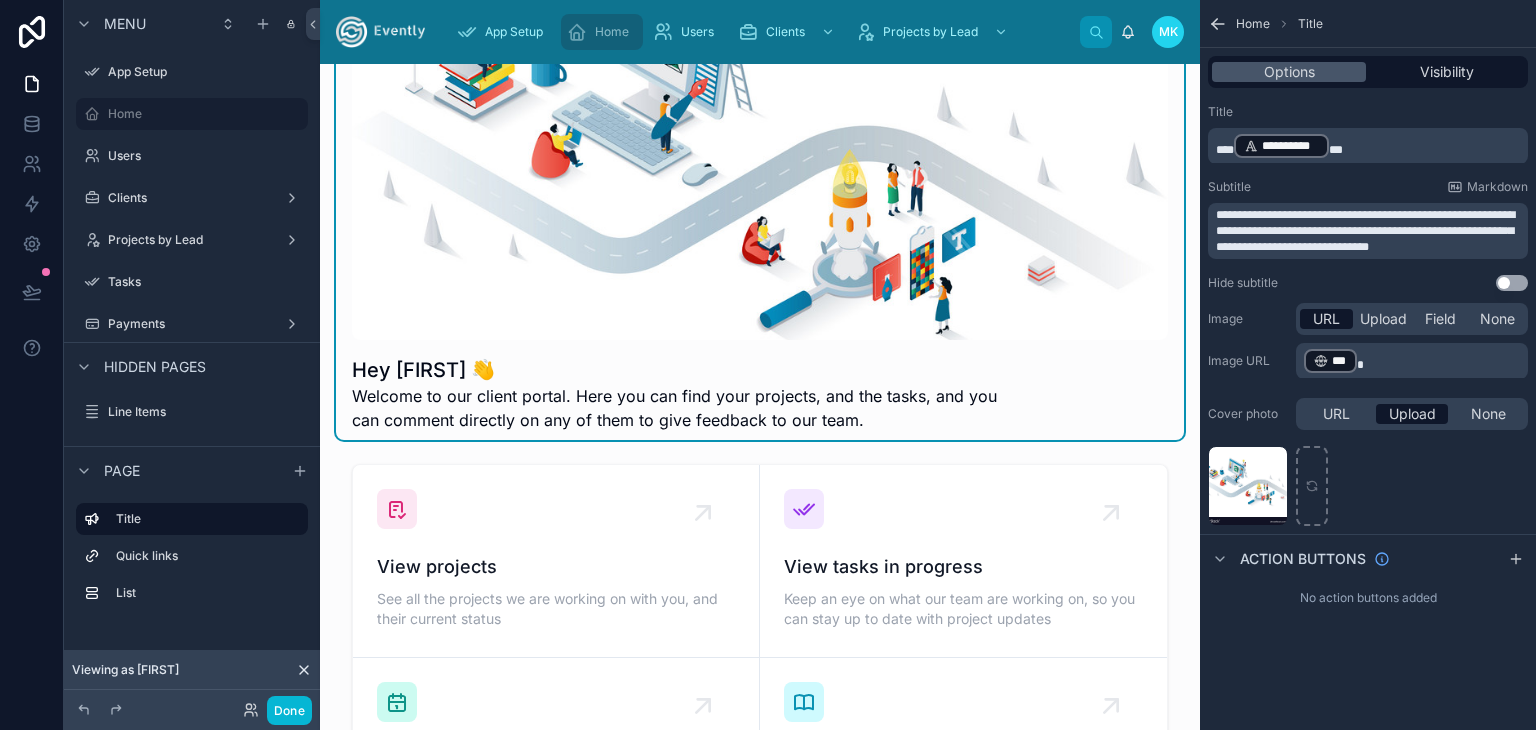 scroll, scrollTop: 0, scrollLeft: 0, axis: both 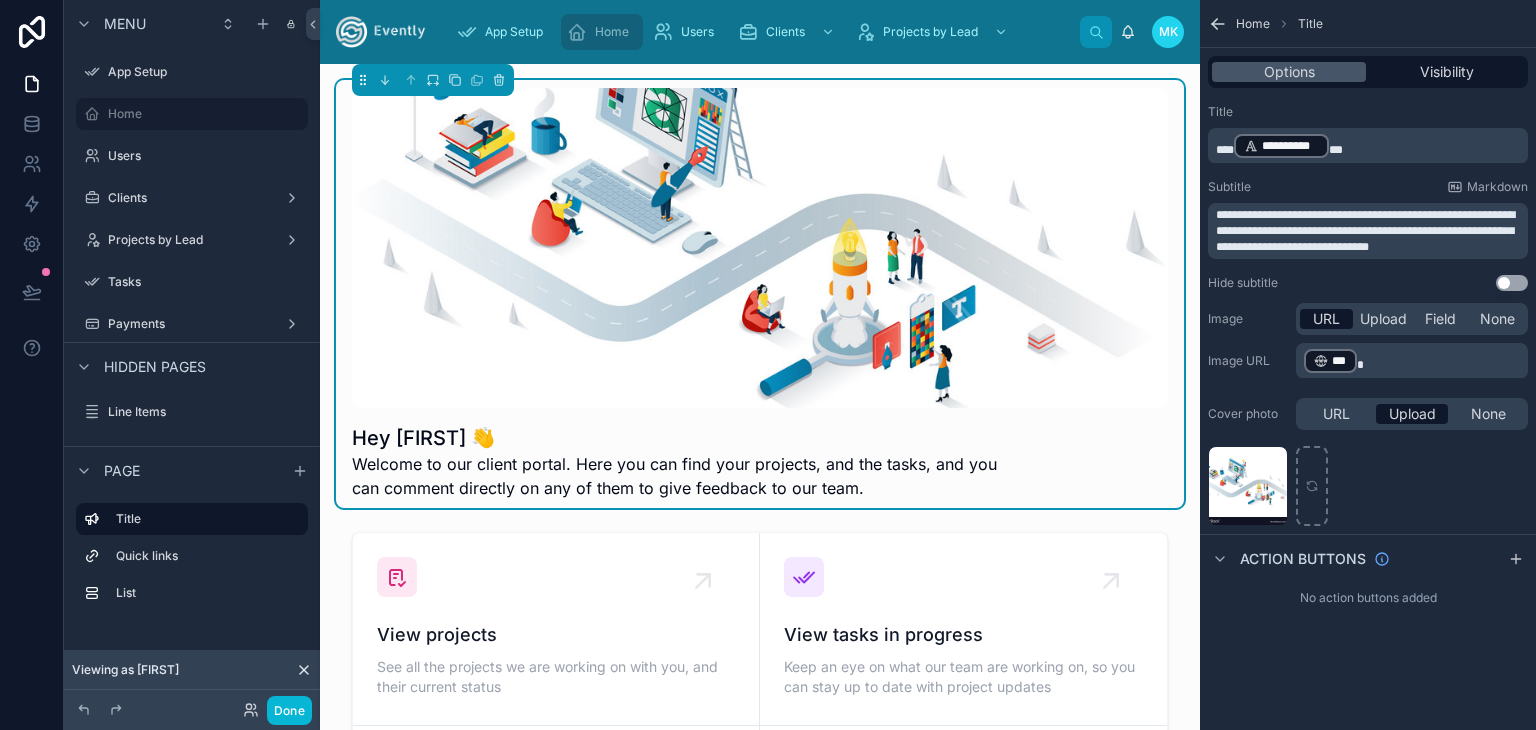 click at bounding box center [760, 248] 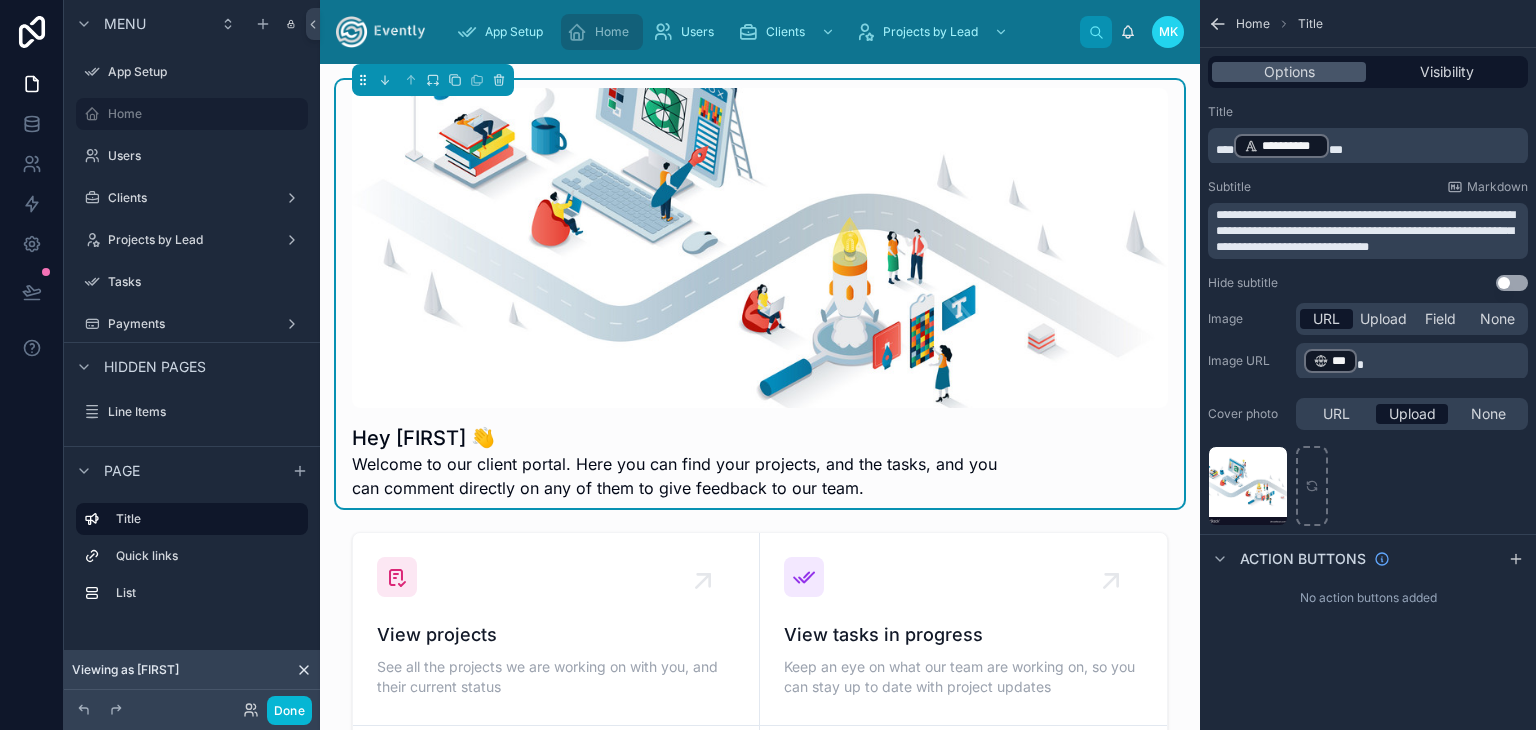 click on "Welcome to our client portal. Here you can find your projects, and the tasks, and you can comment directly on any of them to give feedback to our team." at bounding box center [685, 476] 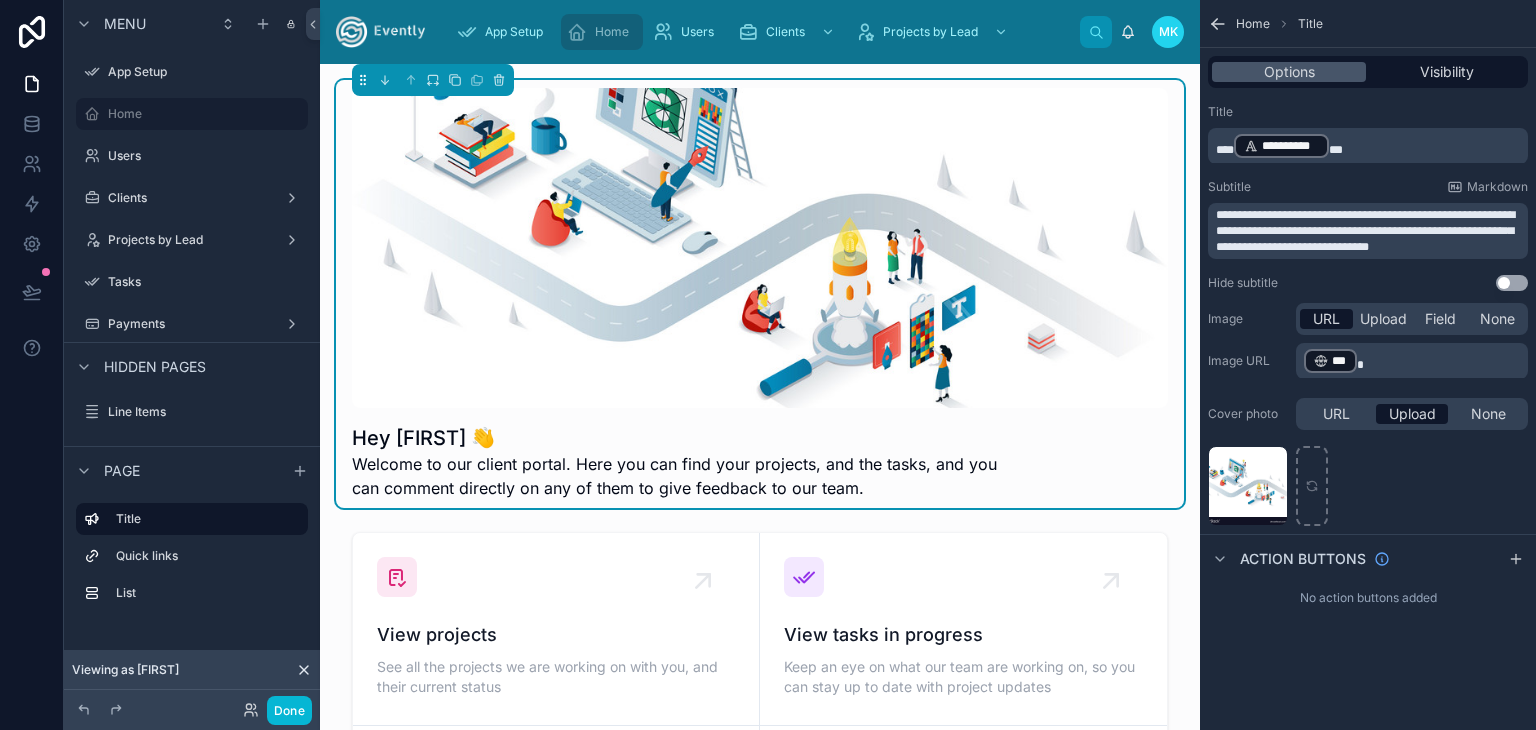 click on "Hey [FIRST] 👋" at bounding box center (685, 438) 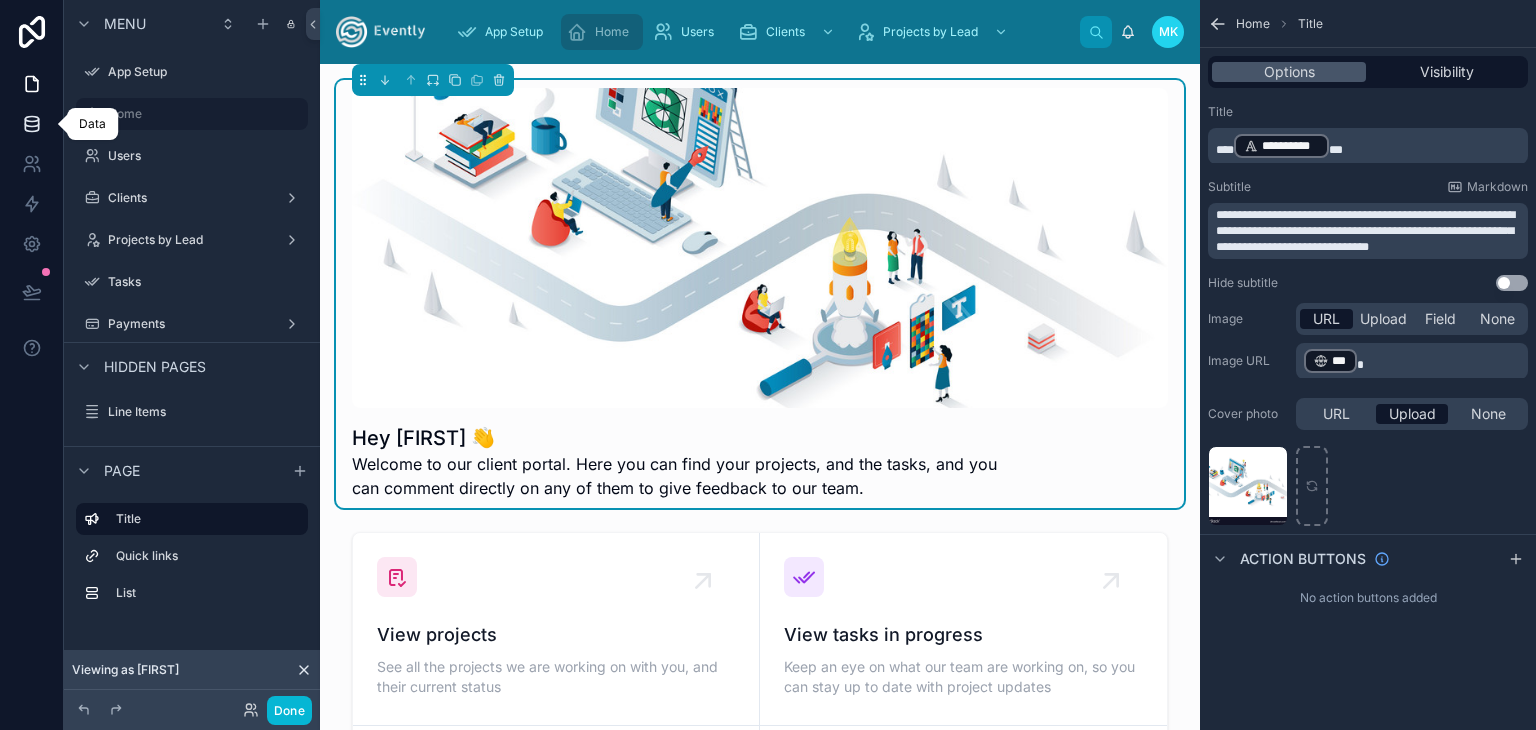 click 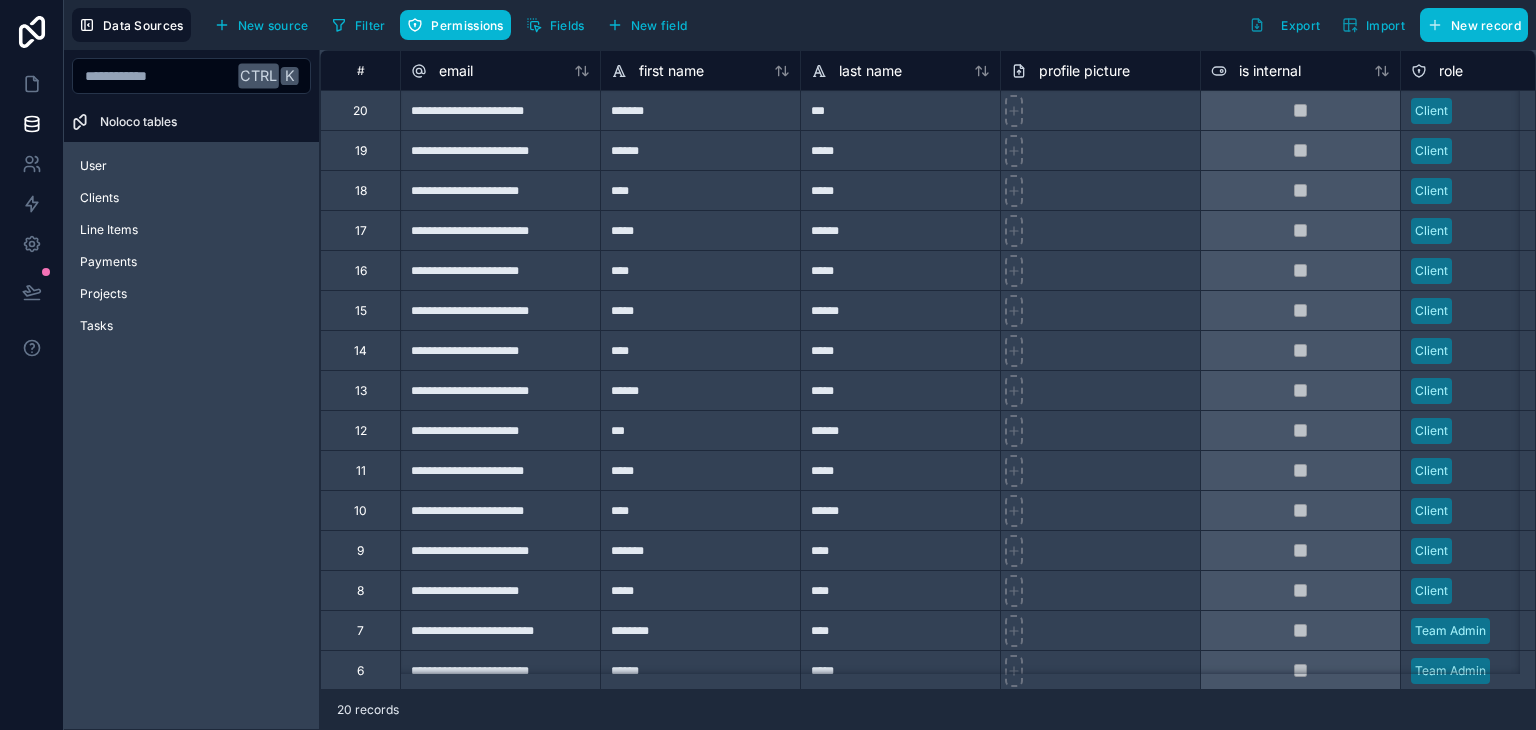 click on "Ctrl K Noloco tables User Clients Line Items Payments Projects Tasks" at bounding box center [192, 390] 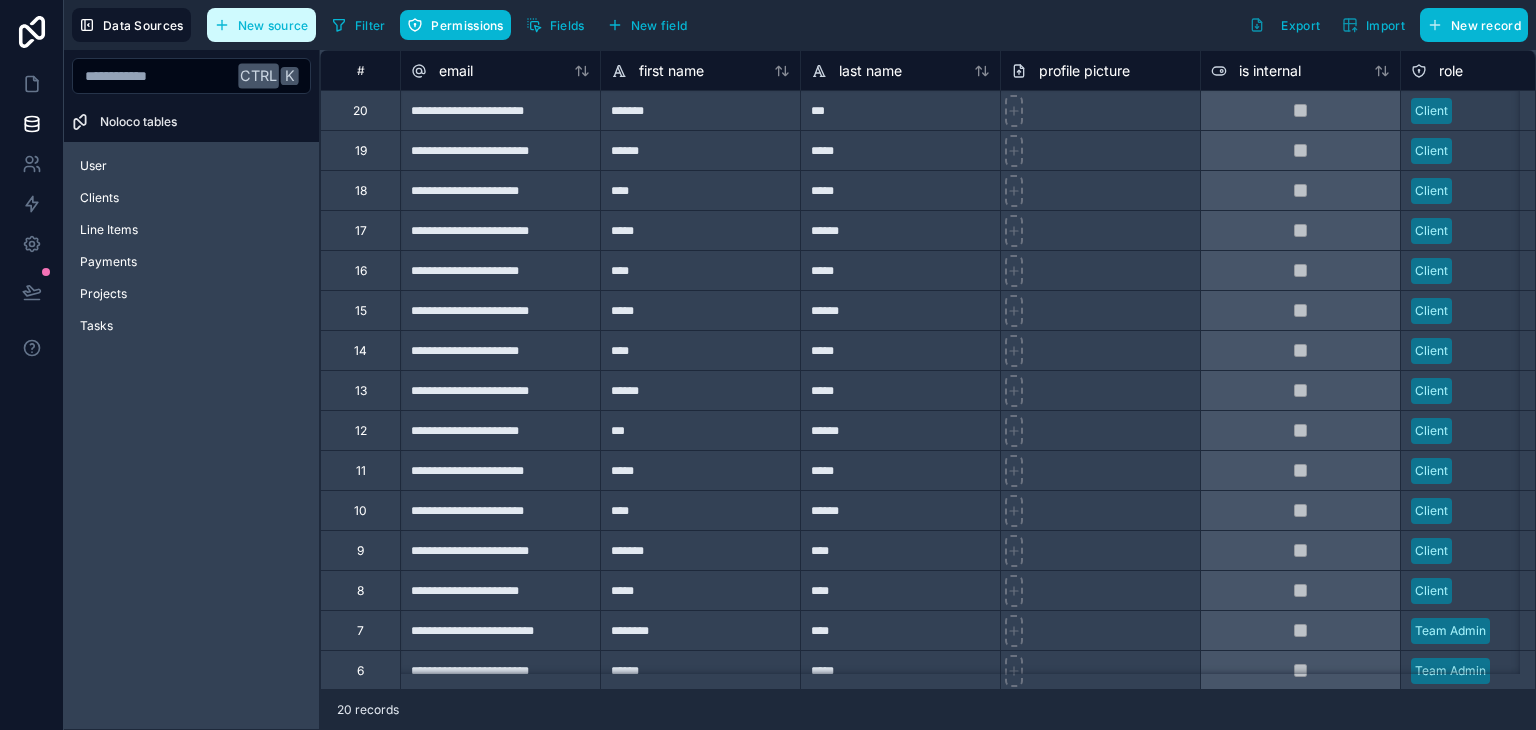 click on "New source" at bounding box center (273, 25) 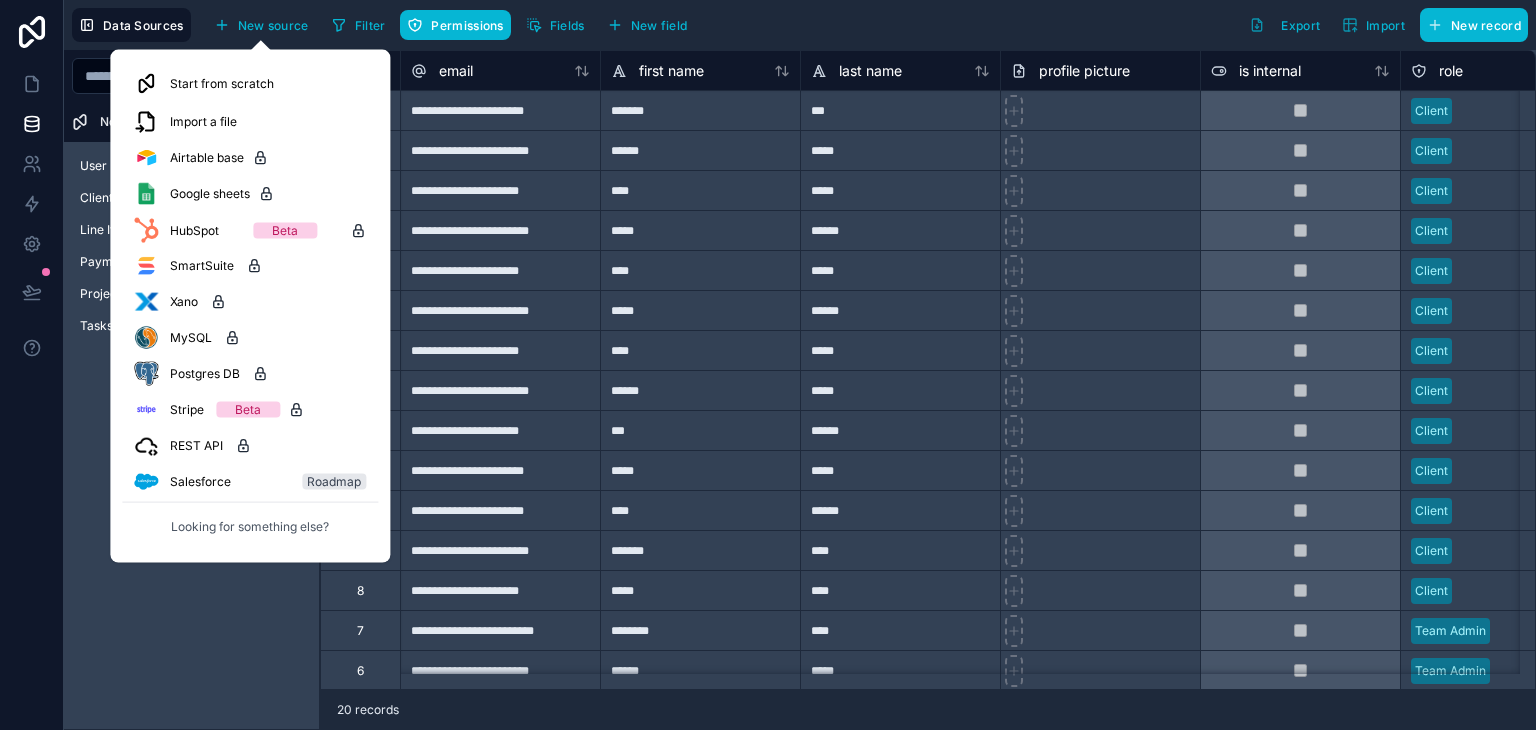 click on "Ctrl K Noloco tables User Clients Line Items Payments Projects Tasks" at bounding box center (192, 390) 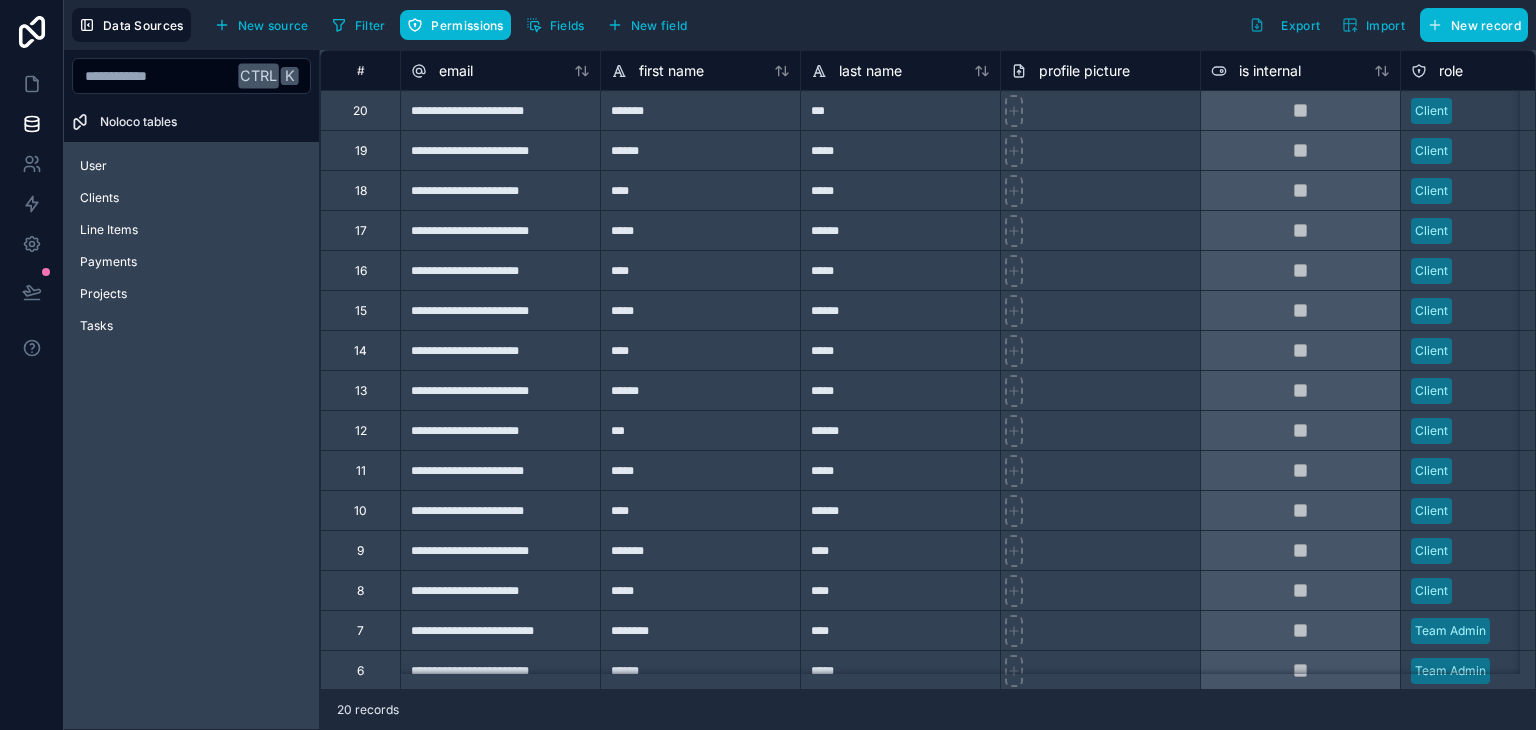 drag, startPoint x: 117, startPoint y: 366, endPoint x: 93, endPoint y: 369, distance: 24.186773 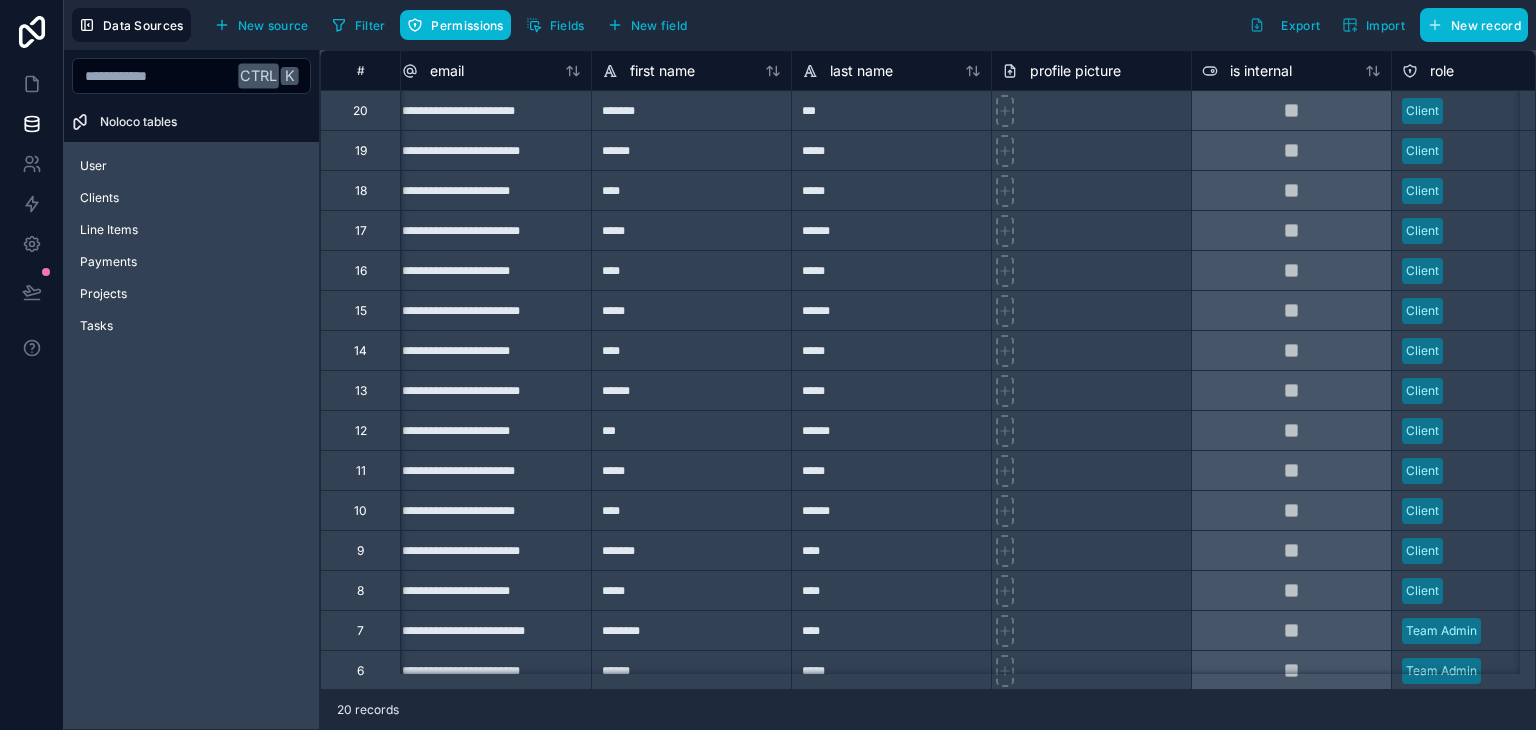 scroll, scrollTop: 0, scrollLeft: 0, axis: both 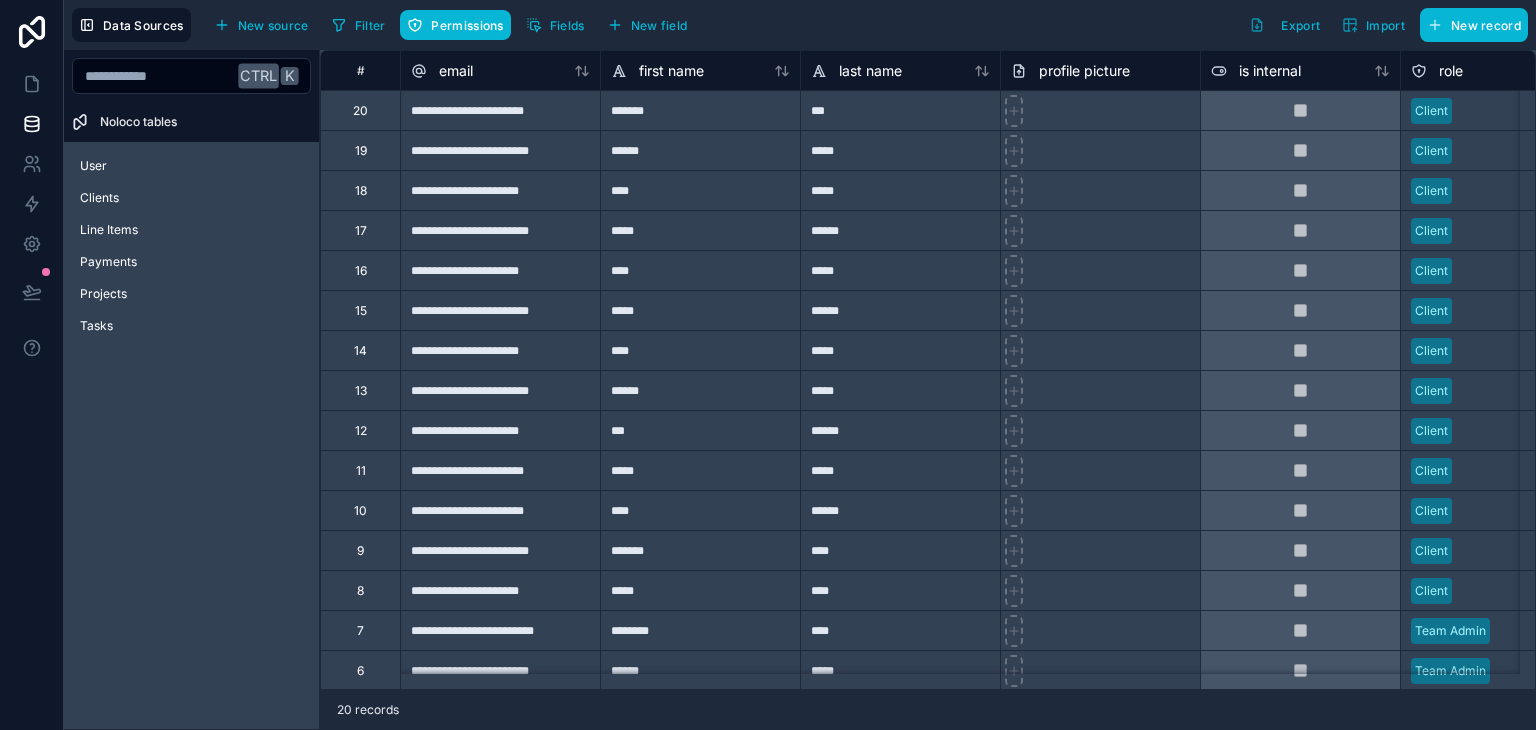 click on "Ctrl K Noloco tables User Clients Line Items Payments Projects Tasks" at bounding box center [192, 390] 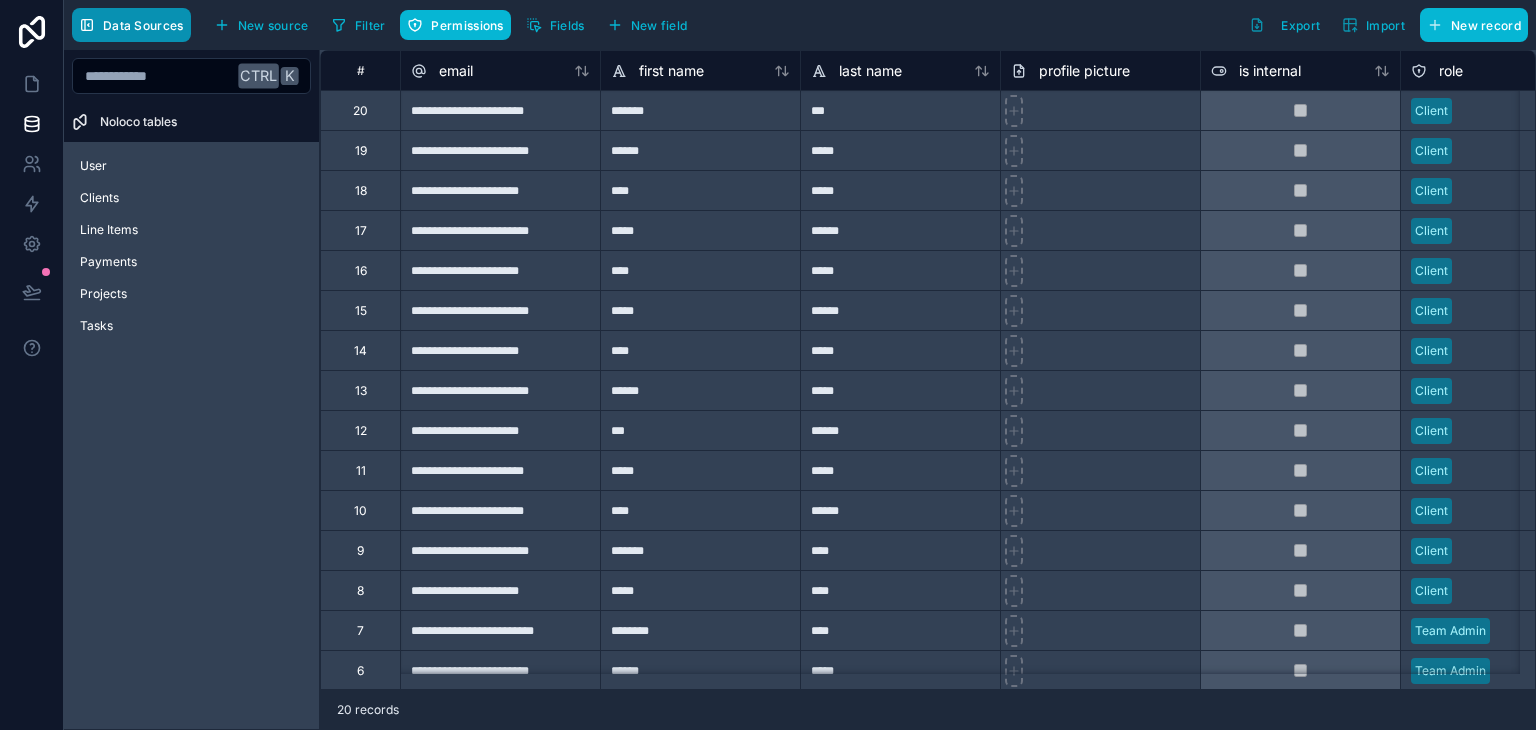 click on "Data Sources" at bounding box center (131, 25) 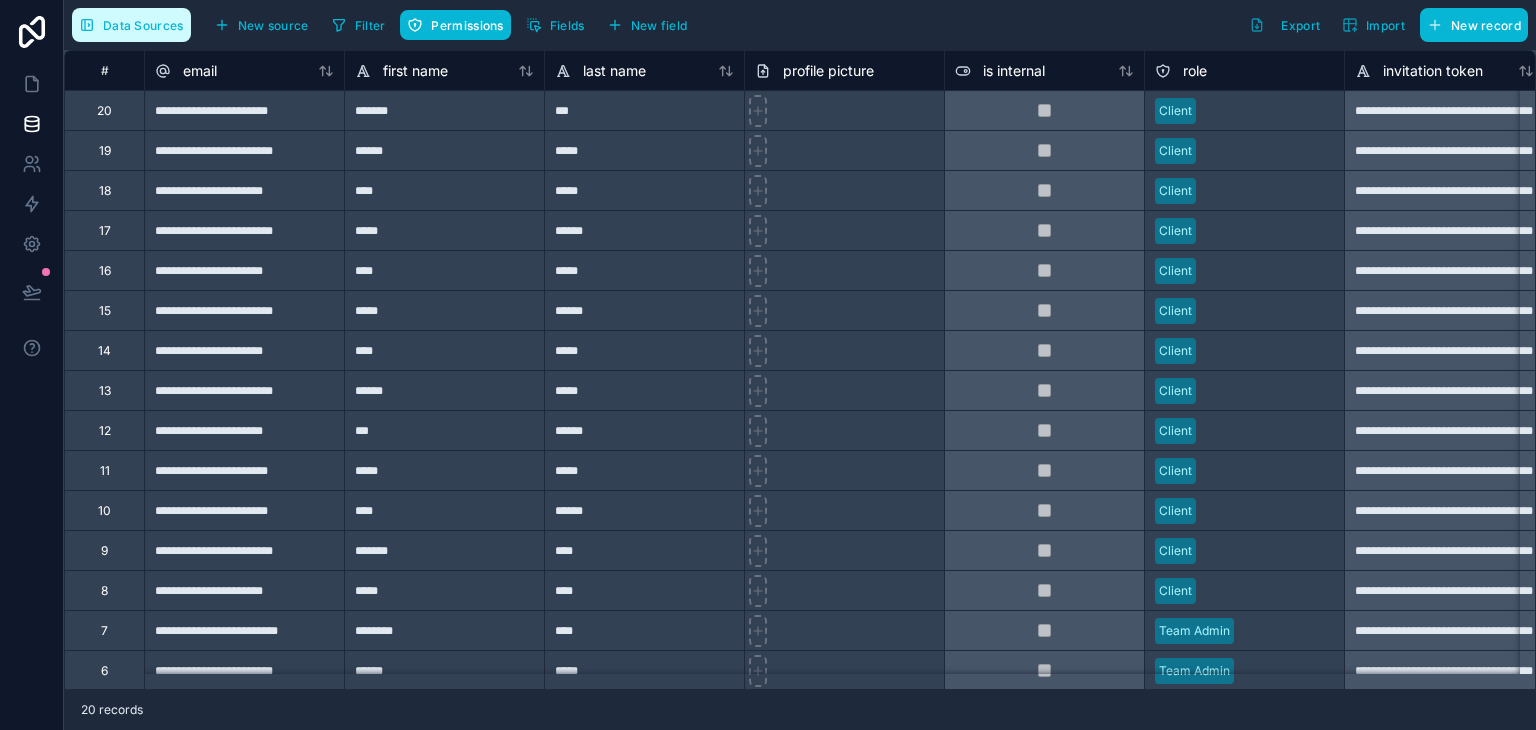 click on "Data Sources" at bounding box center (131, 25) 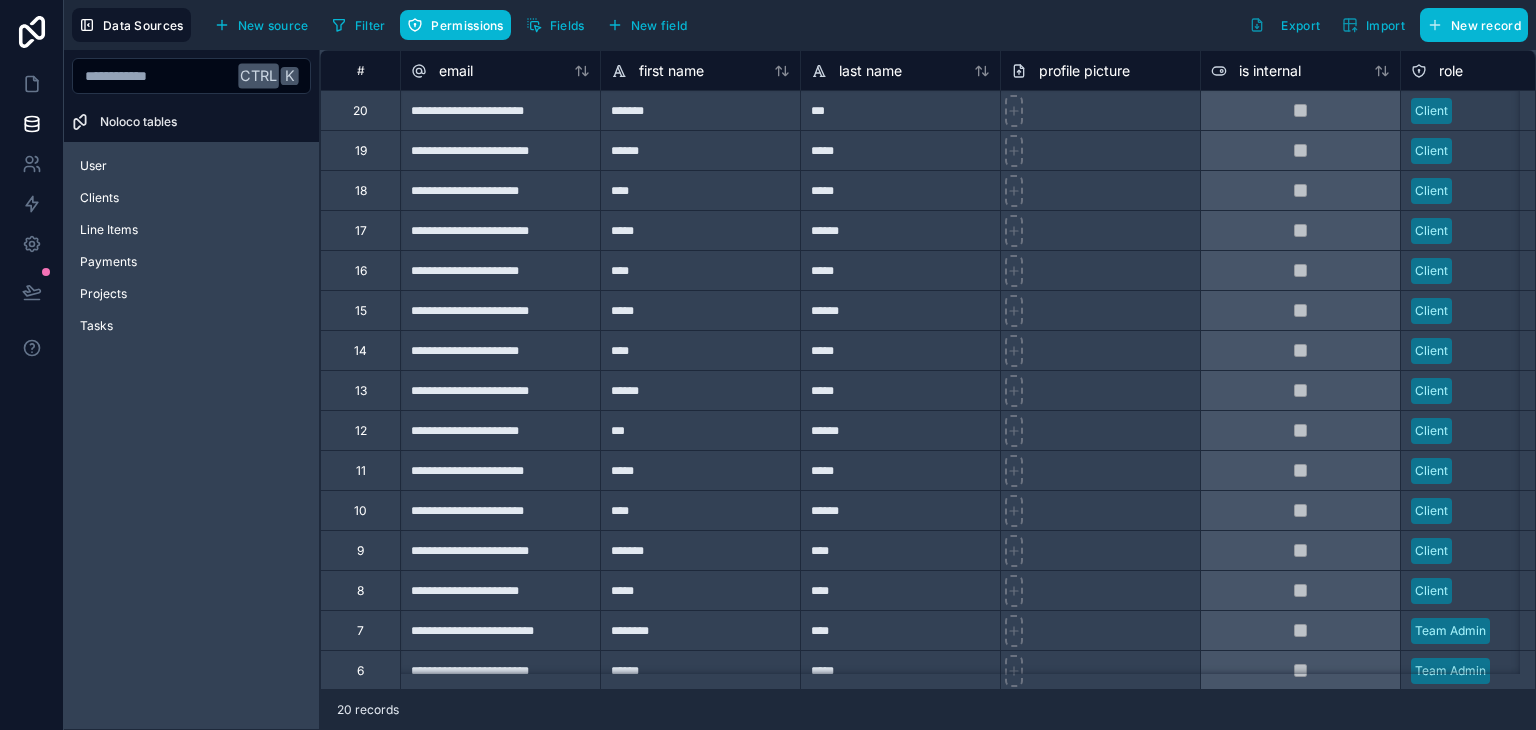 click on "Noloco tables" at bounding box center [138, 122] 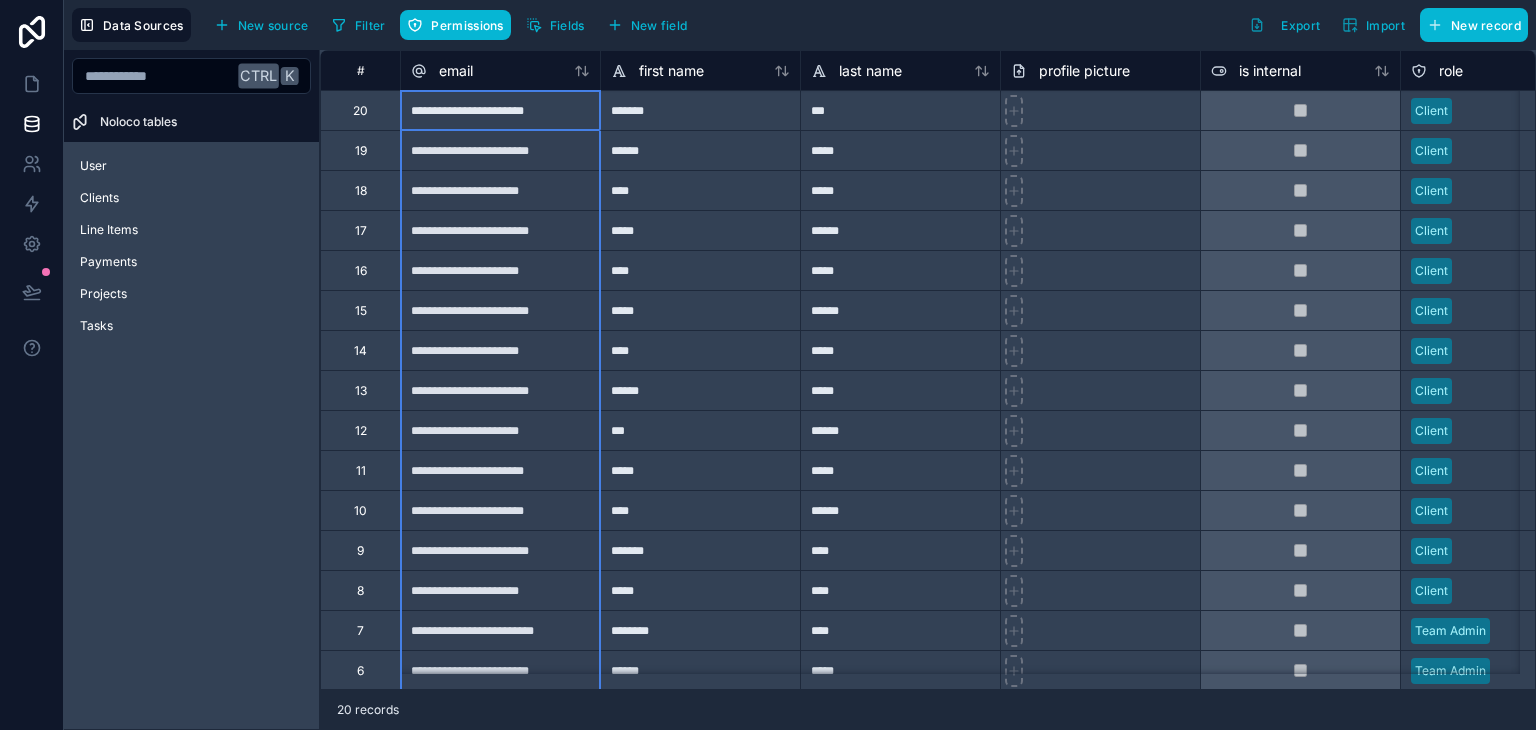 drag, startPoint x: 505, startPoint y: 75, endPoint x: 195, endPoint y: 408, distance: 454.96045 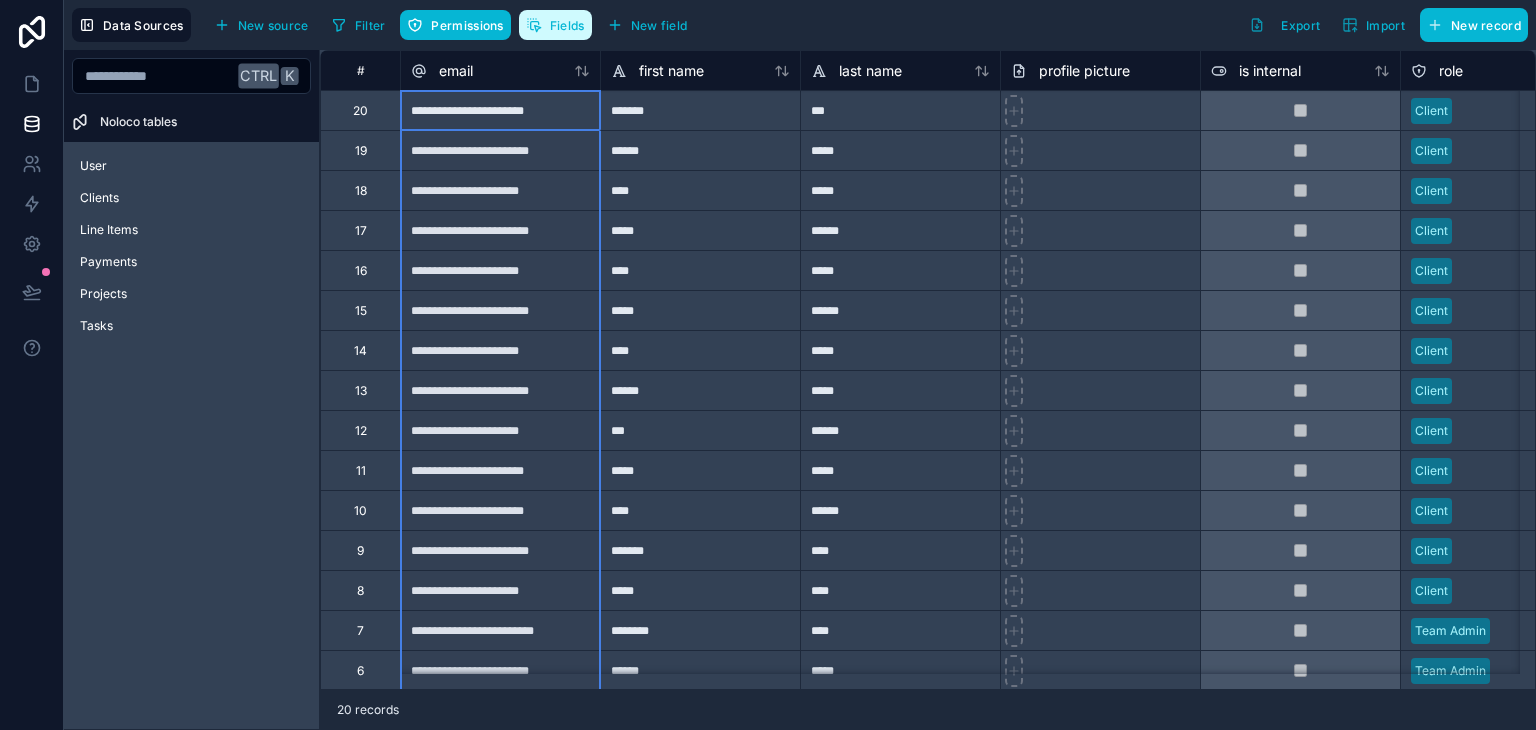 click on "Fields" at bounding box center (567, 25) 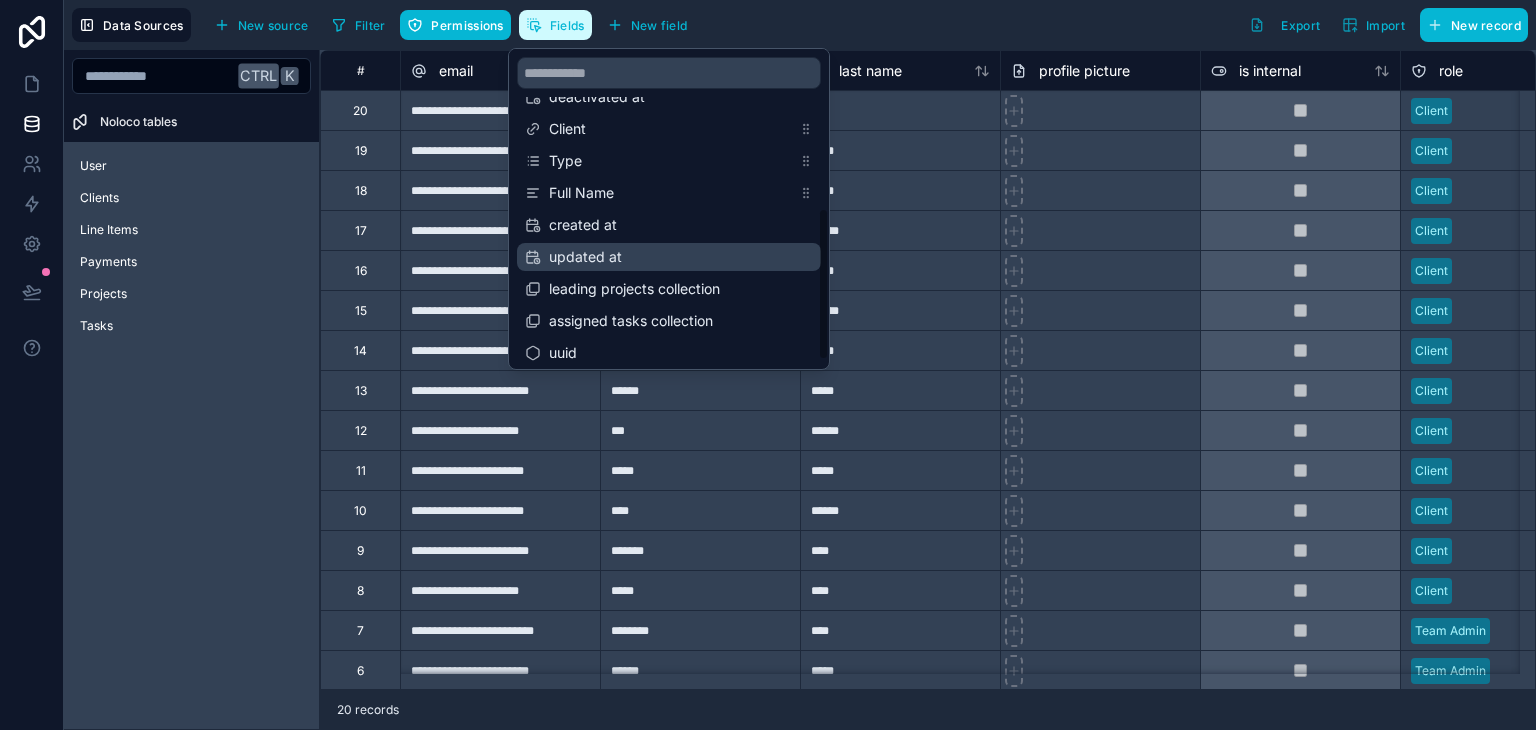 scroll, scrollTop: 320, scrollLeft: 0, axis: vertical 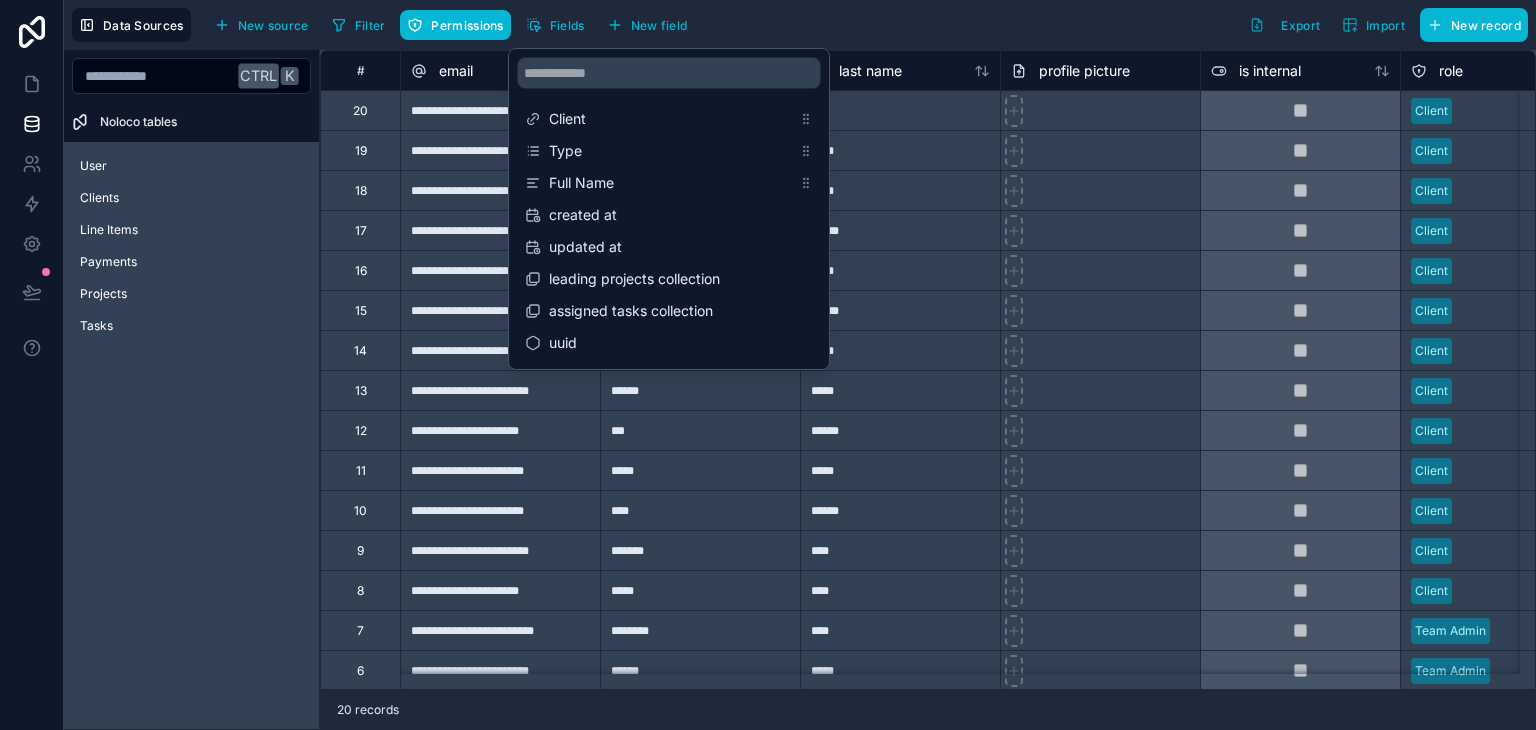 click on "Ctrl K Noloco tables User Clients Line Items Payments Projects Tasks" at bounding box center [192, 390] 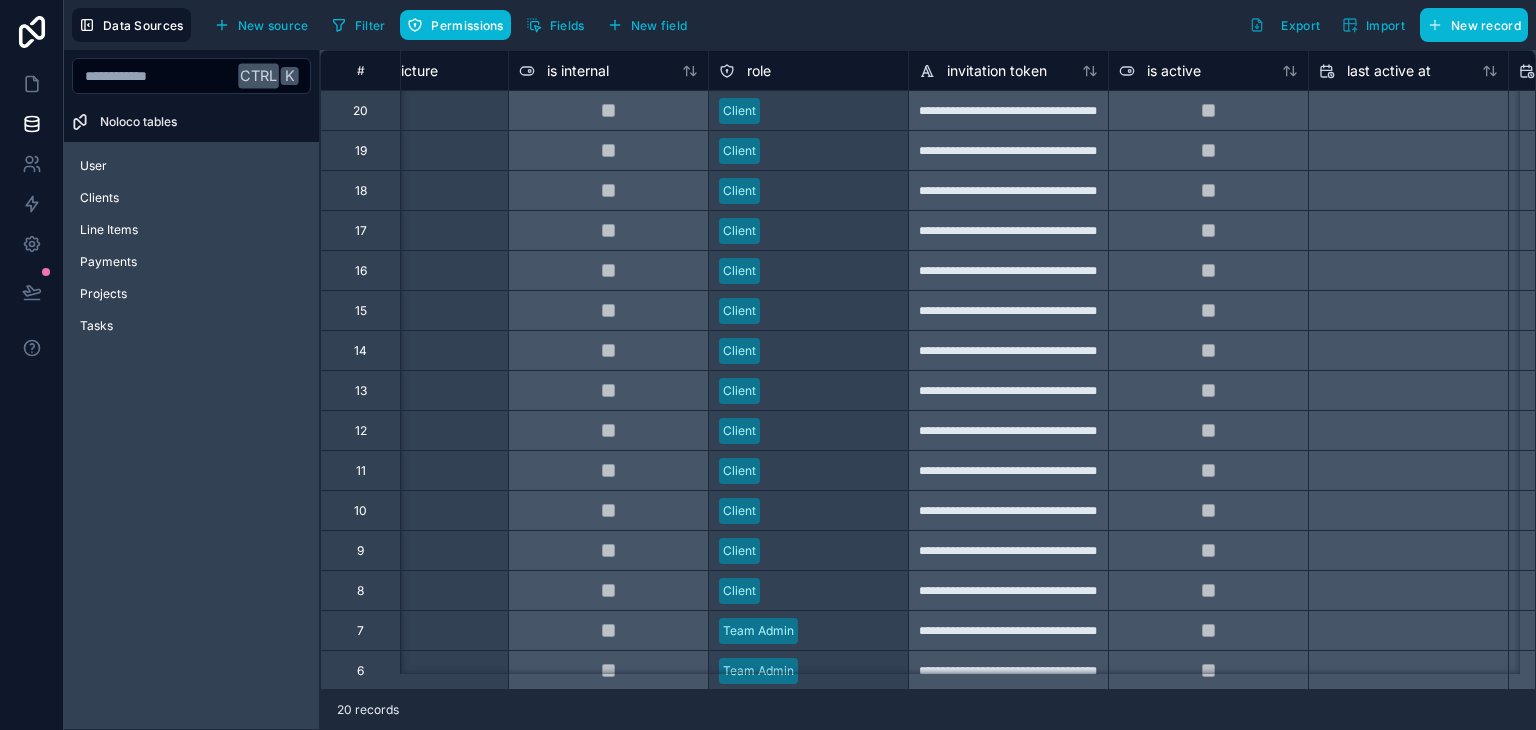 scroll, scrollTop: 0, scrollLeft: 0, axis: both 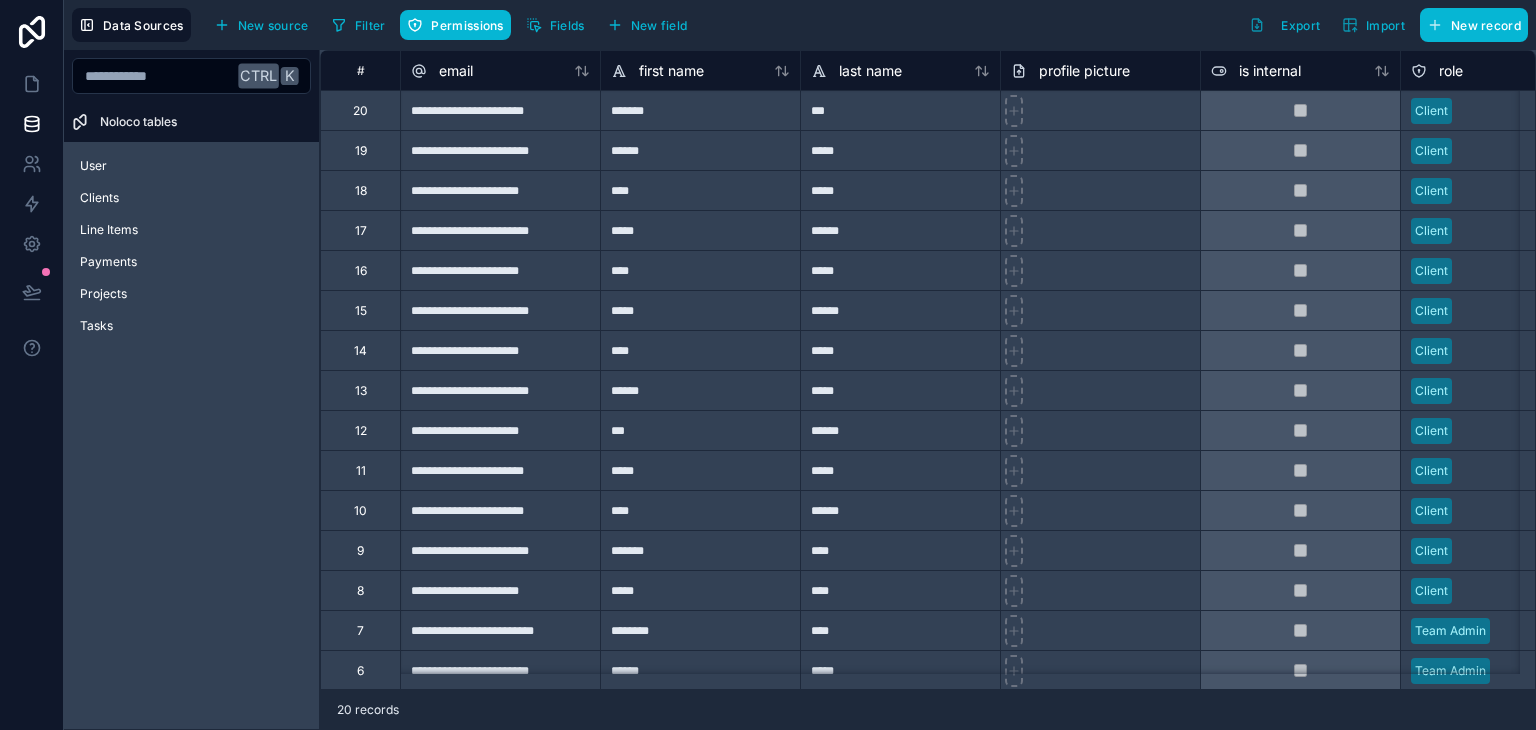 click on "Ctrl K Noloco tables User Clients Line Items Payments Projects Tasks" at bounding box center [192, 390] 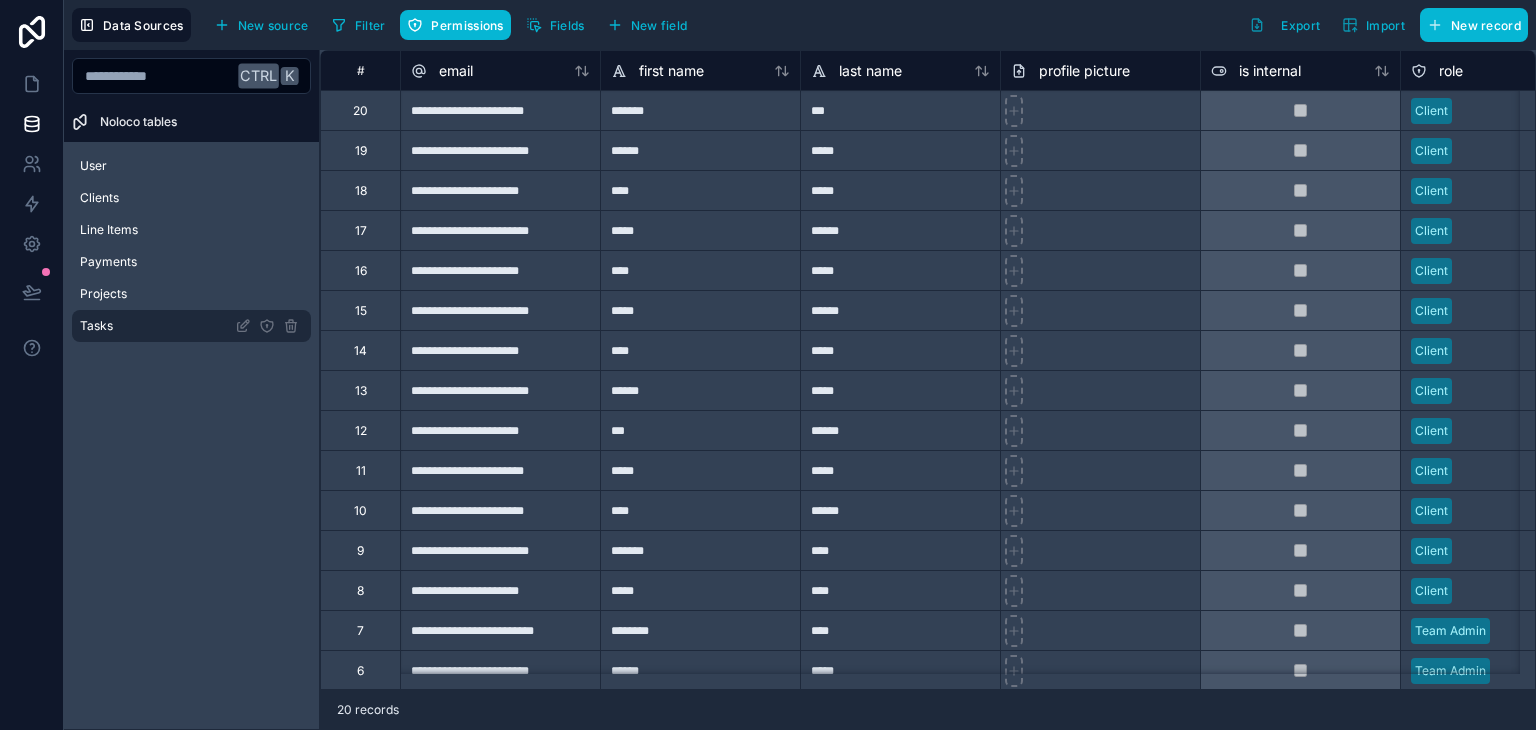 drag, startPoint x: 127, startPoint y: 323, endPoint x: 112, endPoint y: 325, distance: 15.132746 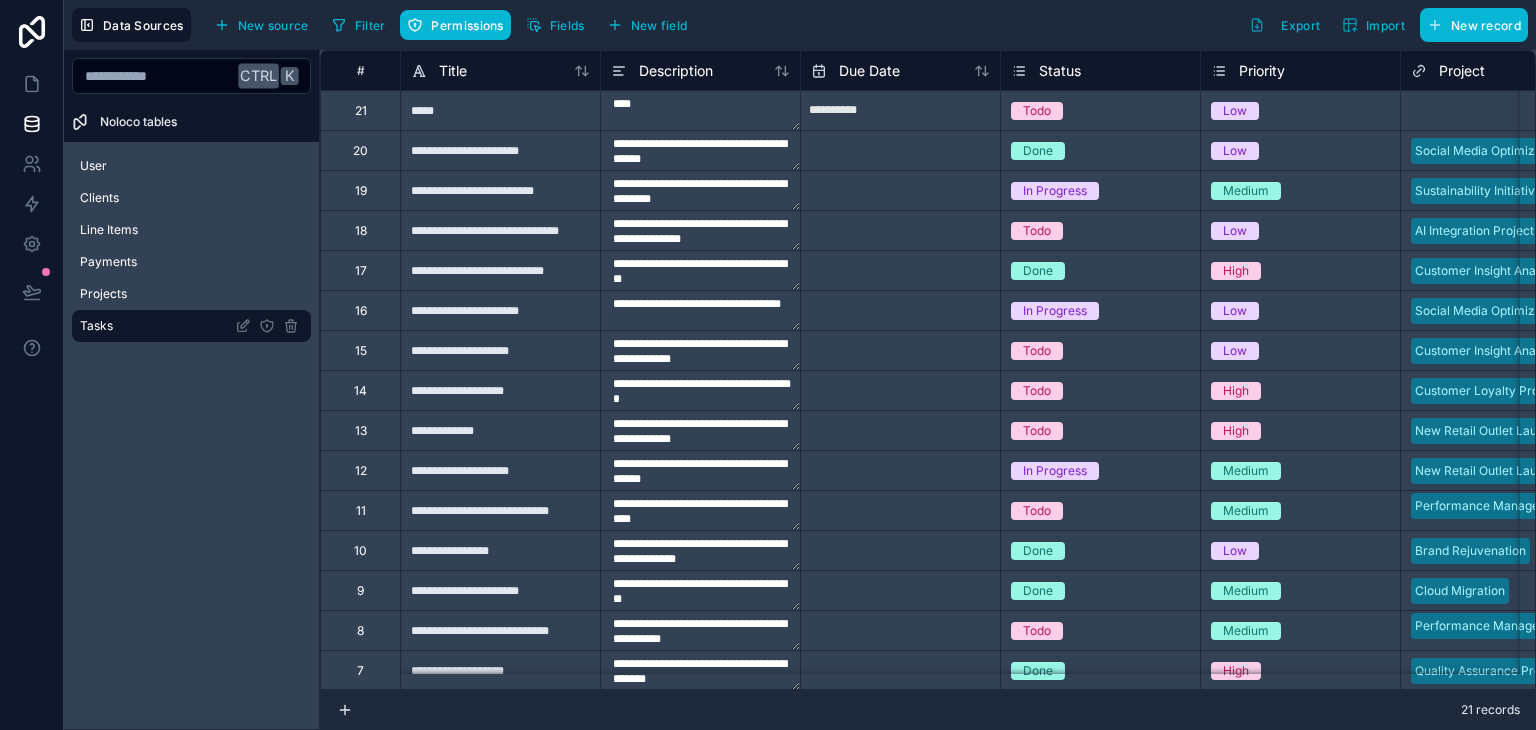 click on "Ctrl K Noloco tables User Clients Line Items Payments Projects Tasks" at bounding box center (192, 390) 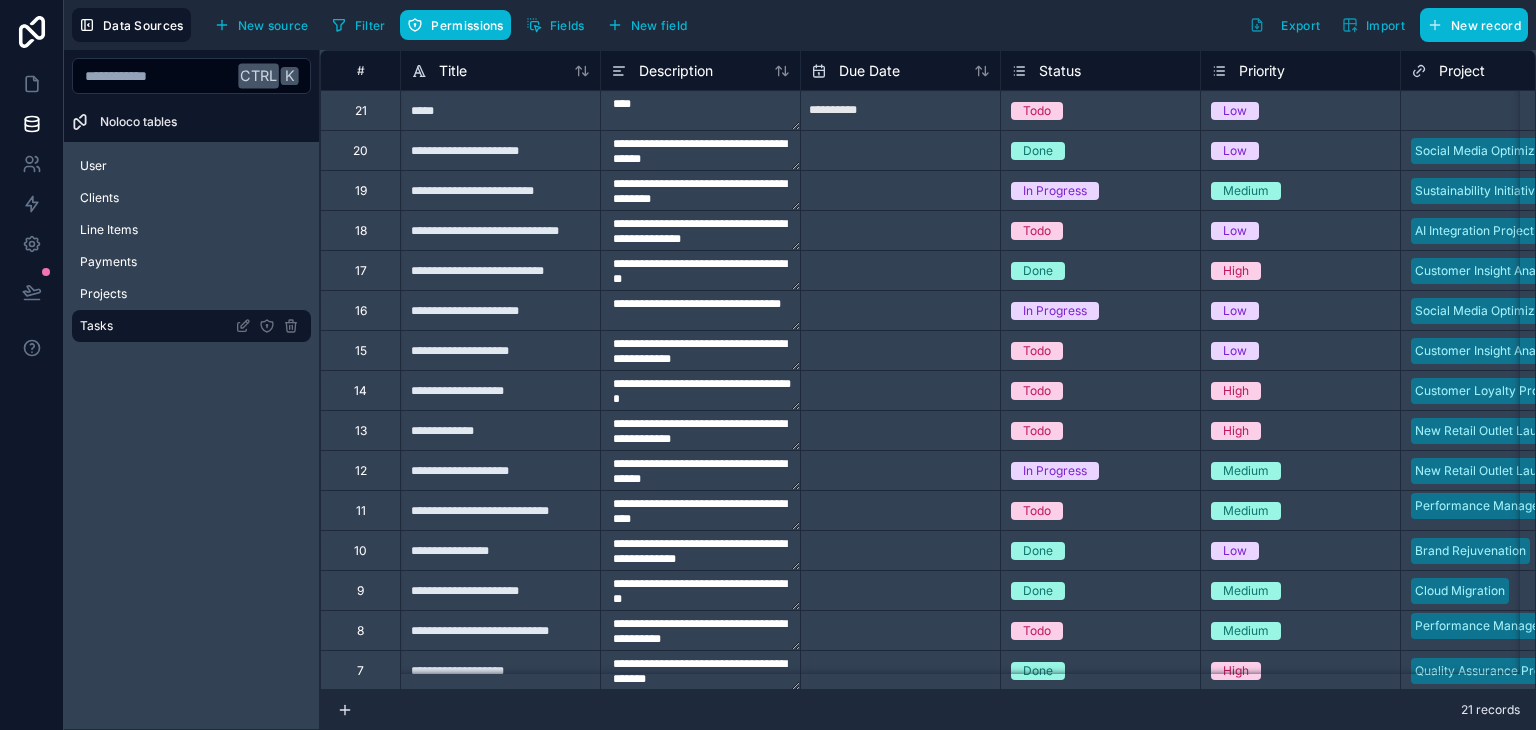 click on "Noloco tables" at bounding box center [191, 122] 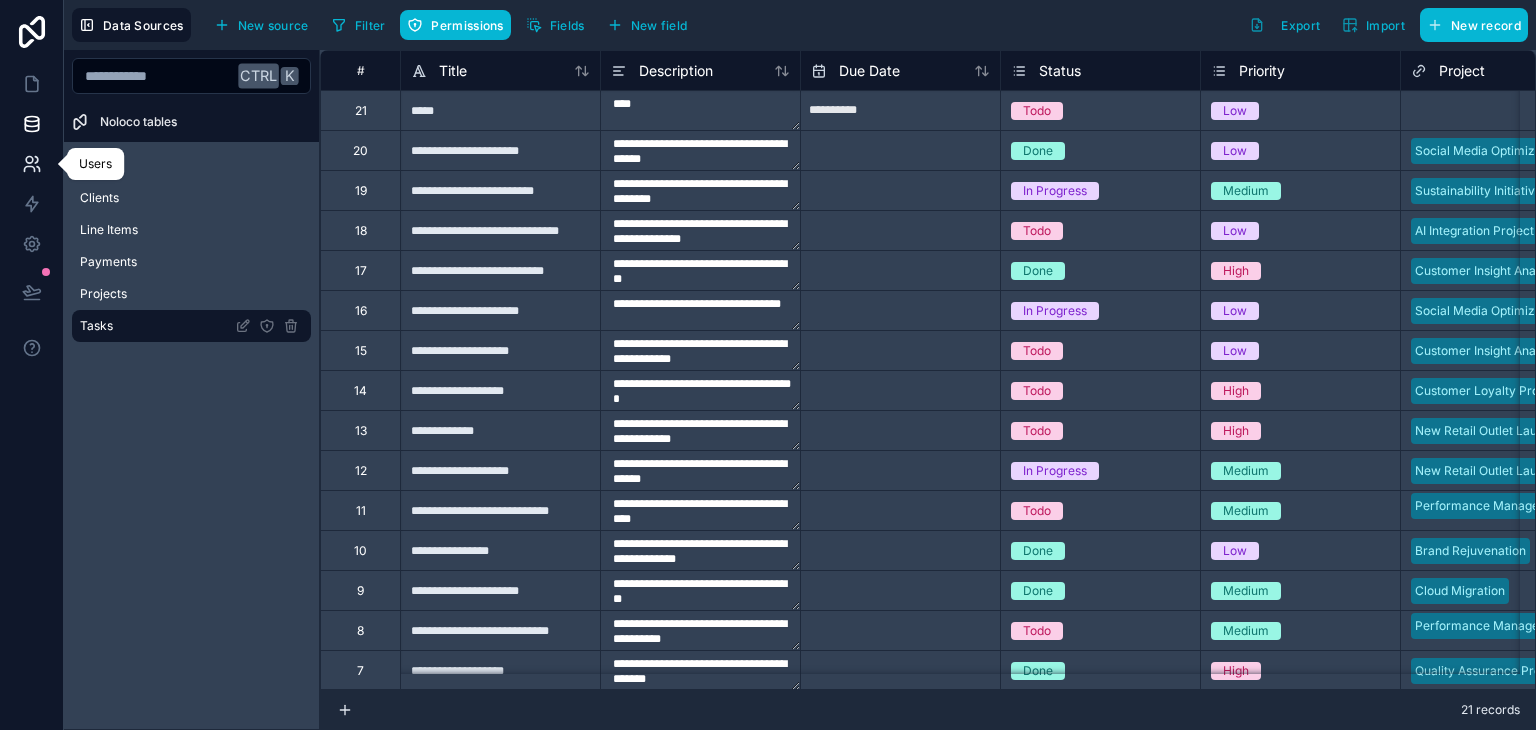 click 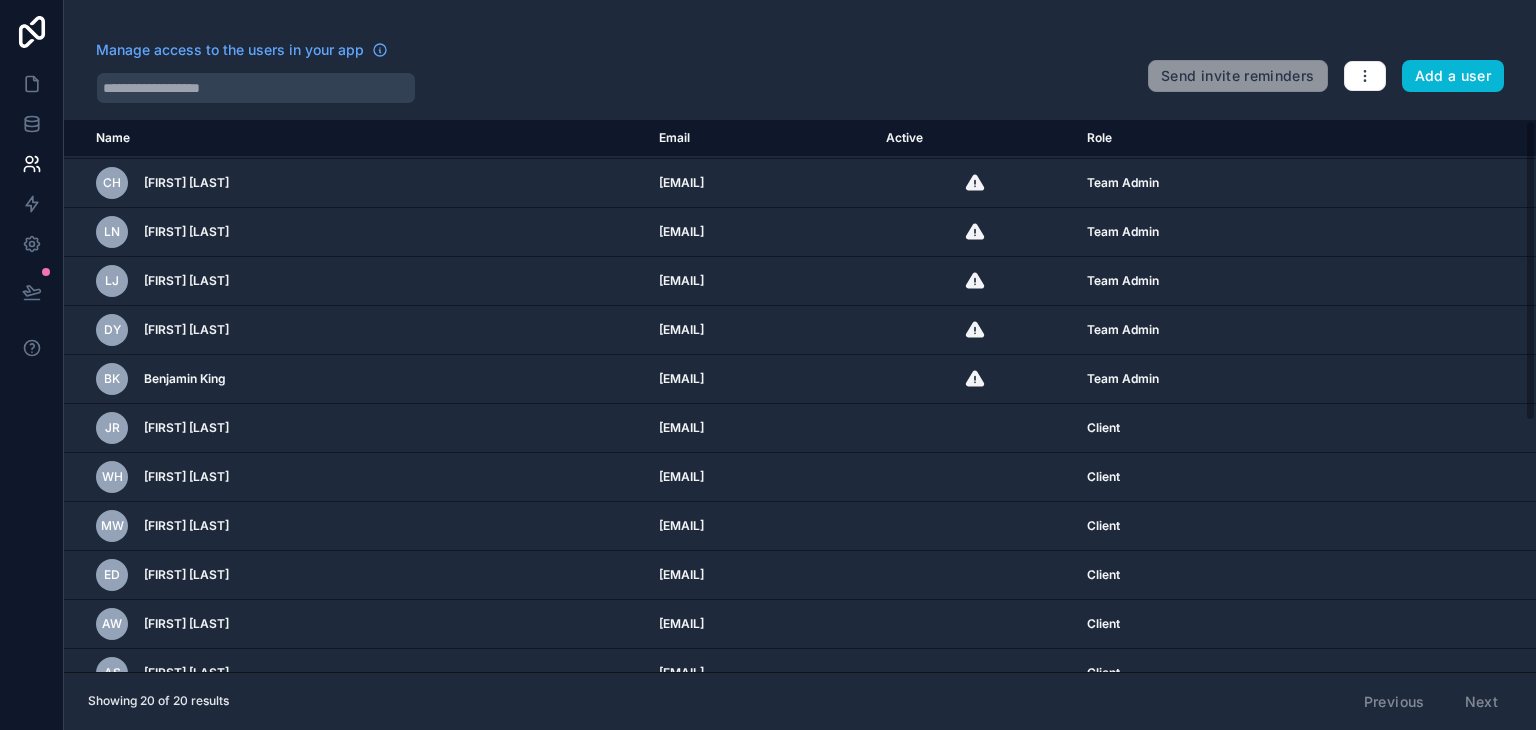 scroll, scrollTop: 0, scrollLeft: 0, axis: both 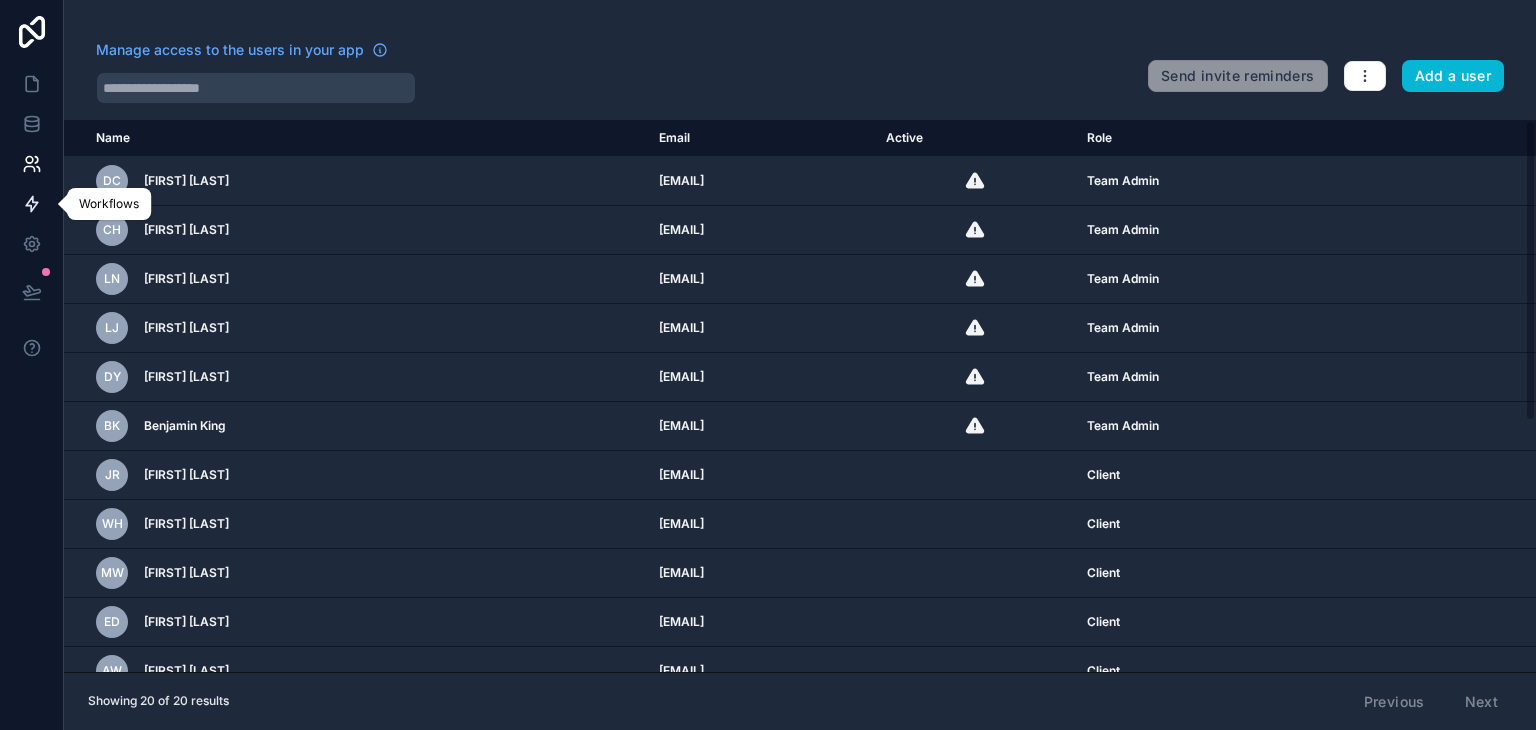click 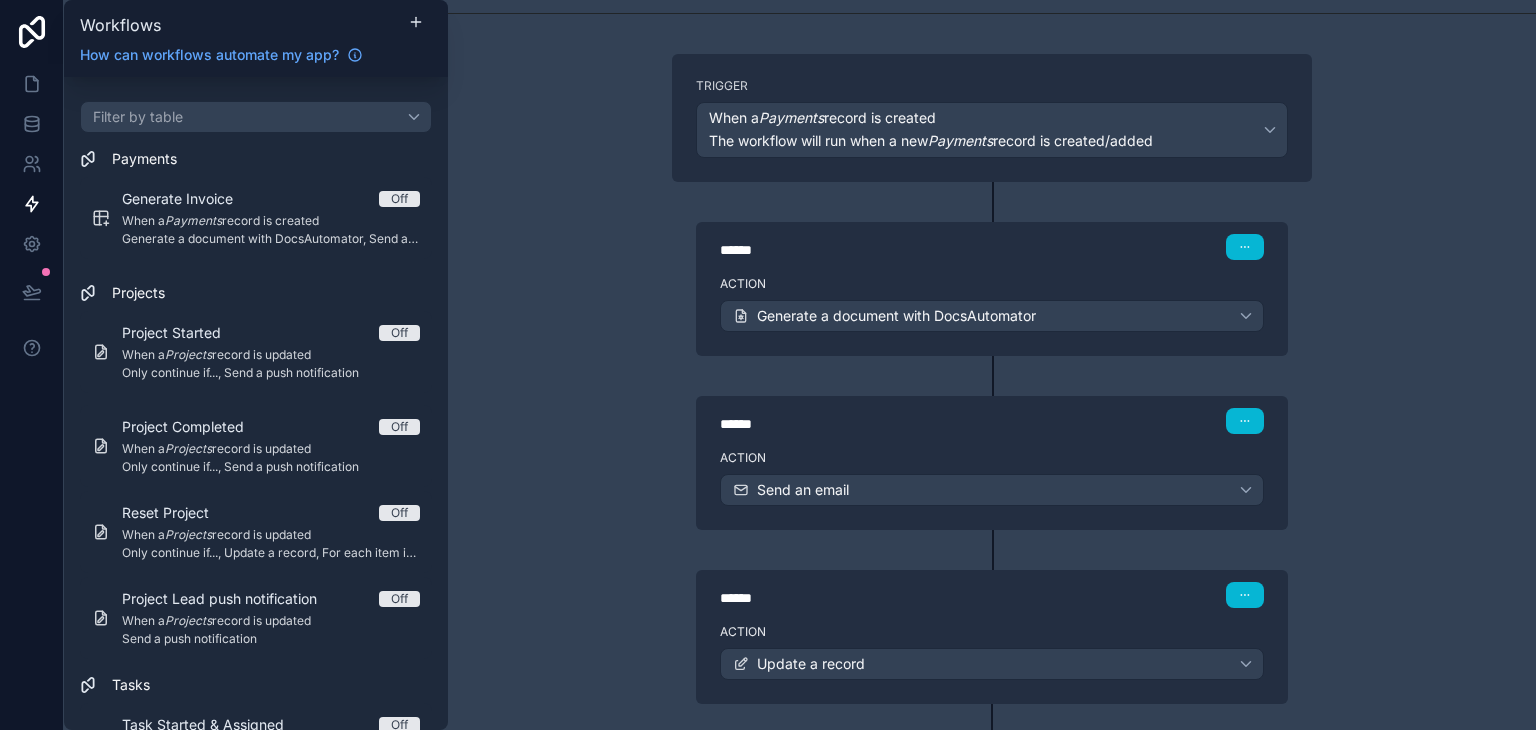 scroll, scrollTop: 0, scrollLeft: 0, axis: both 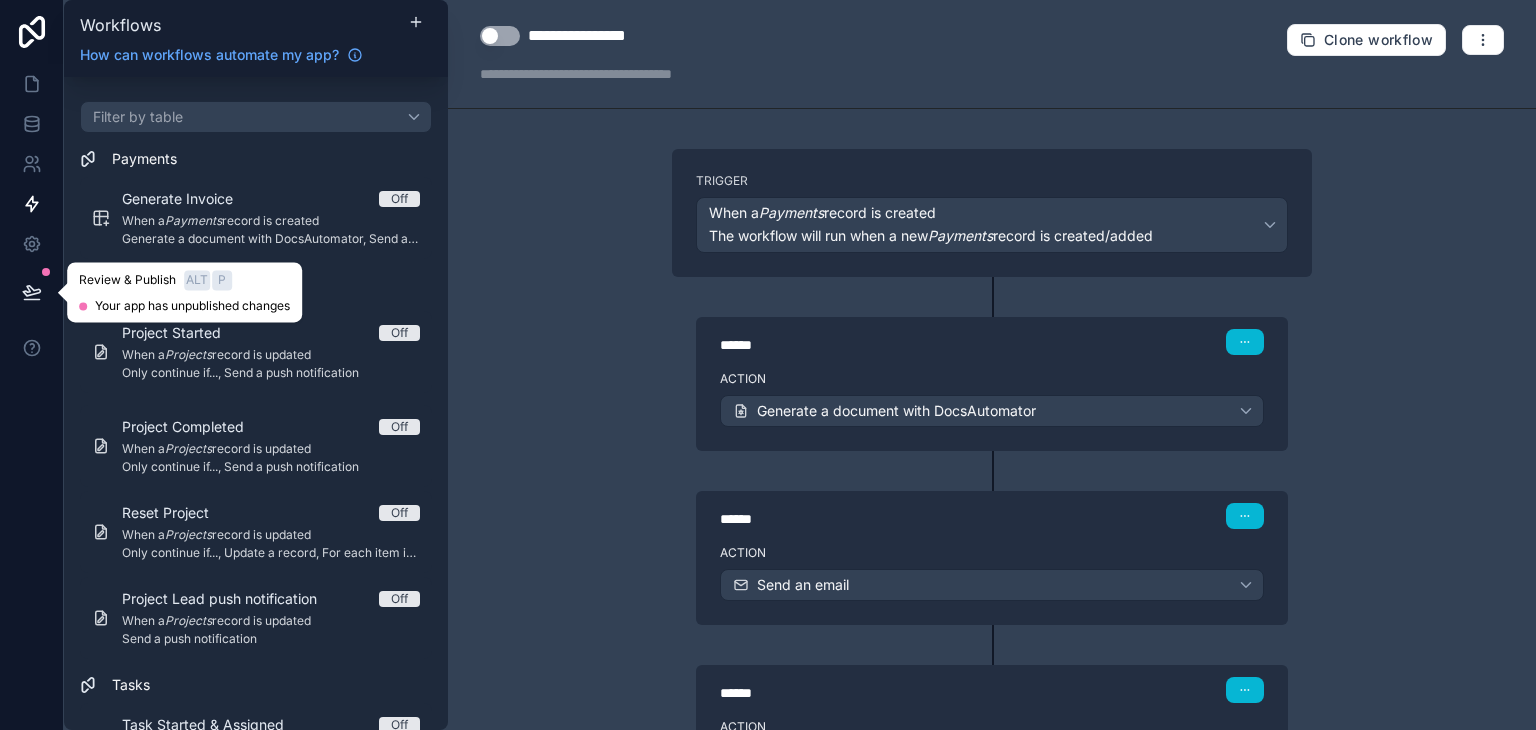 click 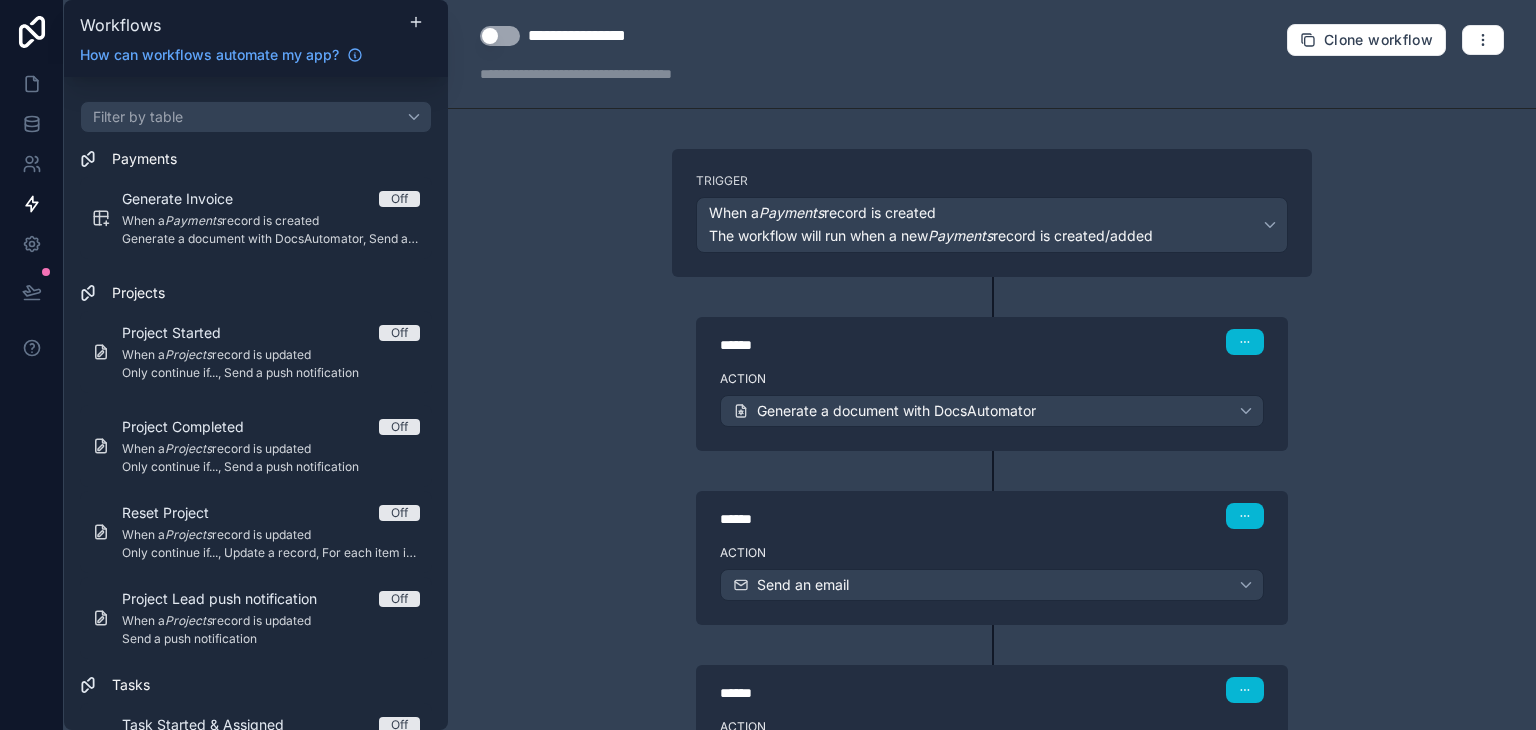 click at bounding box center [32, 365] 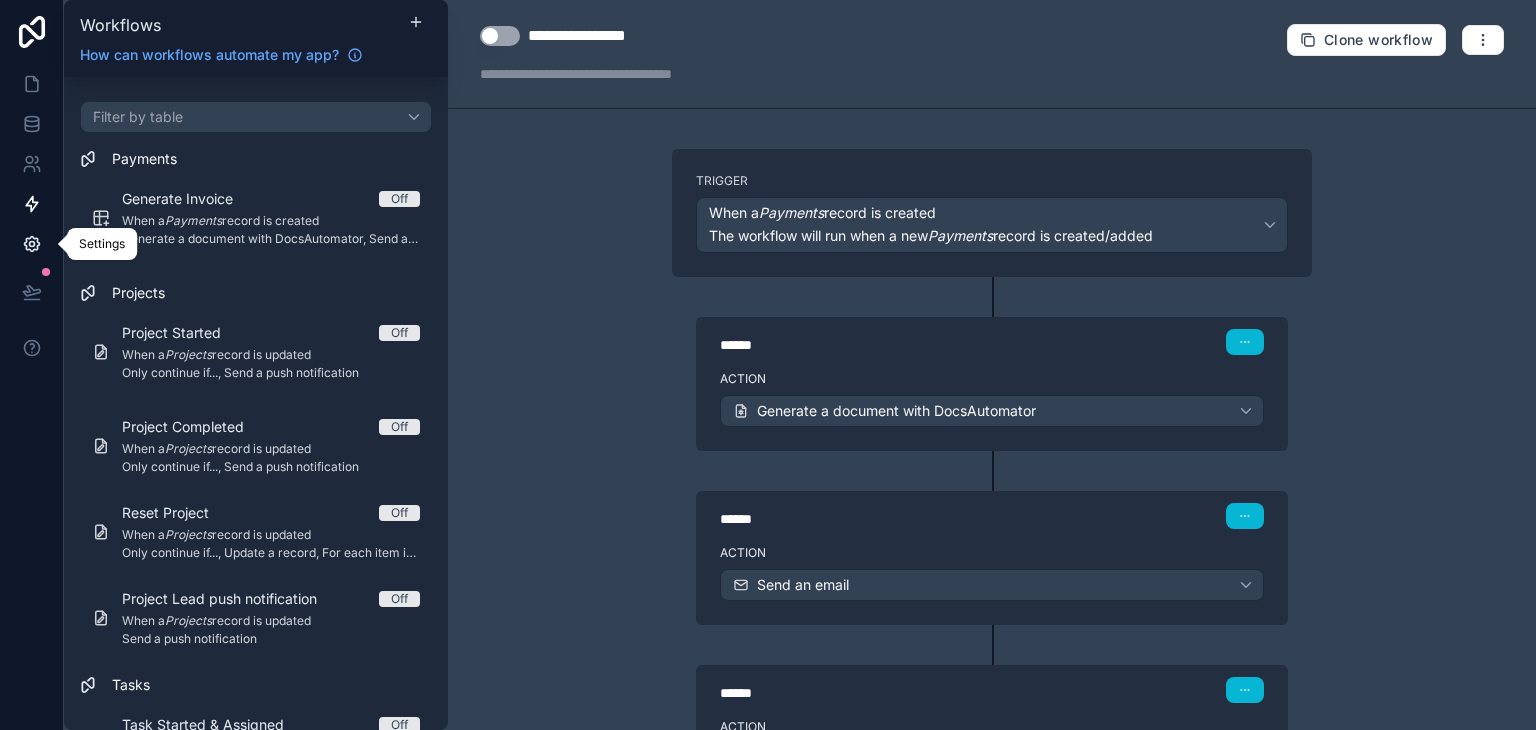 click 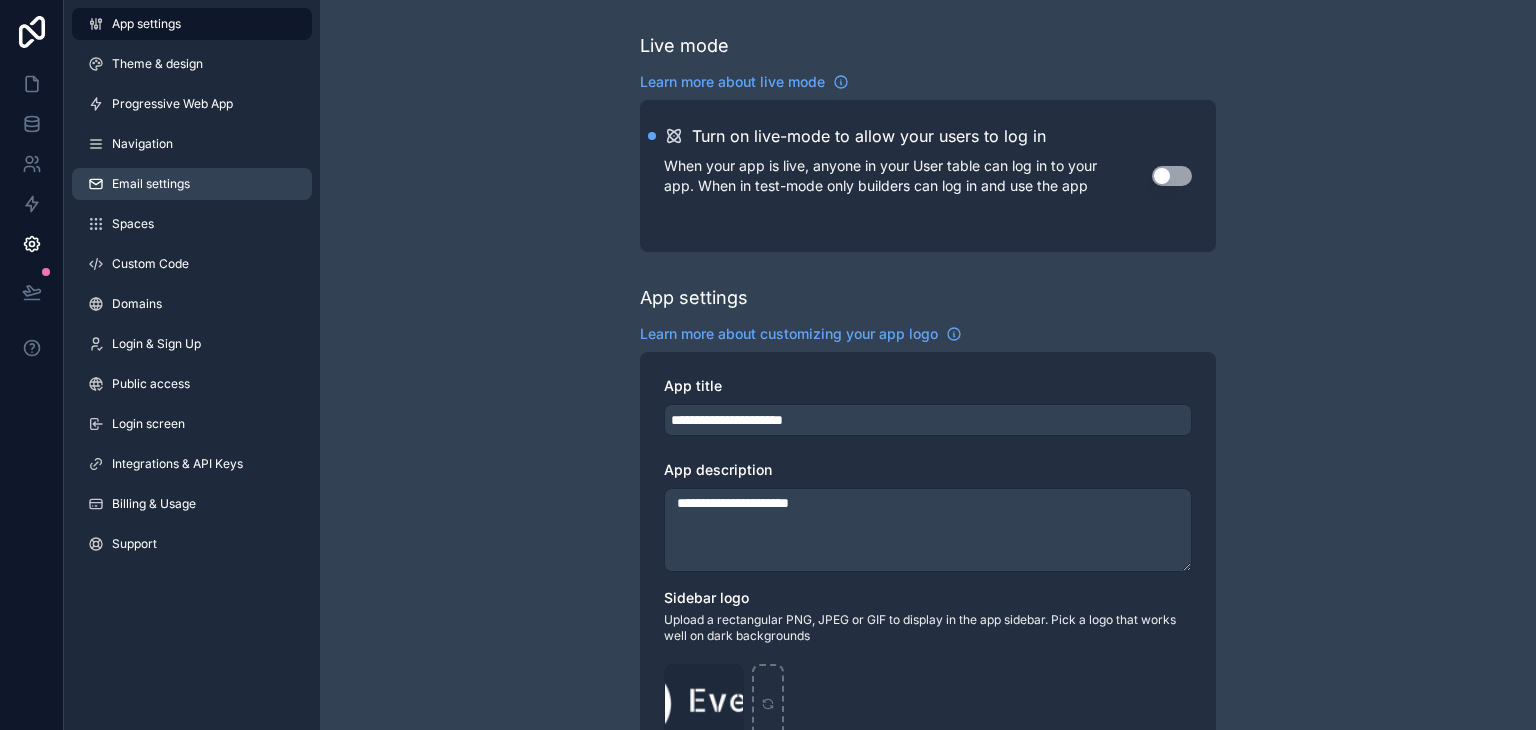 click on "Email settings" at bounding box center (151, 184) 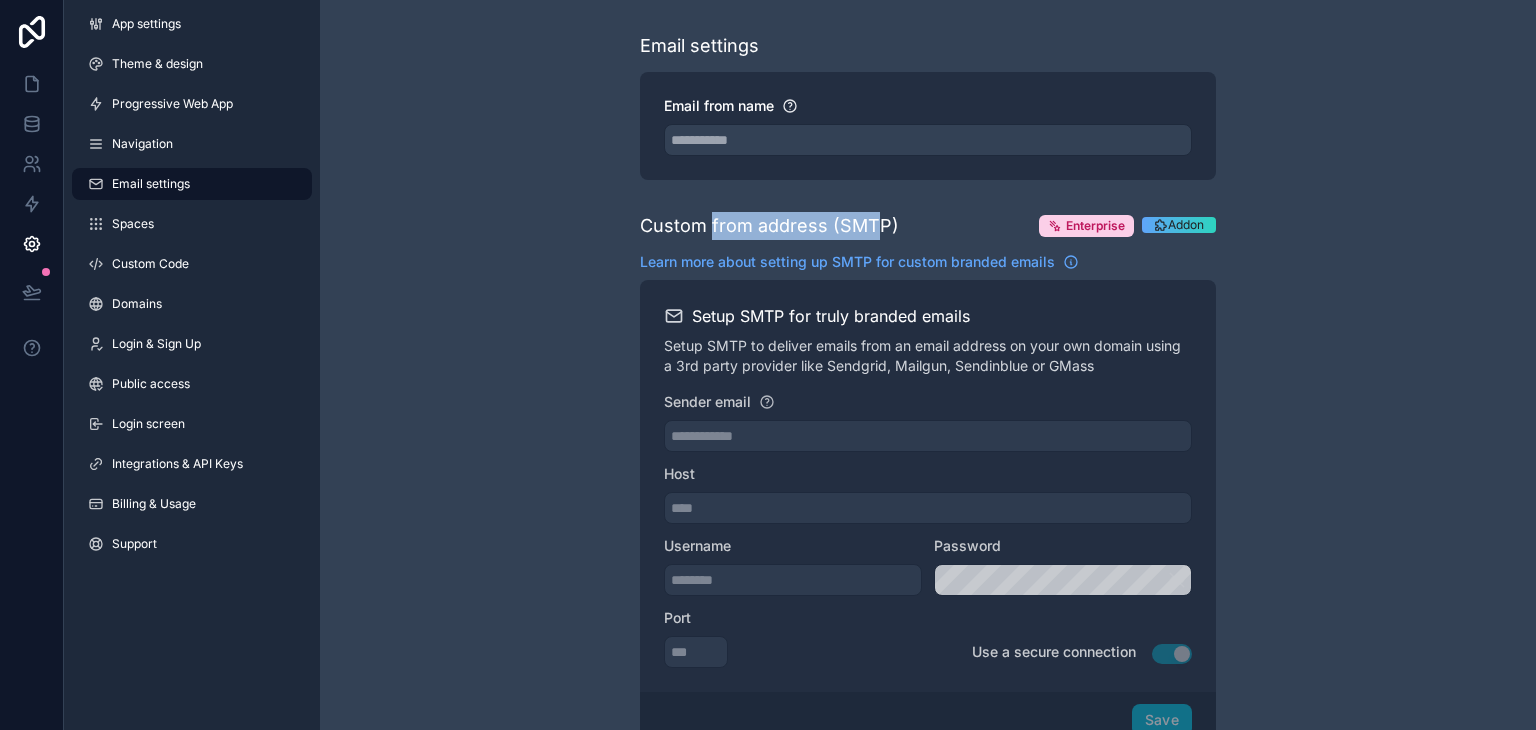 drag, startPoint x: 709, startPoint y: 230, endPoint x: 879, endPoint y: 230, distance: 170 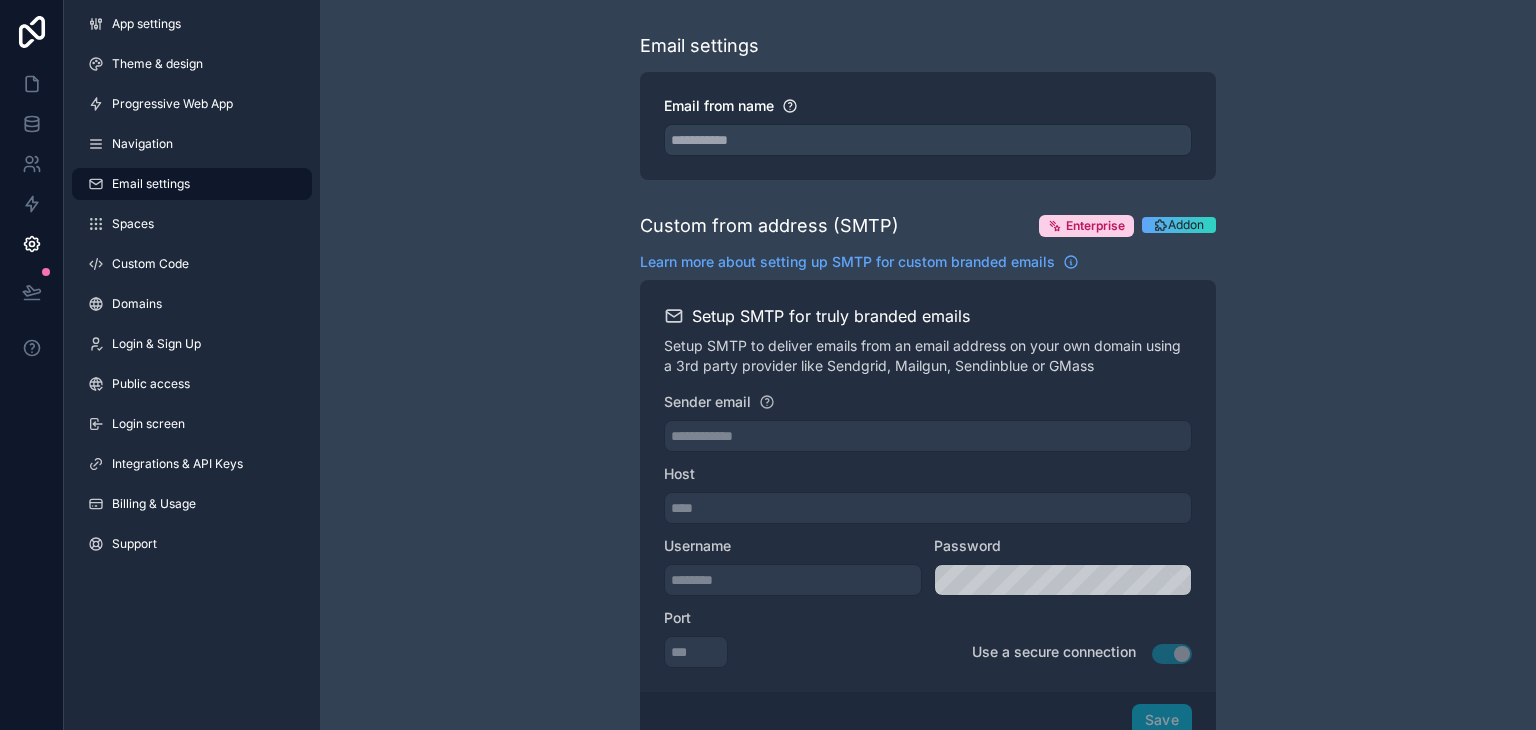 click on "Custom from address (SMTP) Enterprise Addon" at bounding box center [928, 226] 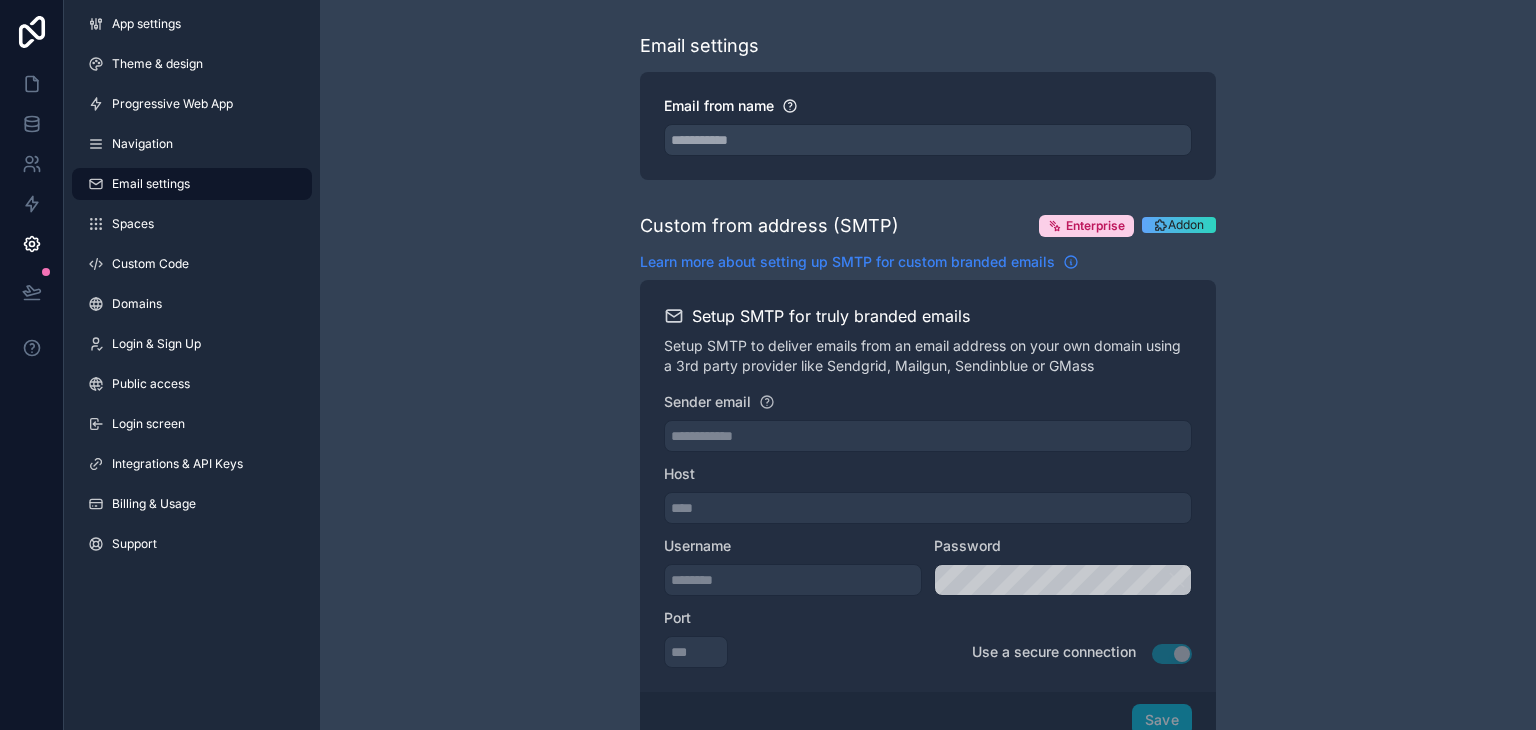 click 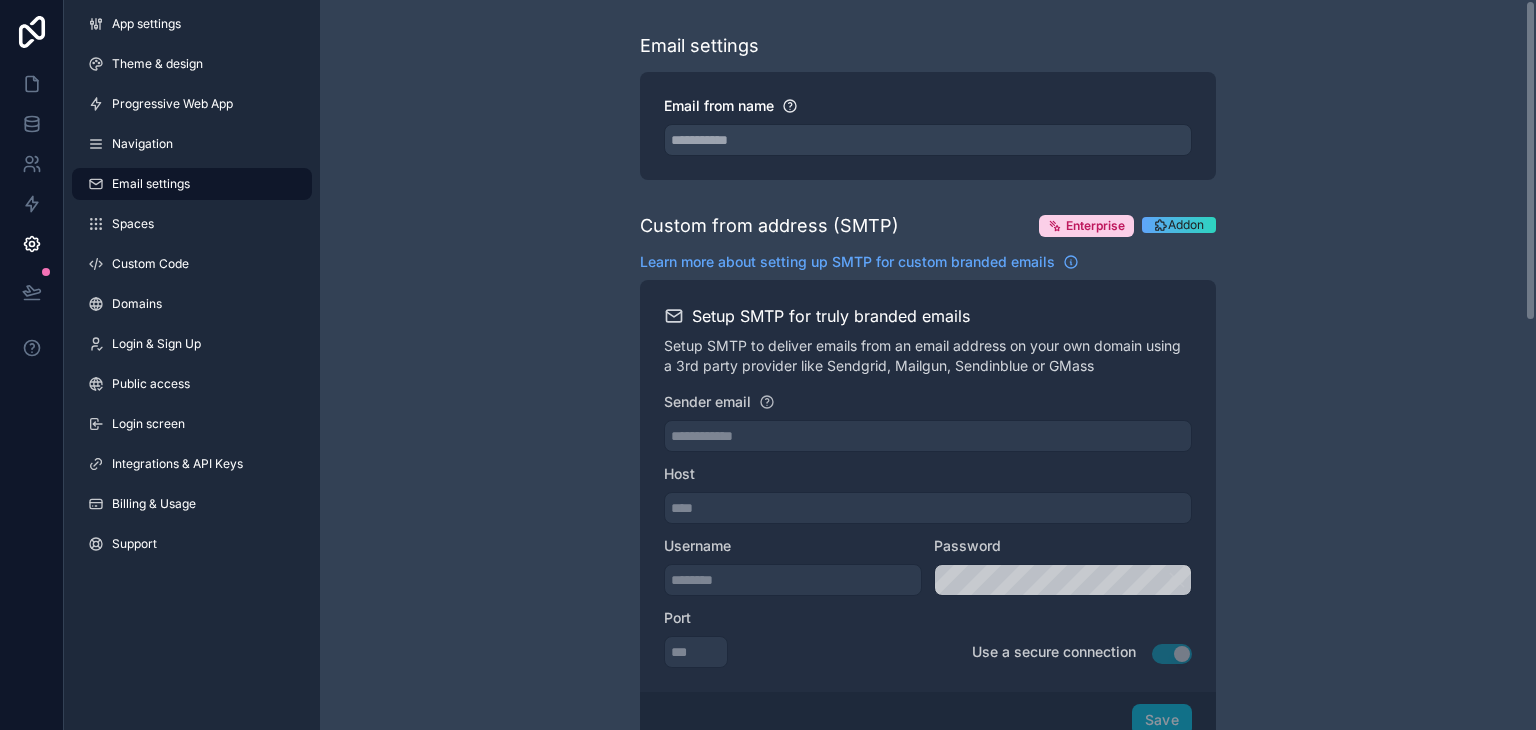 click on "**********" at bounding box center (928, 818) 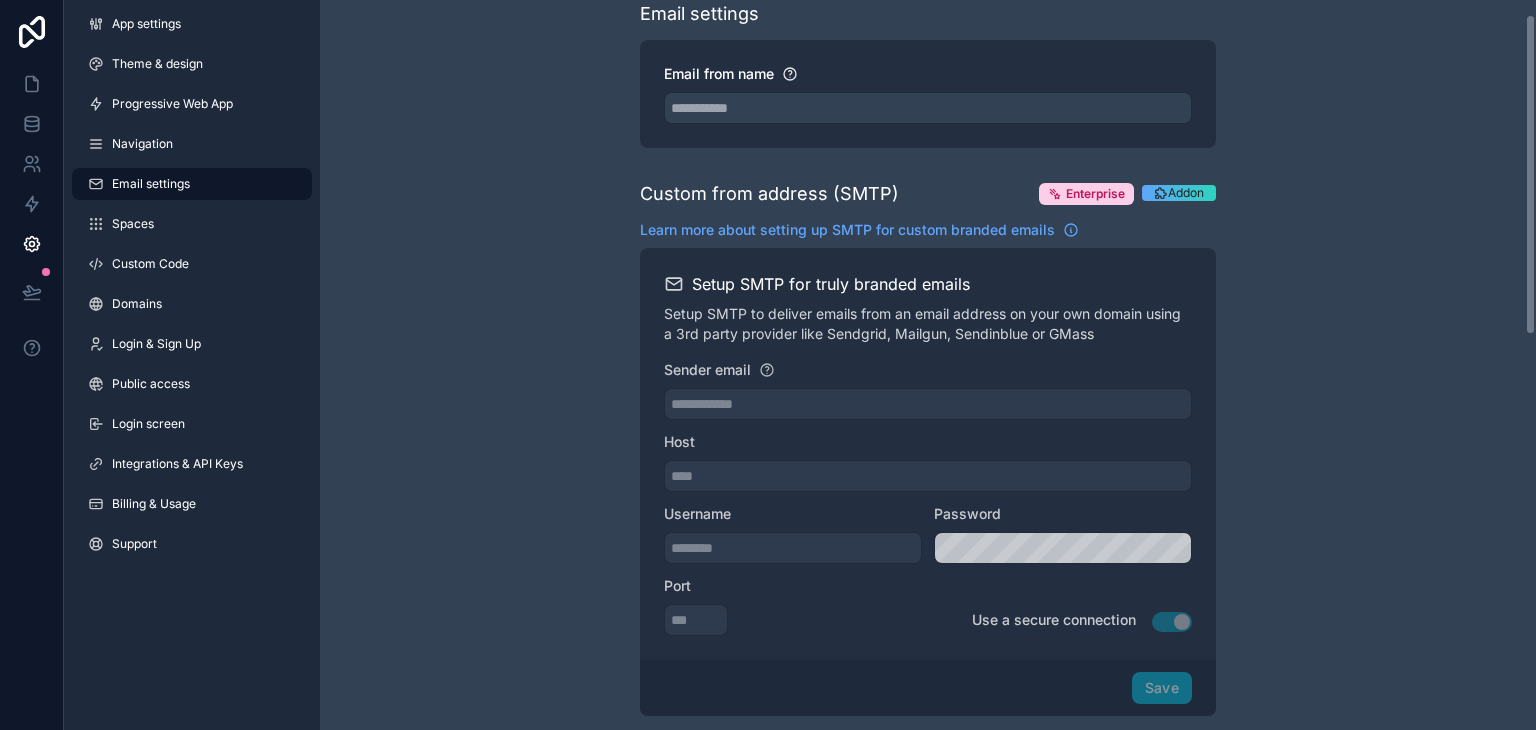 scroll, scrollTop: 0, scrollLeft: 0, axis: both 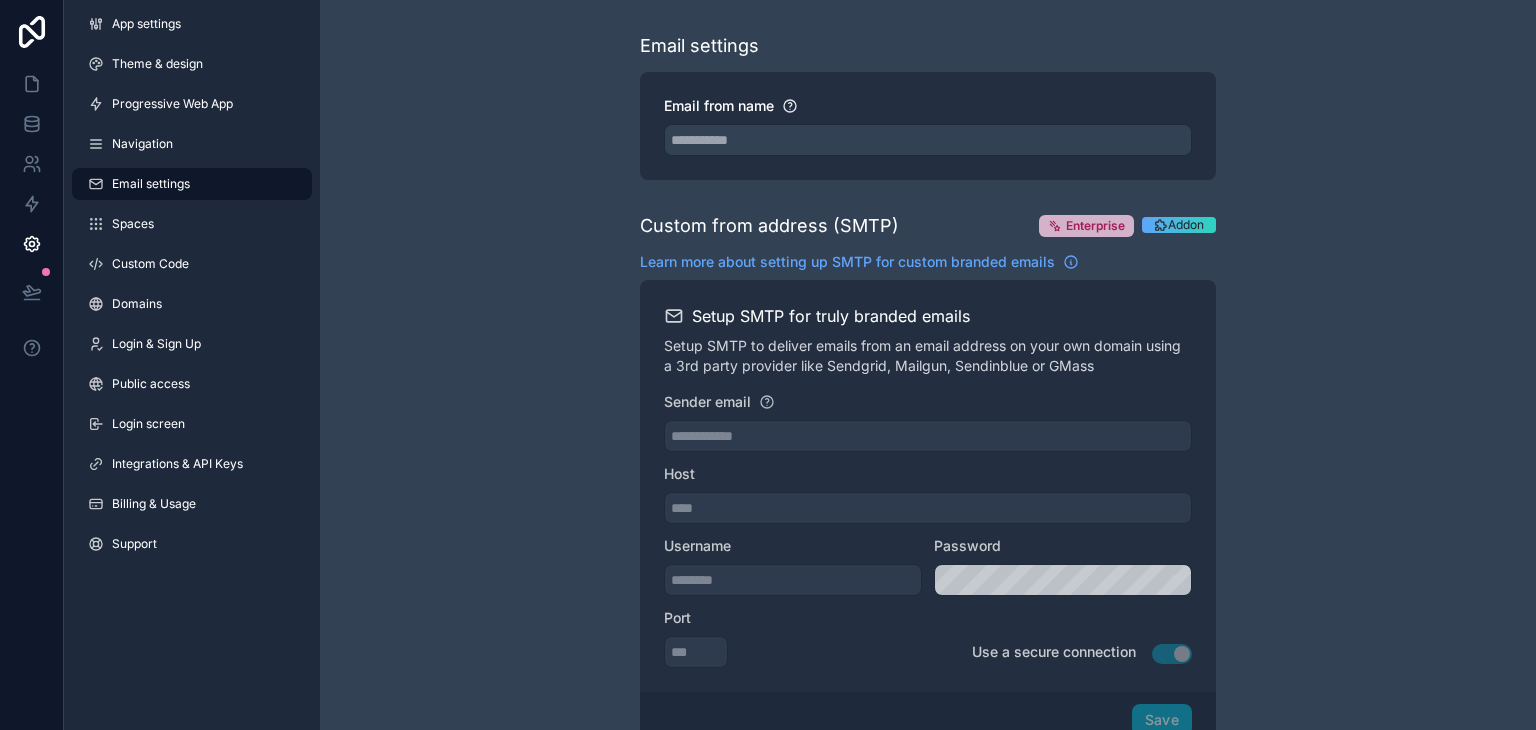 click on "Enterprise" at bounding box center [1095, 226] 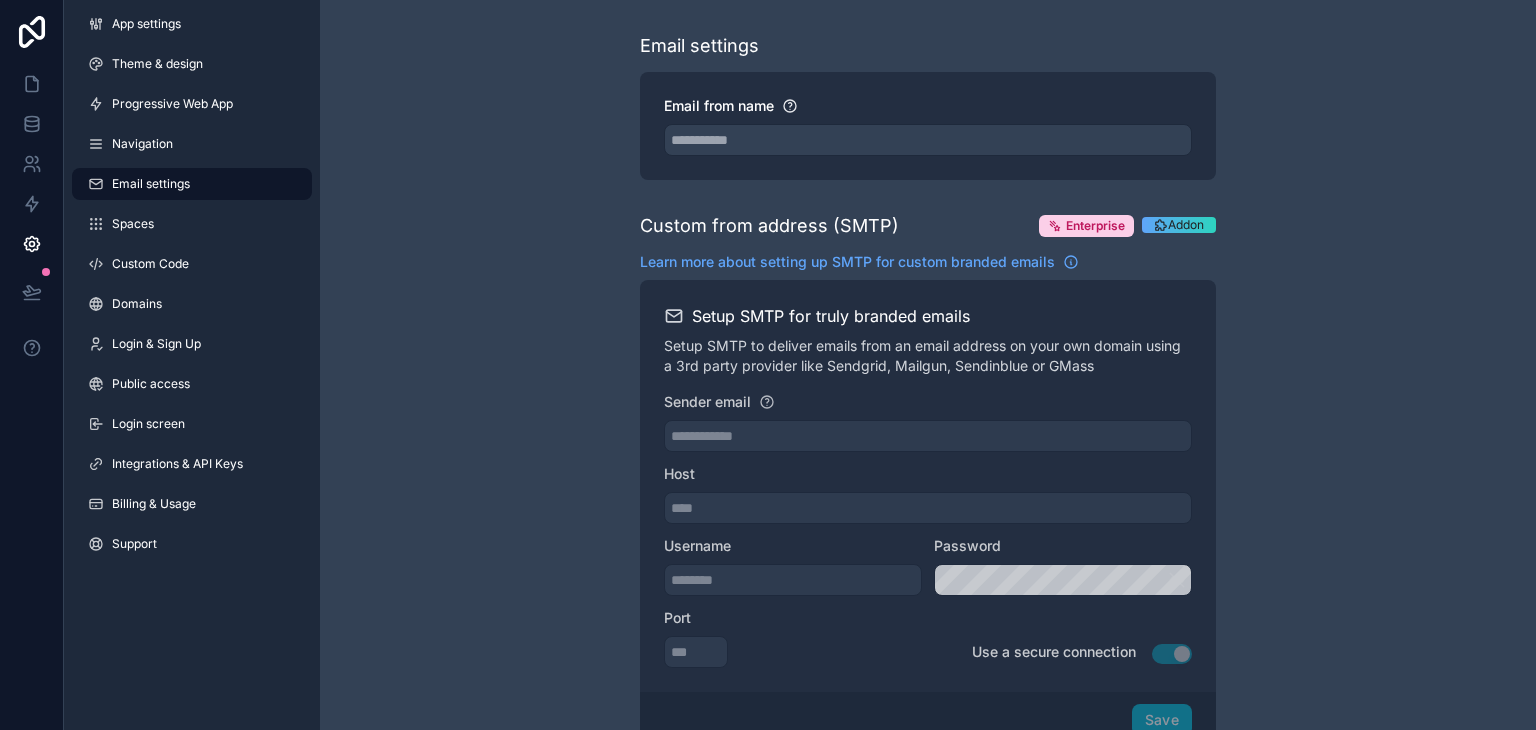 click on "Addon" at bounding box center [1186, 225] 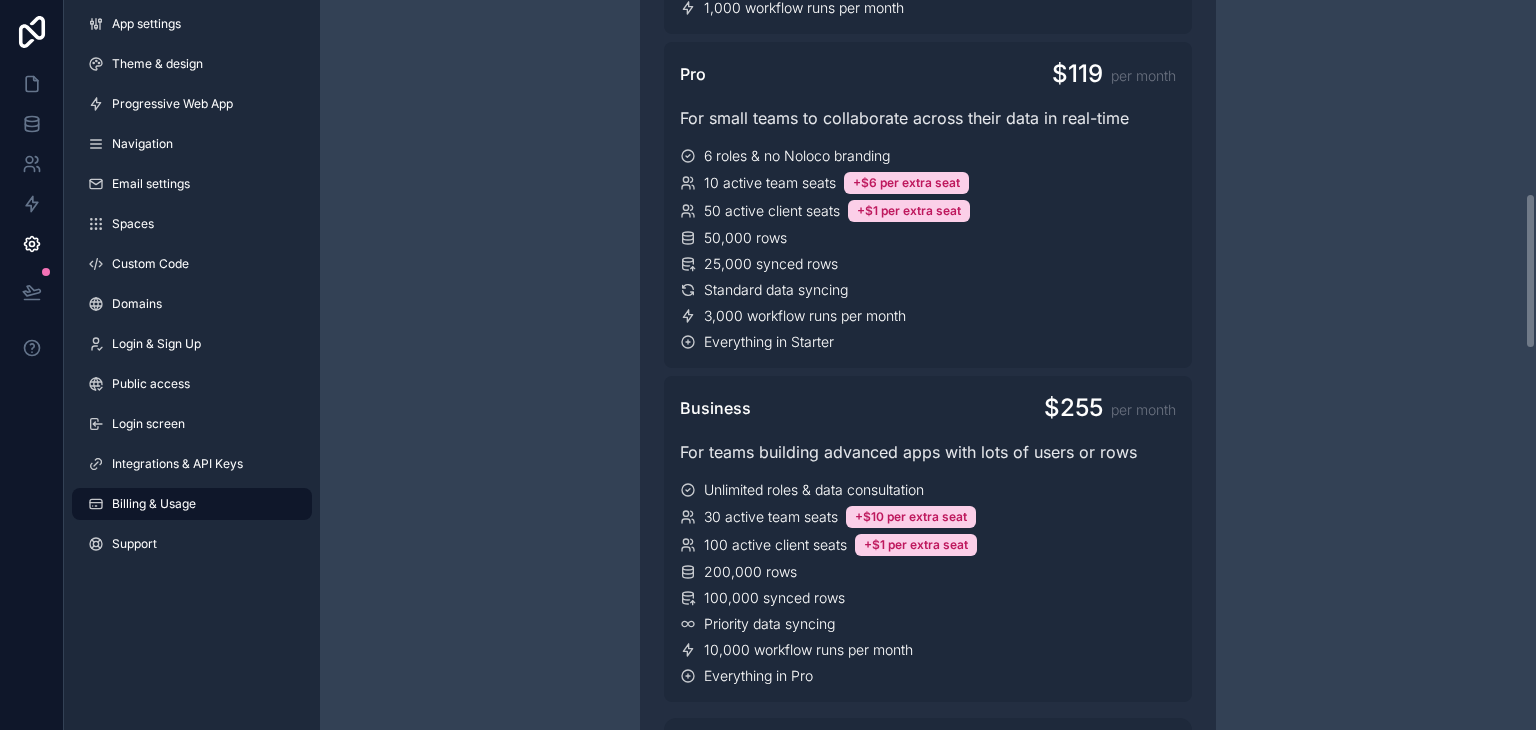scroll, scrollTop: 1000, scrollLeft: 0, axis: vertical 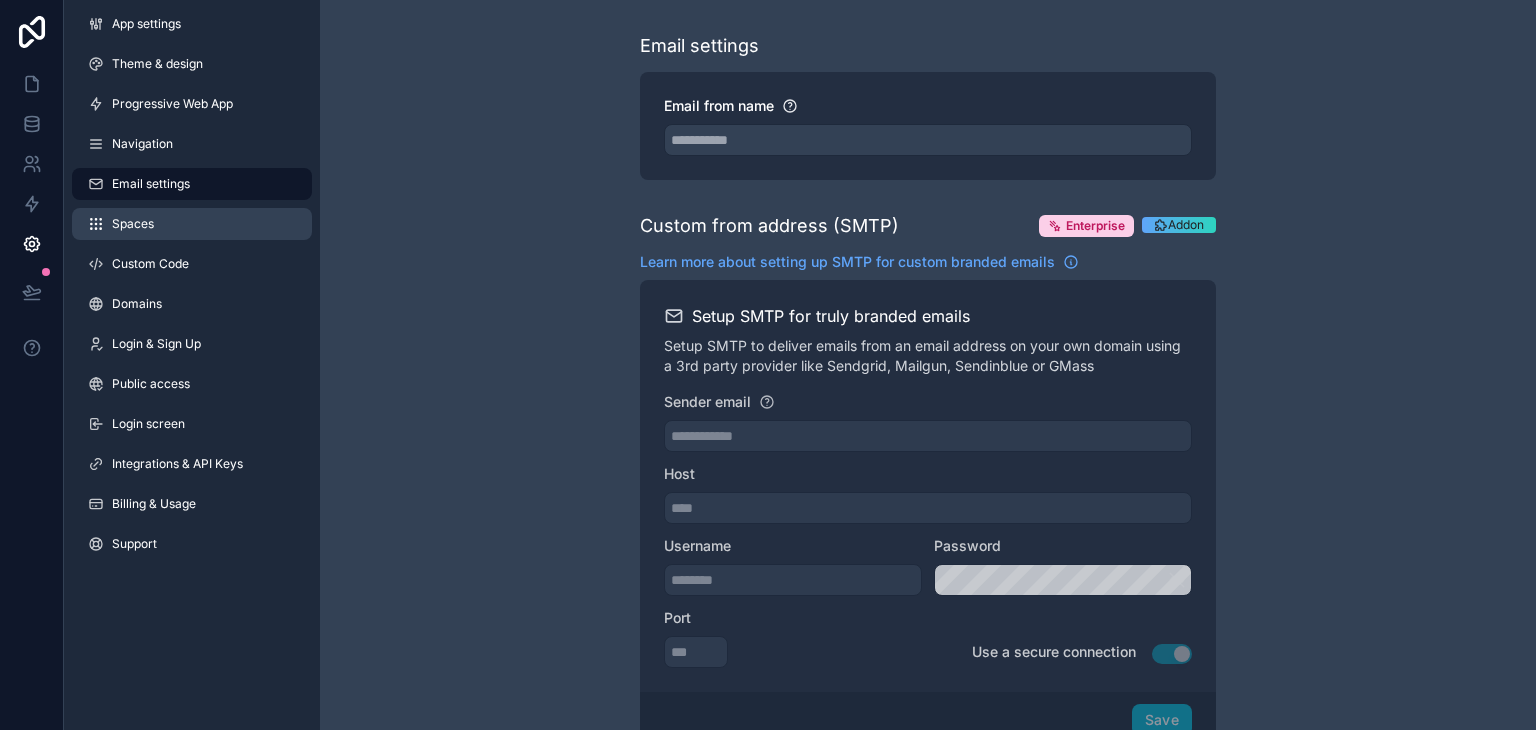 click on "Spaces" at bounding box center [192, 224] 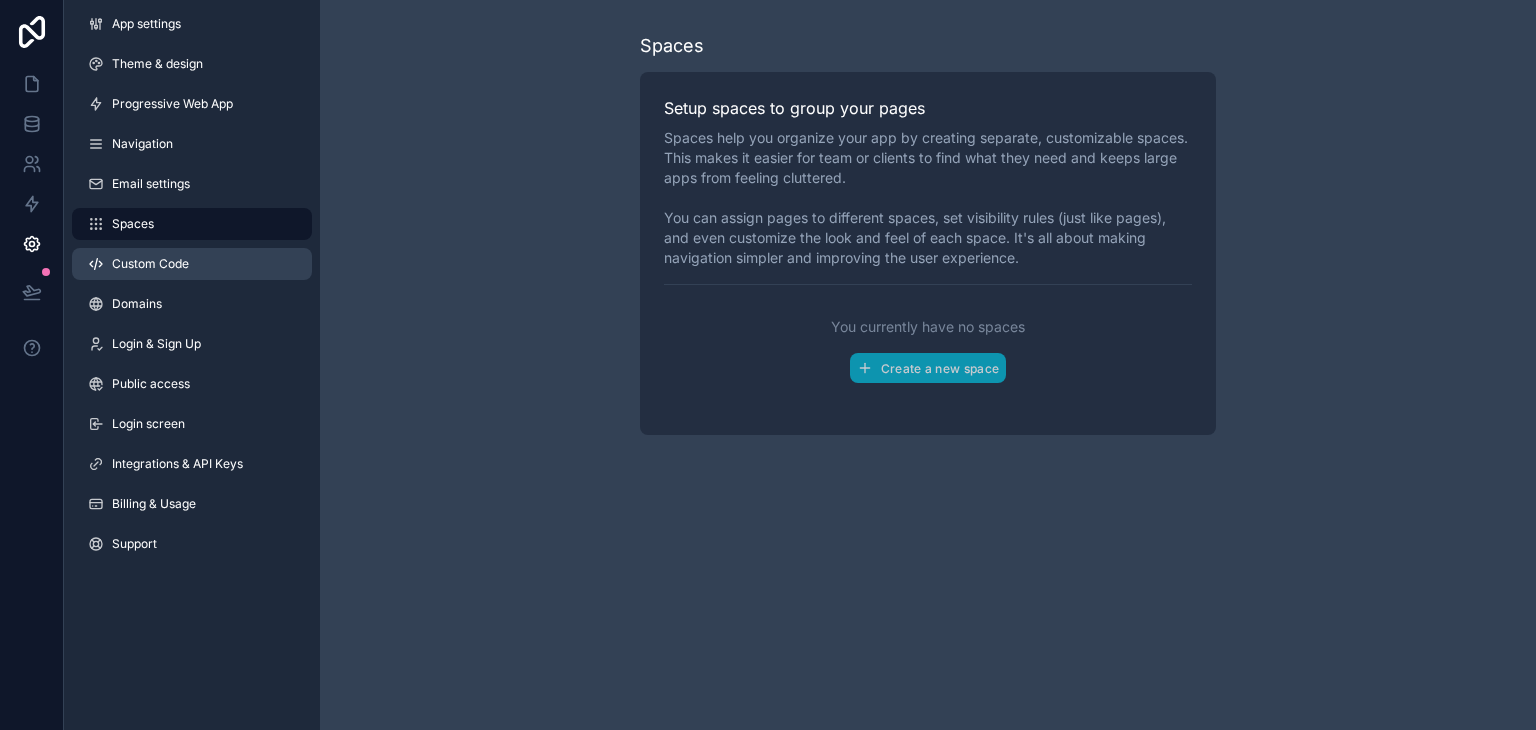 click on "Custom Code" at bounding box center [192, 264] 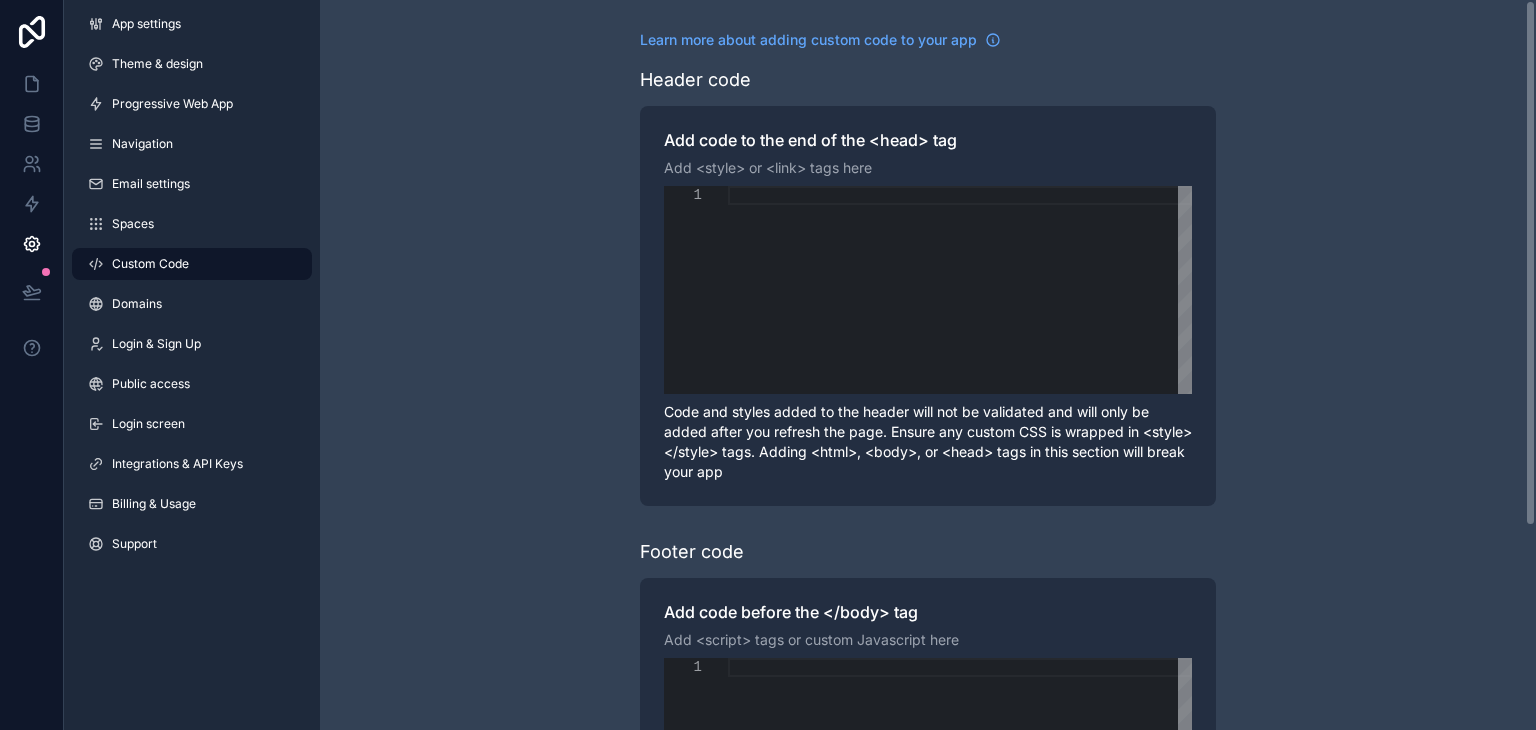 scroll, scrollTop: 0, scrollLeft: 0, axis: both 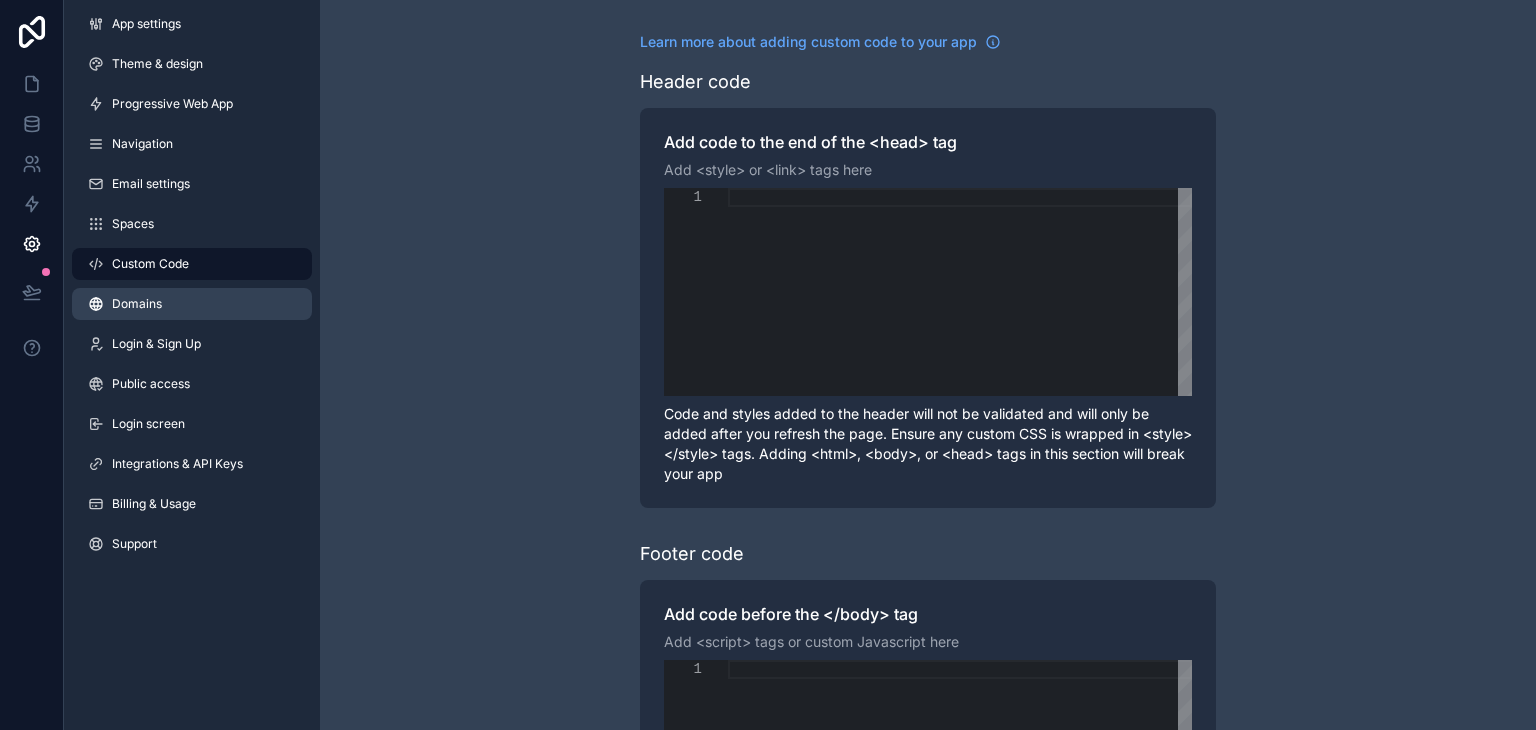 click on "Domains" at bounding box center [192, 304] 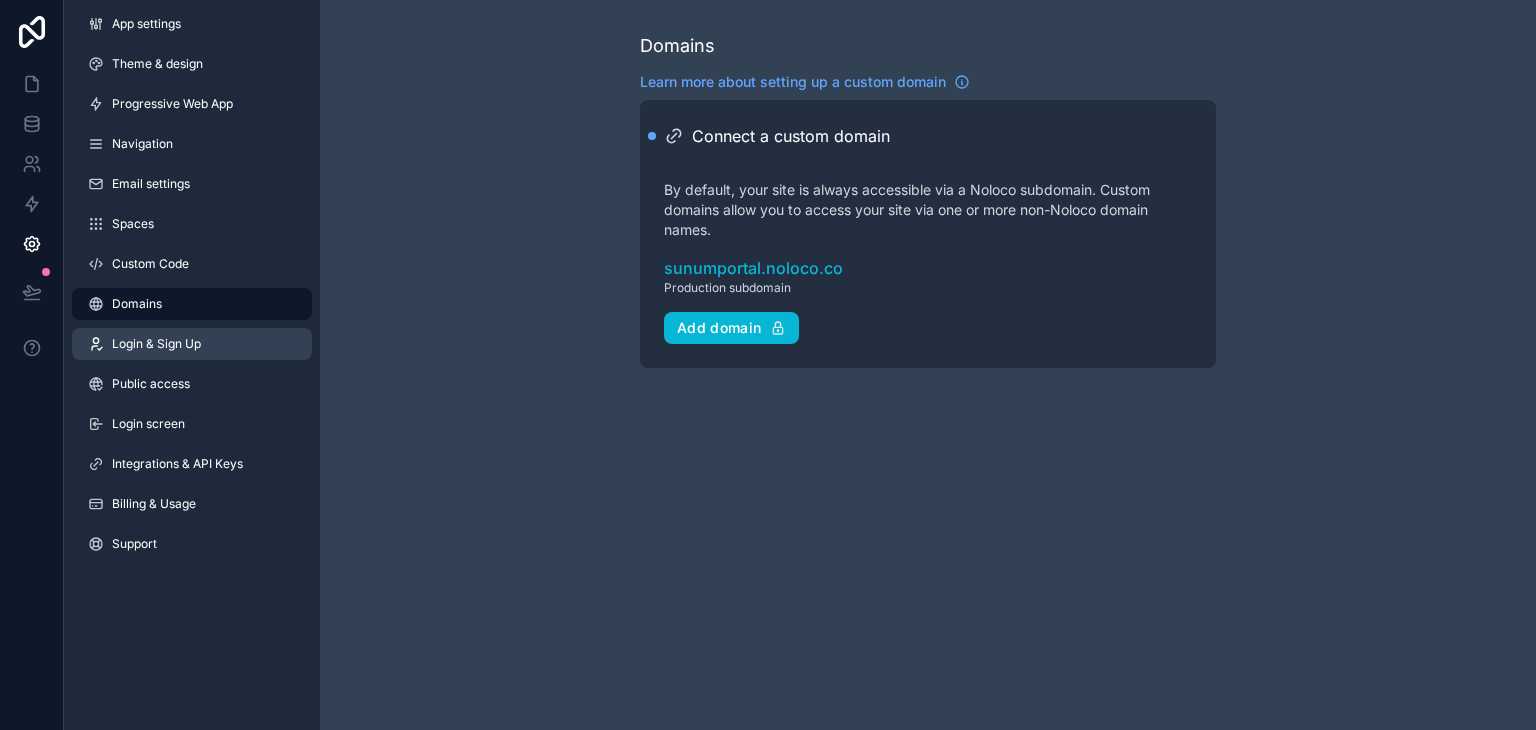 click on "Login & Sign Up" at bounding box center (156, 344) 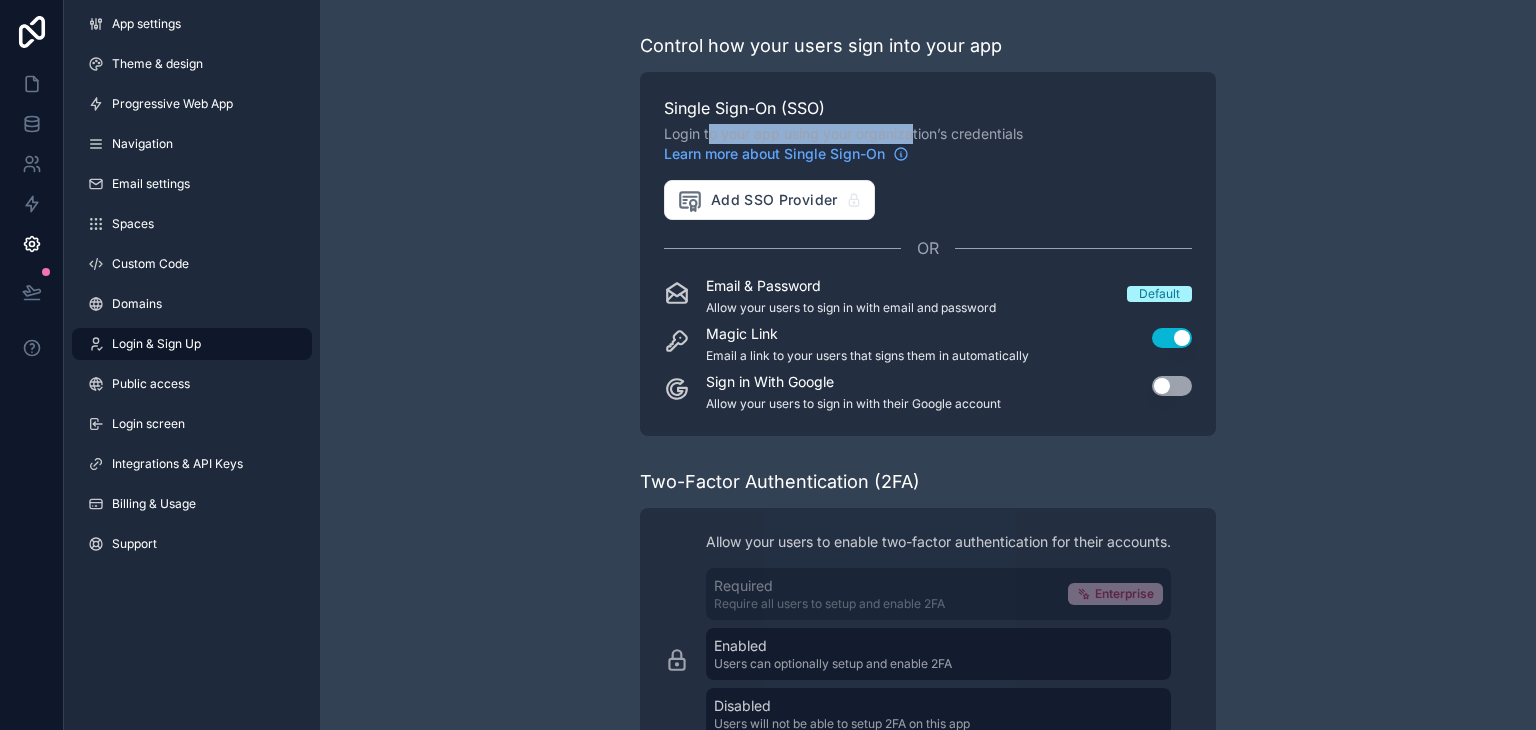 drag, startPoint x: 711, startPoint y: 137, endPoint x: 932, endPoint y: 137, distance: 221 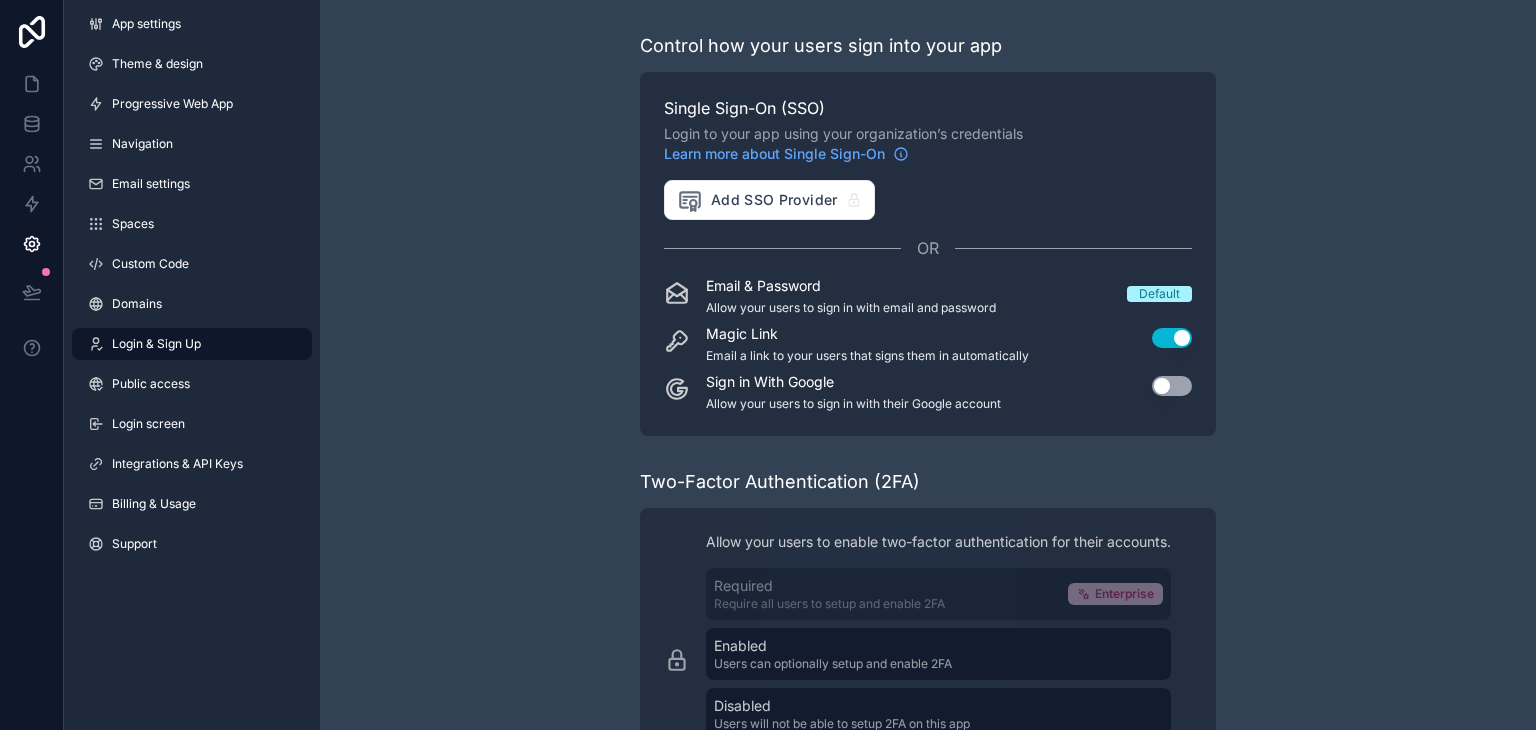 click on "Login to your app using your organization’s credentials Learn more about Single Sign-On" at bounding box center (928, 144) 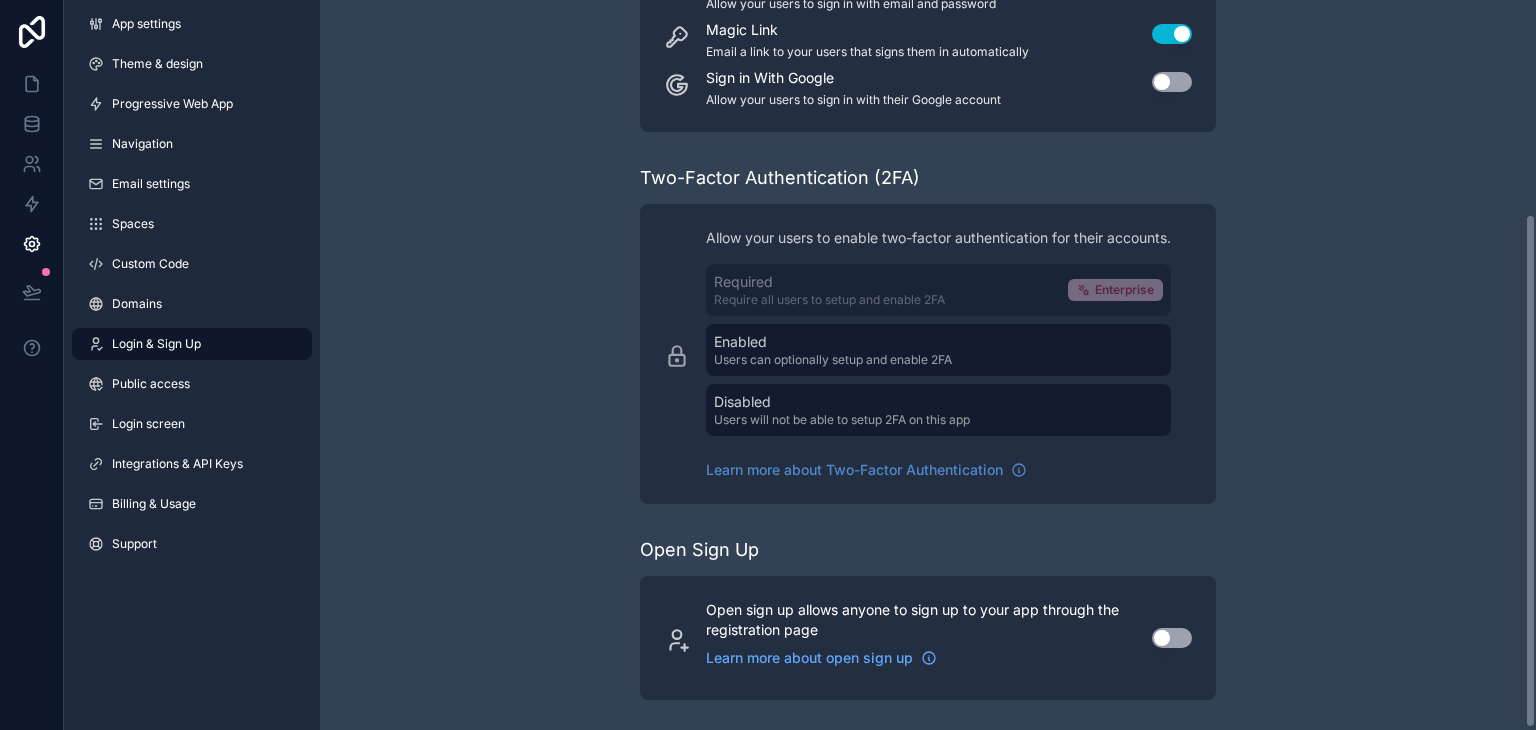 scroll, scrollTop: 306, scrollLeft: 0, axis: vertical 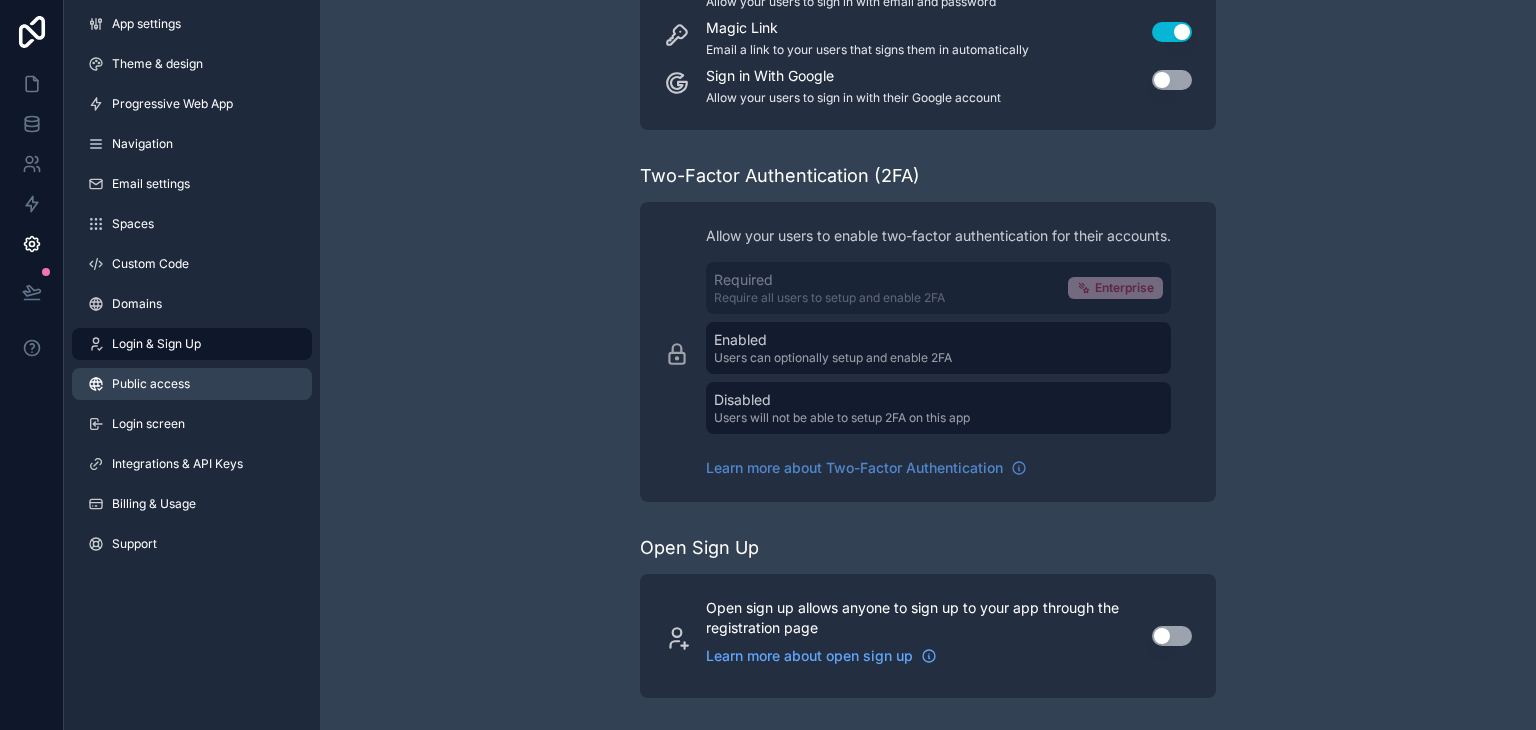 click on "Public access" at bounding box center [151, 384] 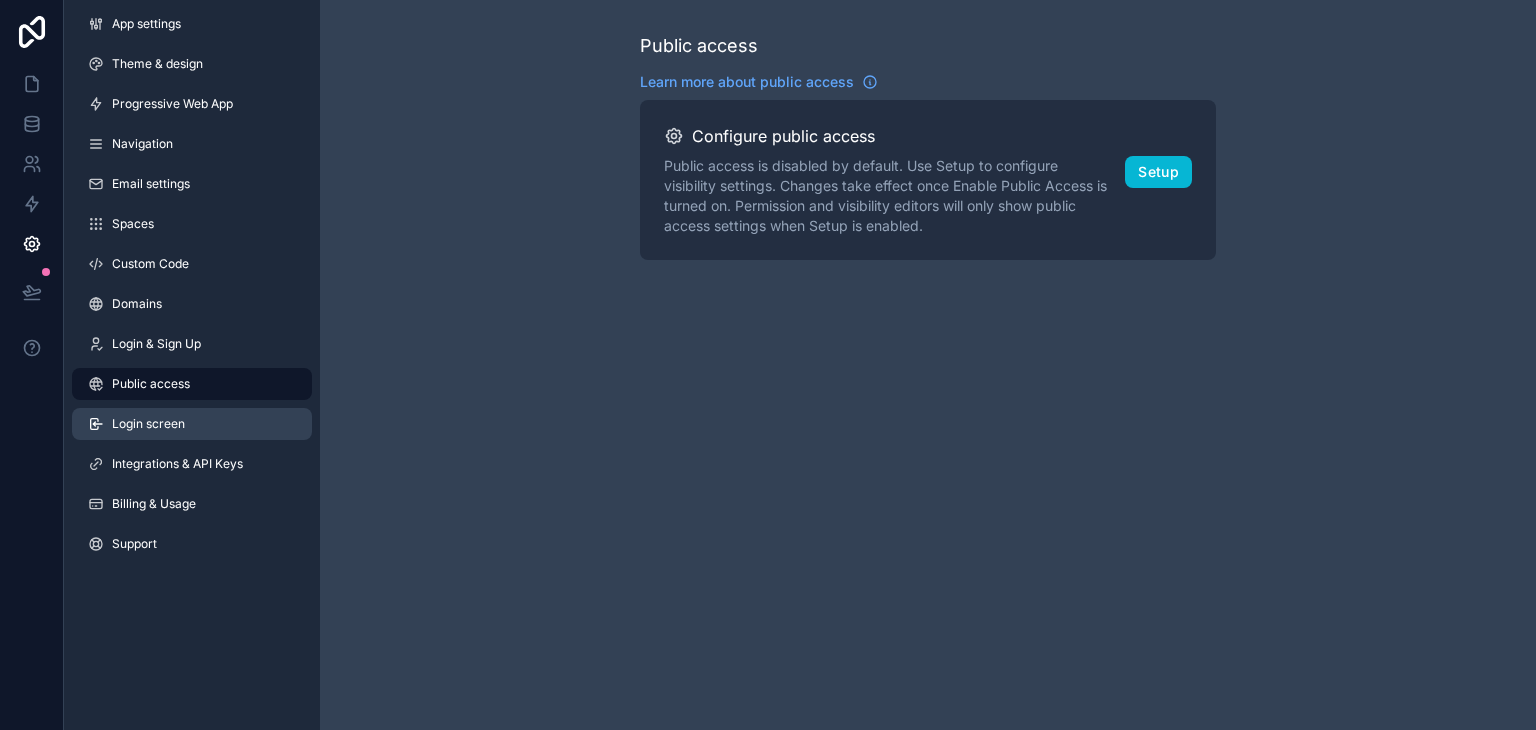 click on "Login screen" at bounding box center [192, 424] 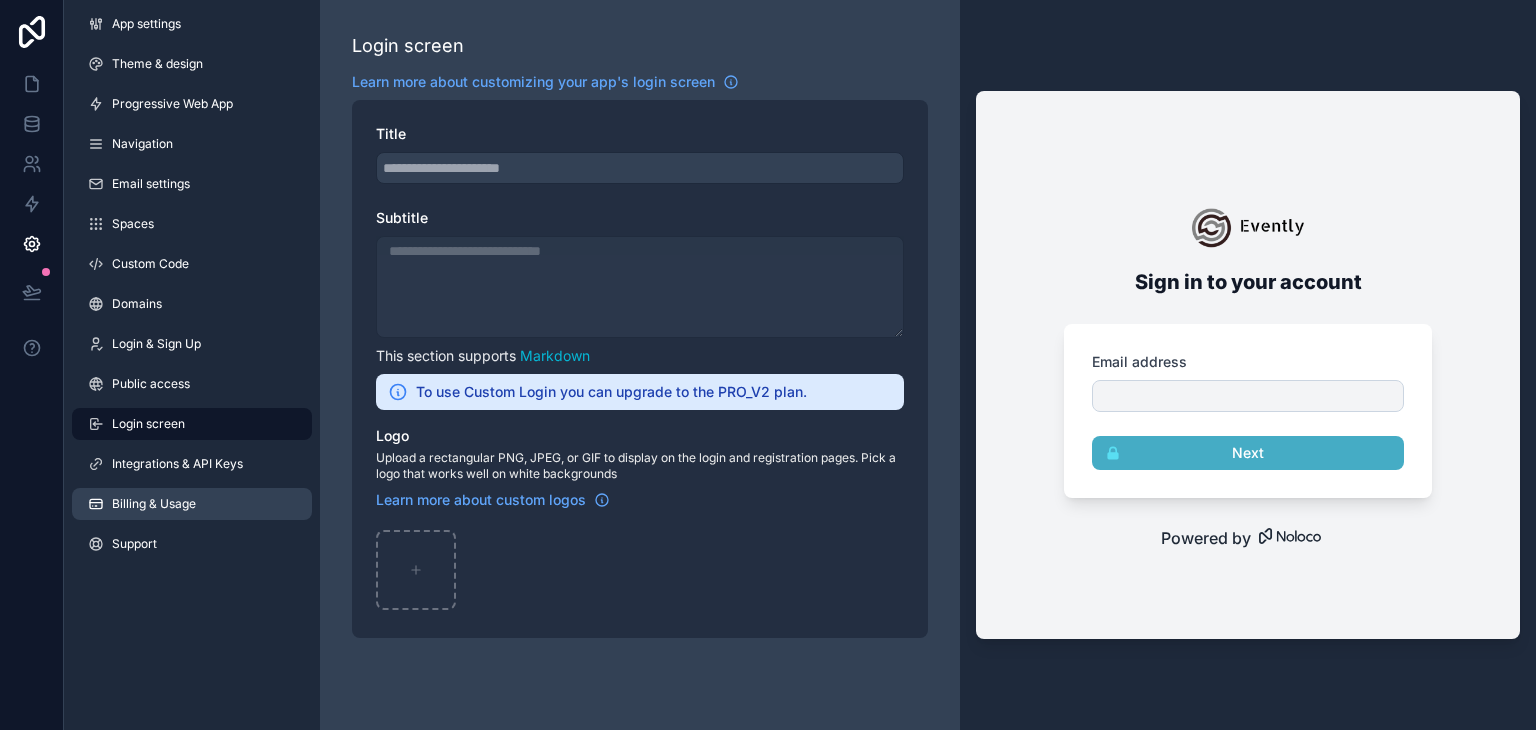 click on "Billing & Usage" at bounding box center (154, 504) 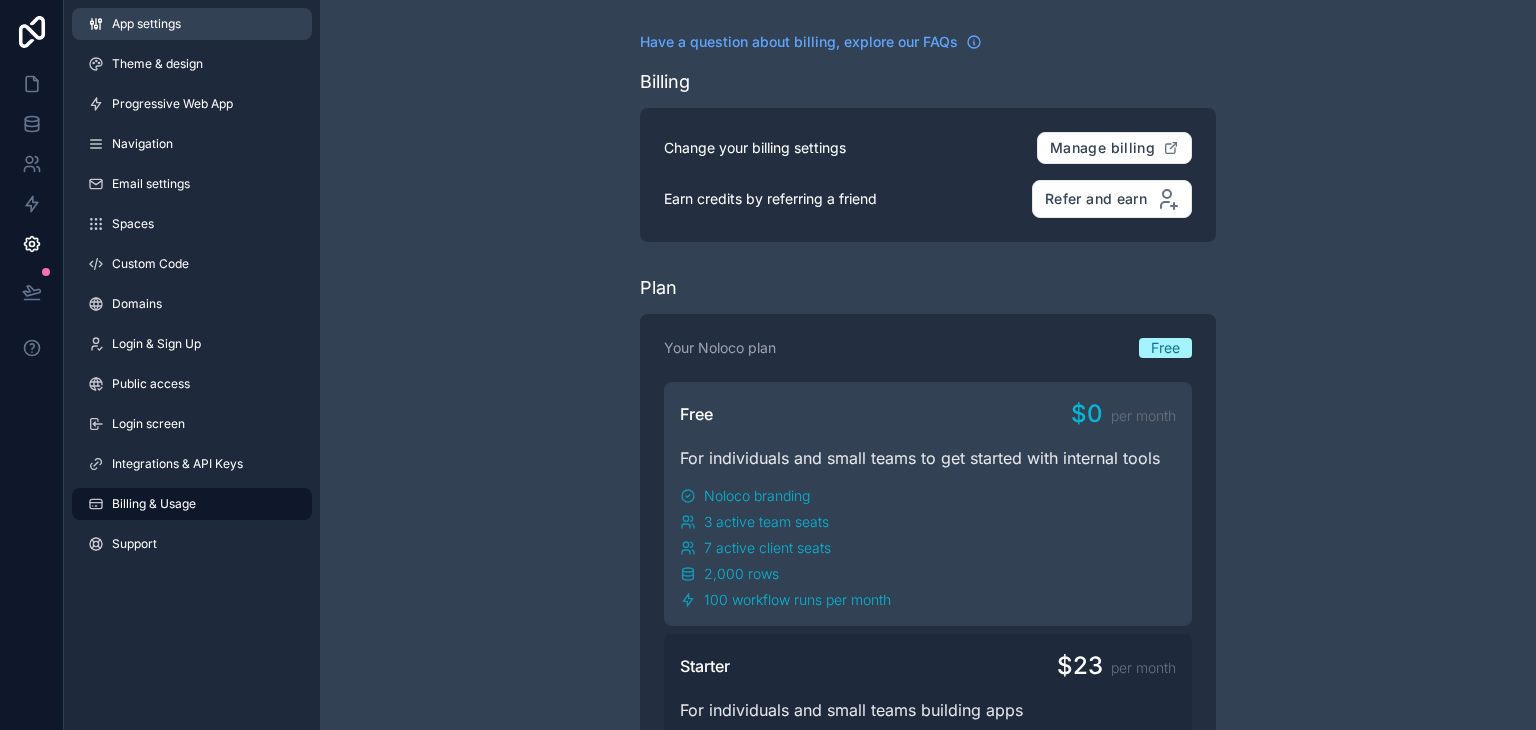 click on "App settings" at bounding box center (192, 24) 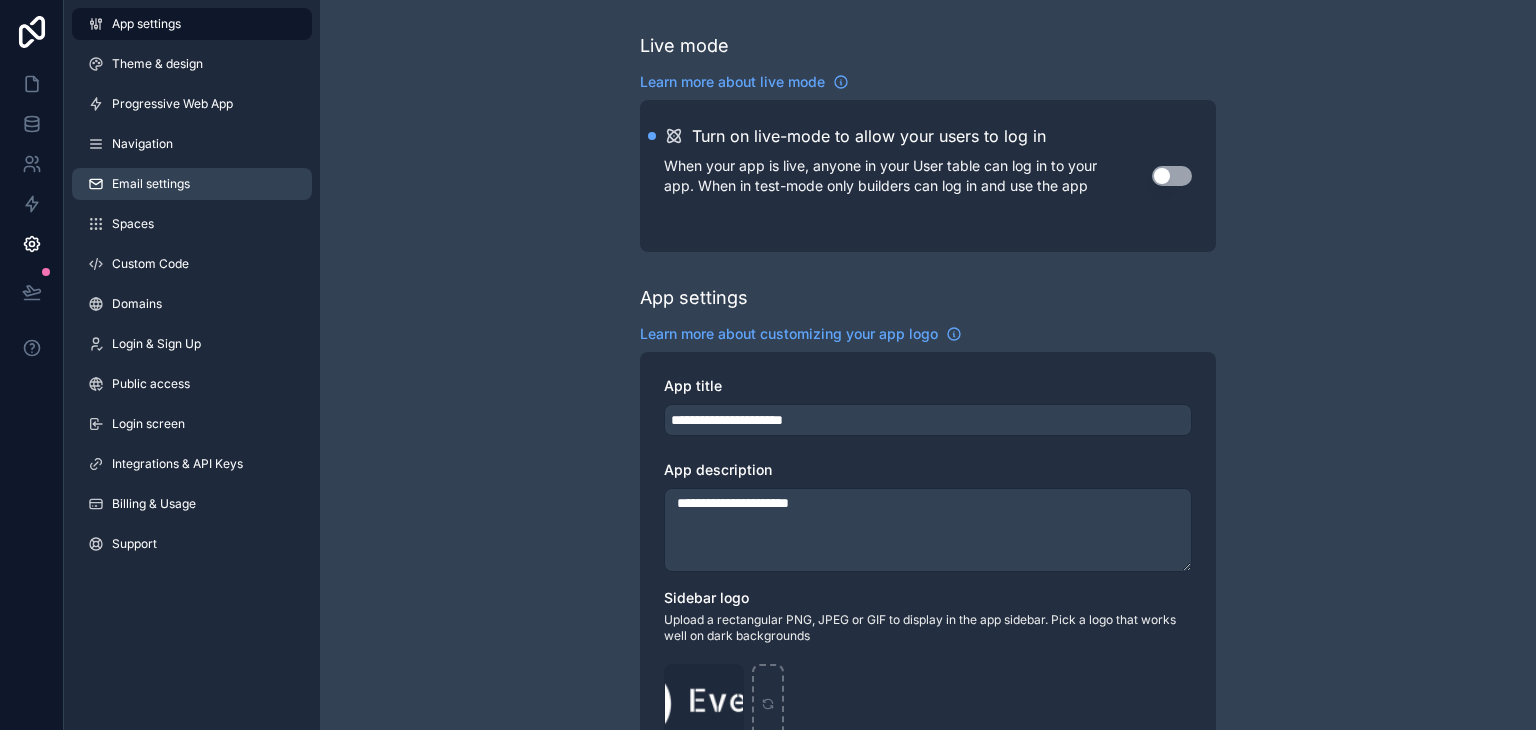click on "Email settings" at bounding box center (151, 184) 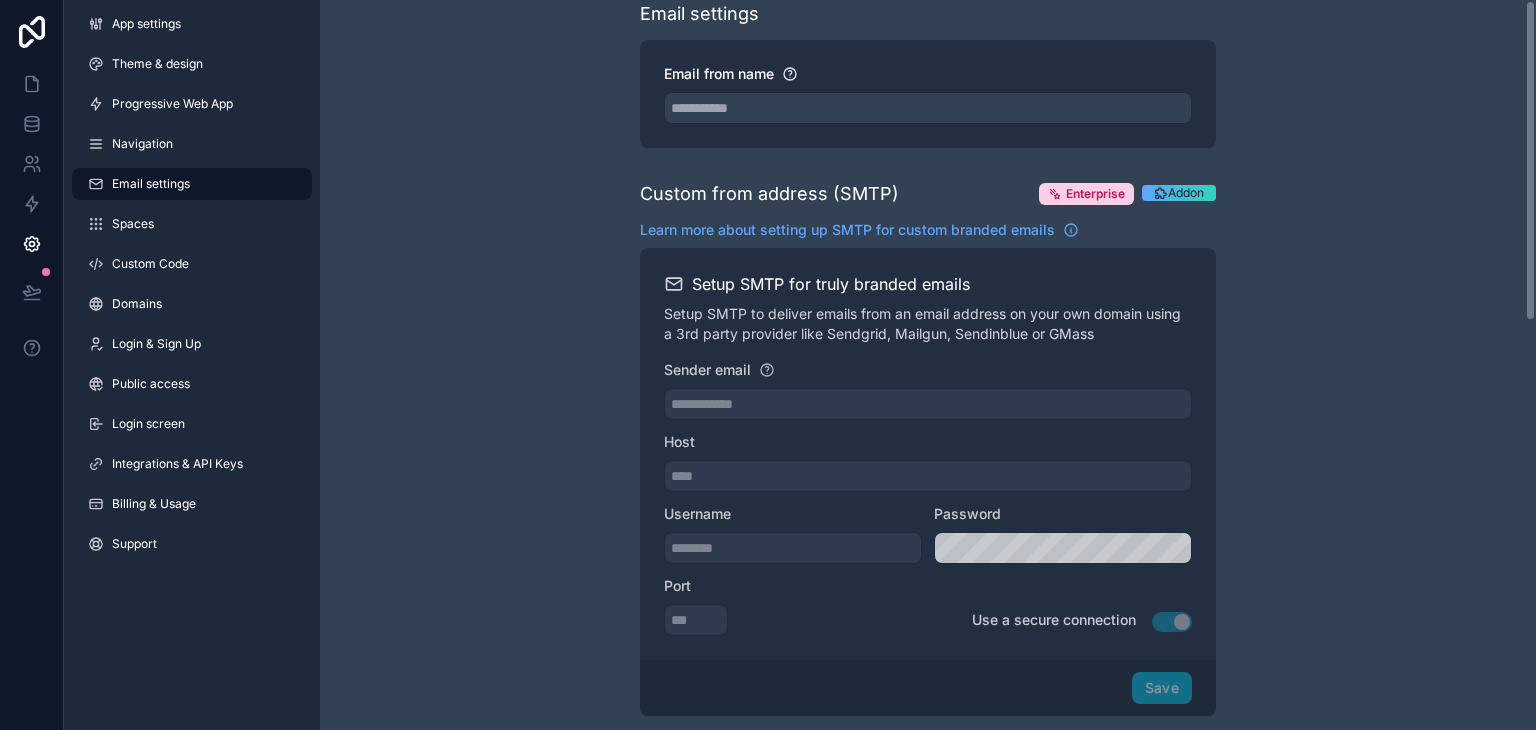 scroll, scrollTop: 0, scrollLeft: 0, axis: both 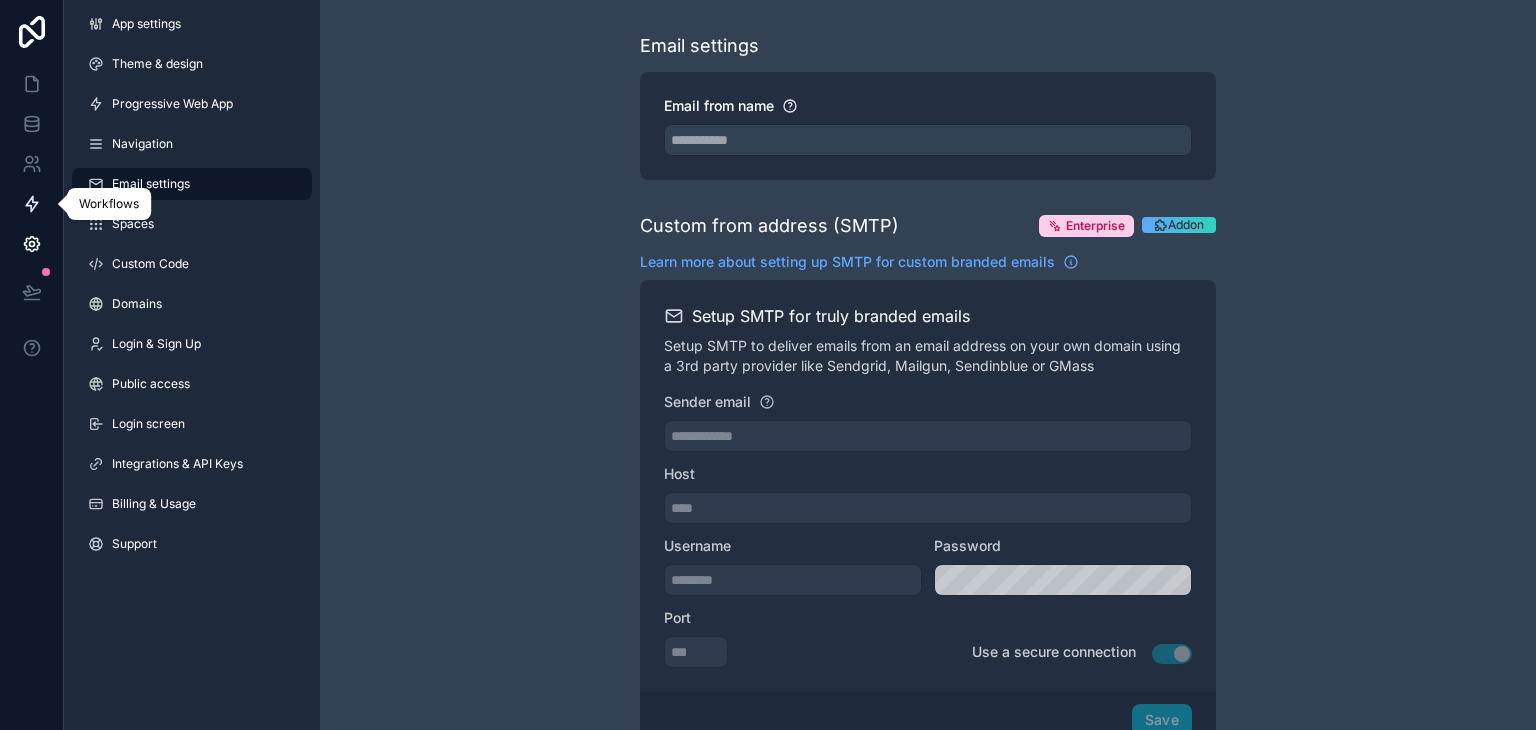 click 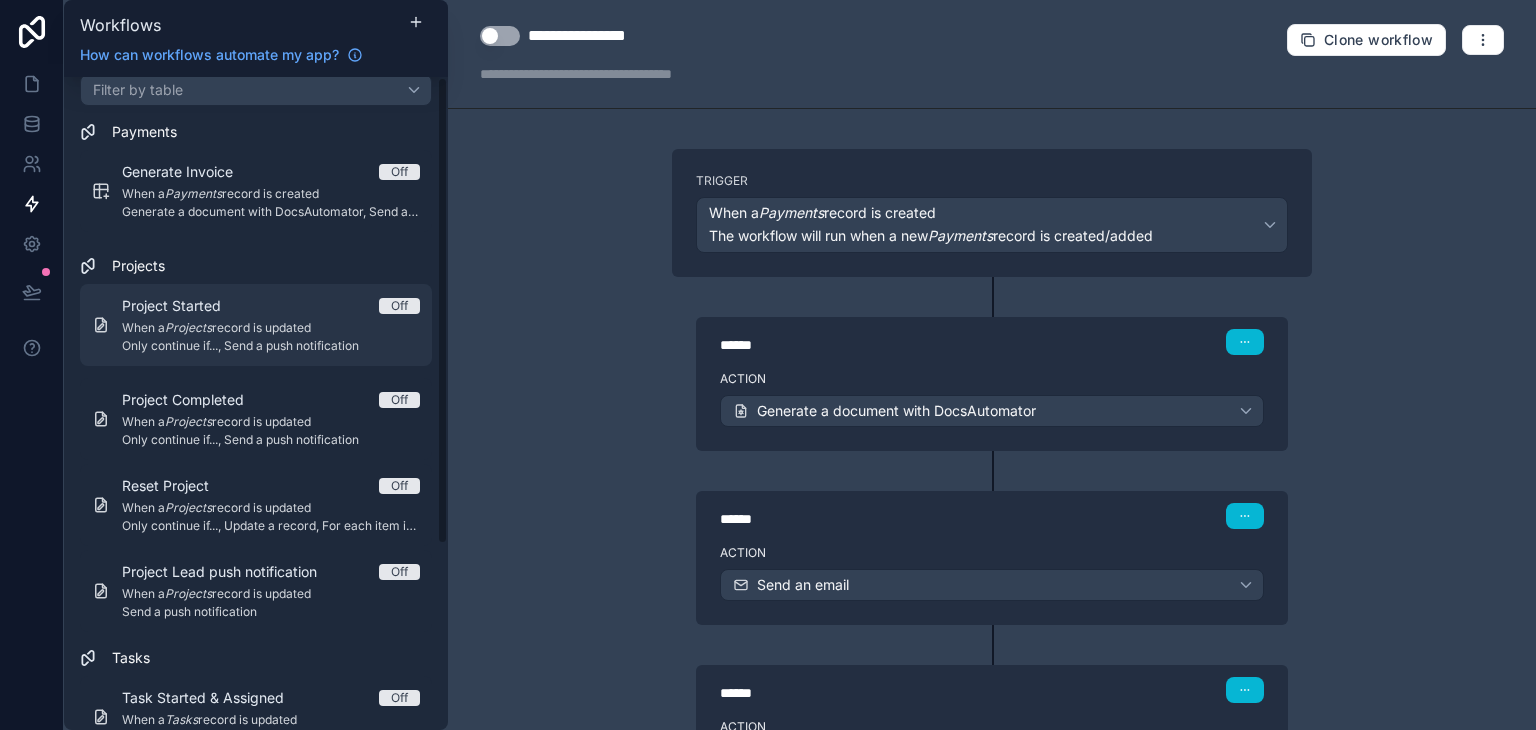 scroll, scrollTop: 0, scrollLeft: 0, axis: both 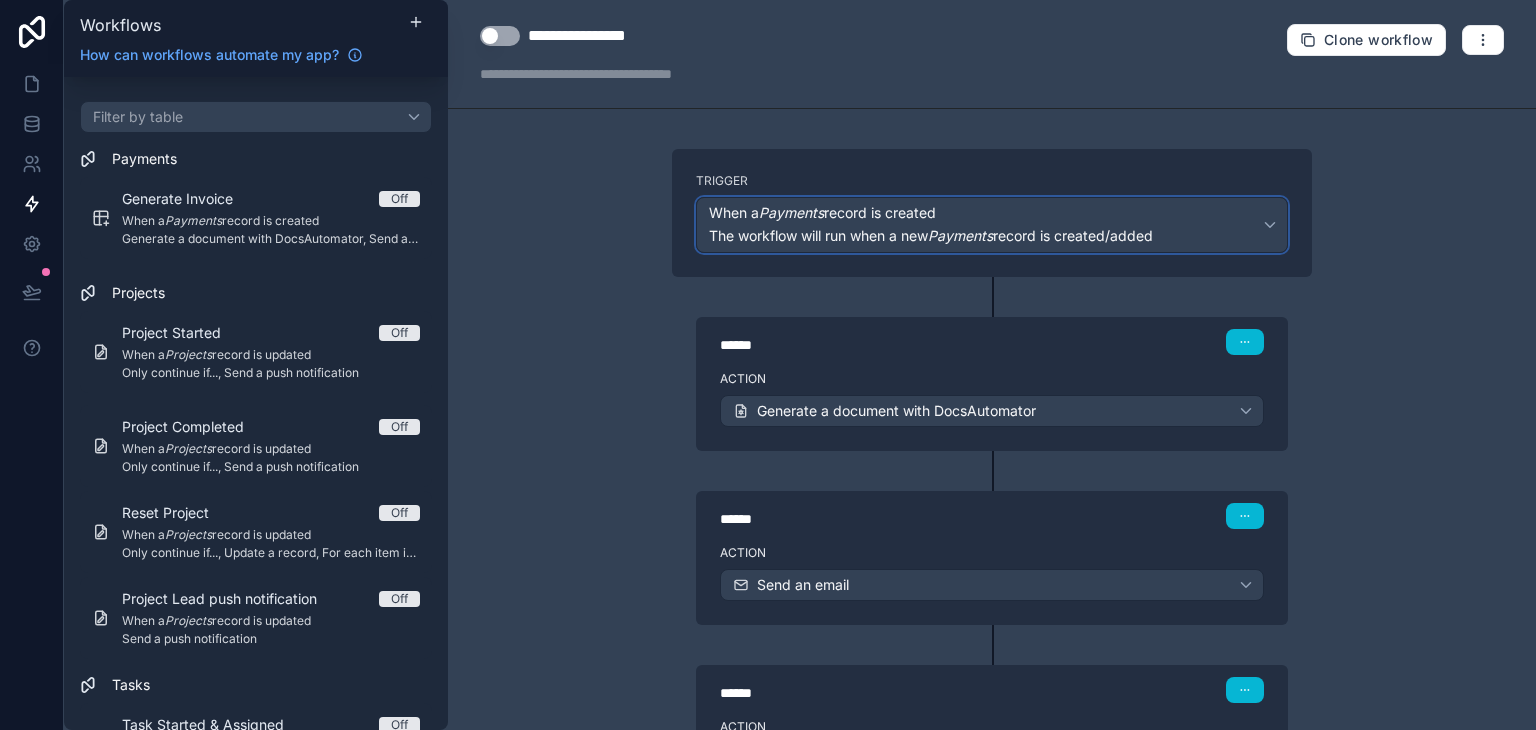 click on "When a Payments record is created The workflow will run when a new Payments record is created/added" at bounding box center [992, 225] 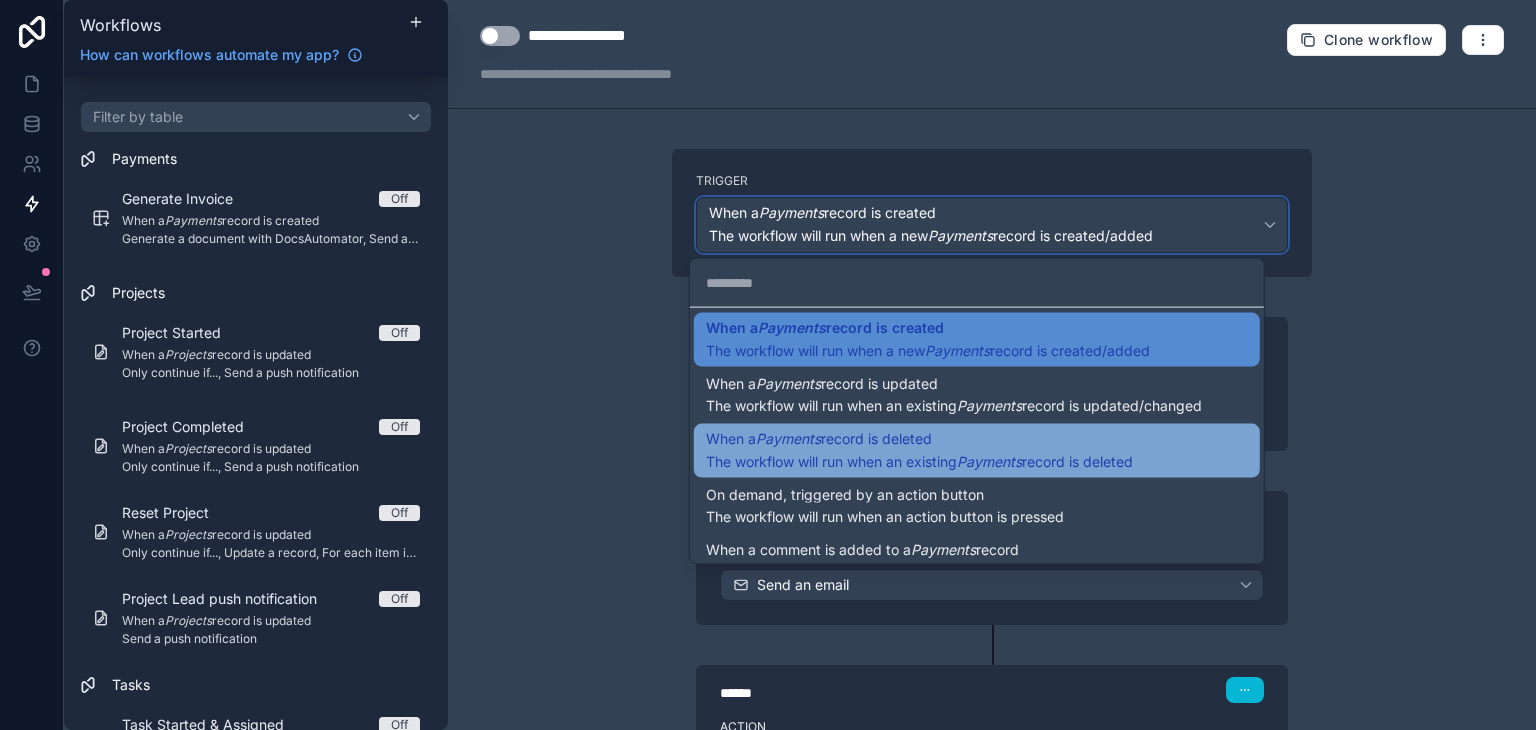 scroll, scrollTop: 0, scrollLeft: 0, axis: both 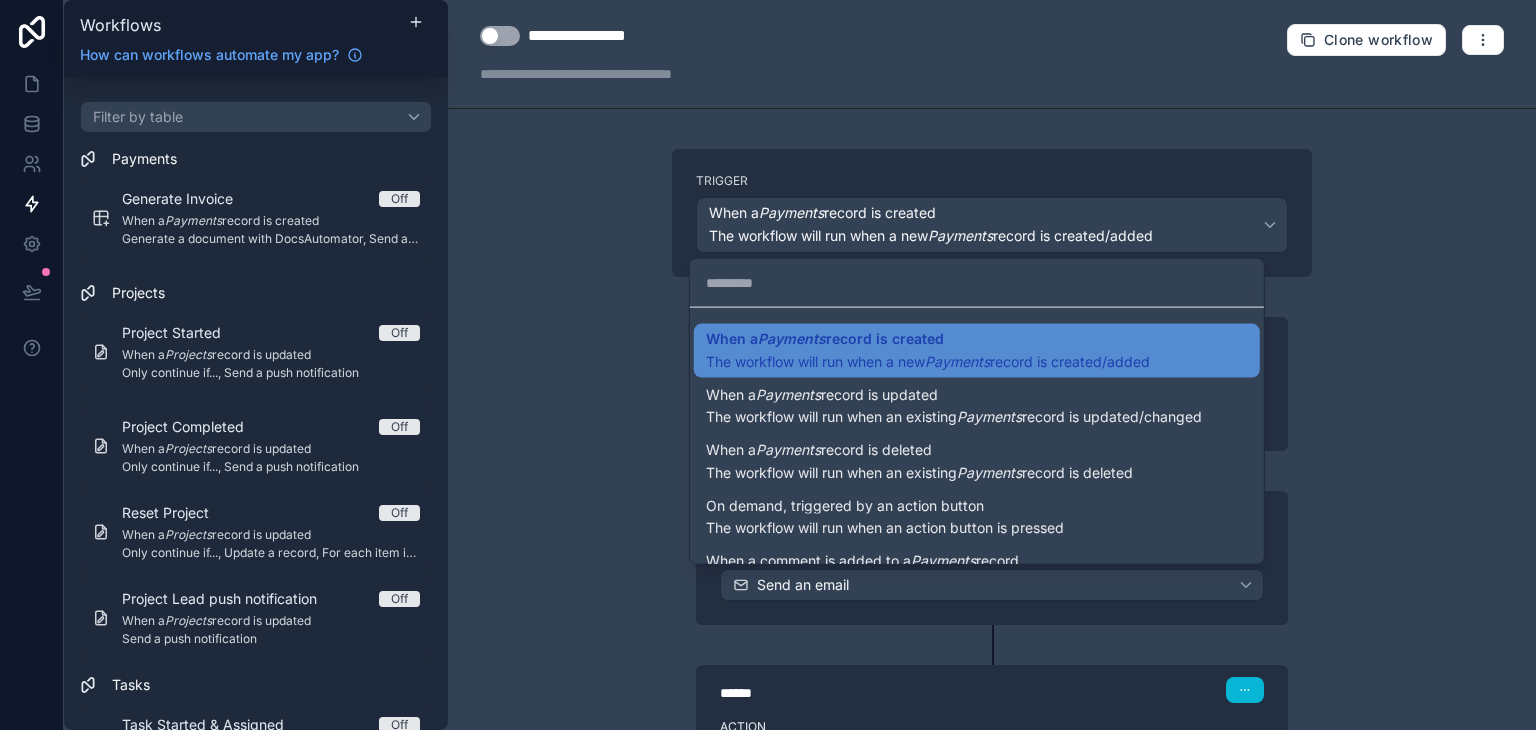 click at bounding box center (768, 365) 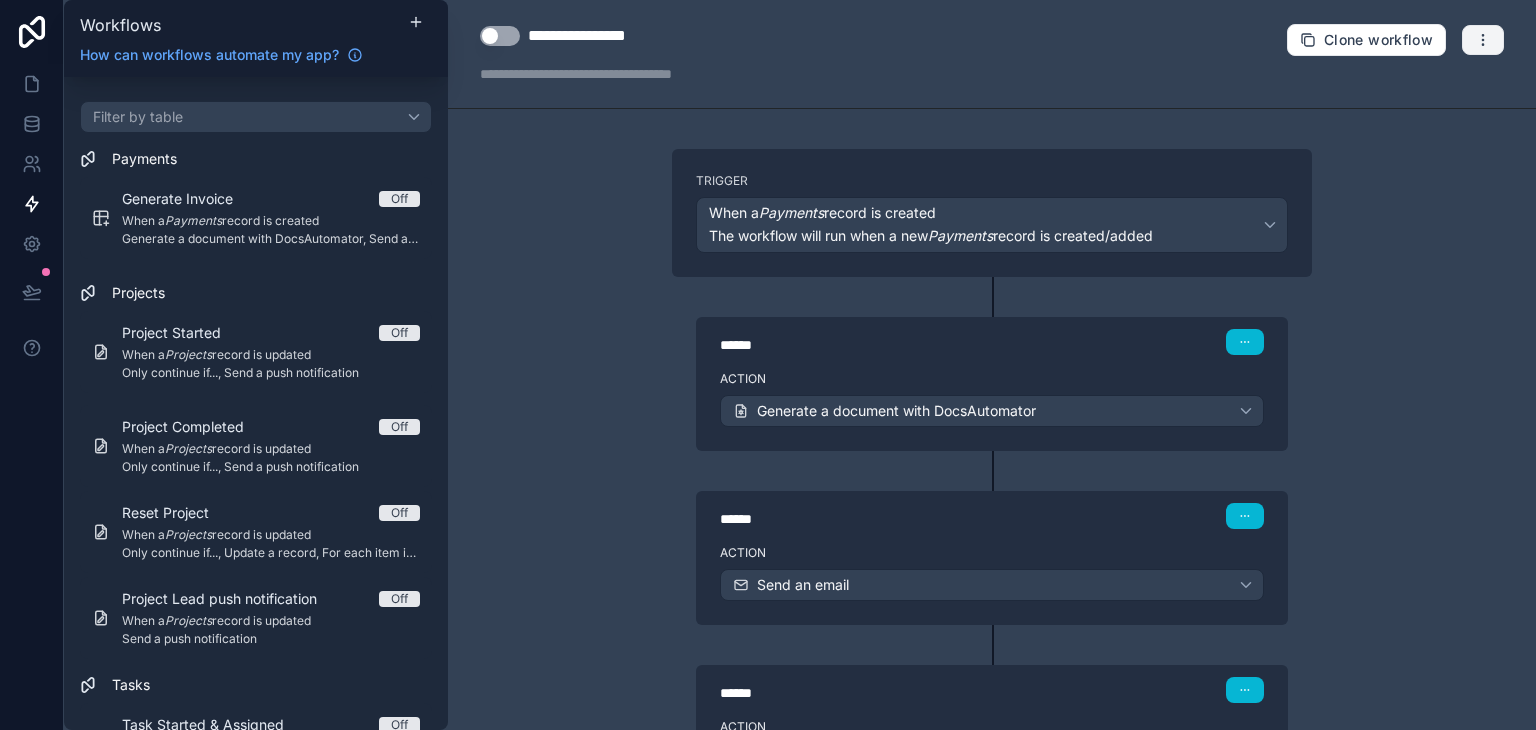 click 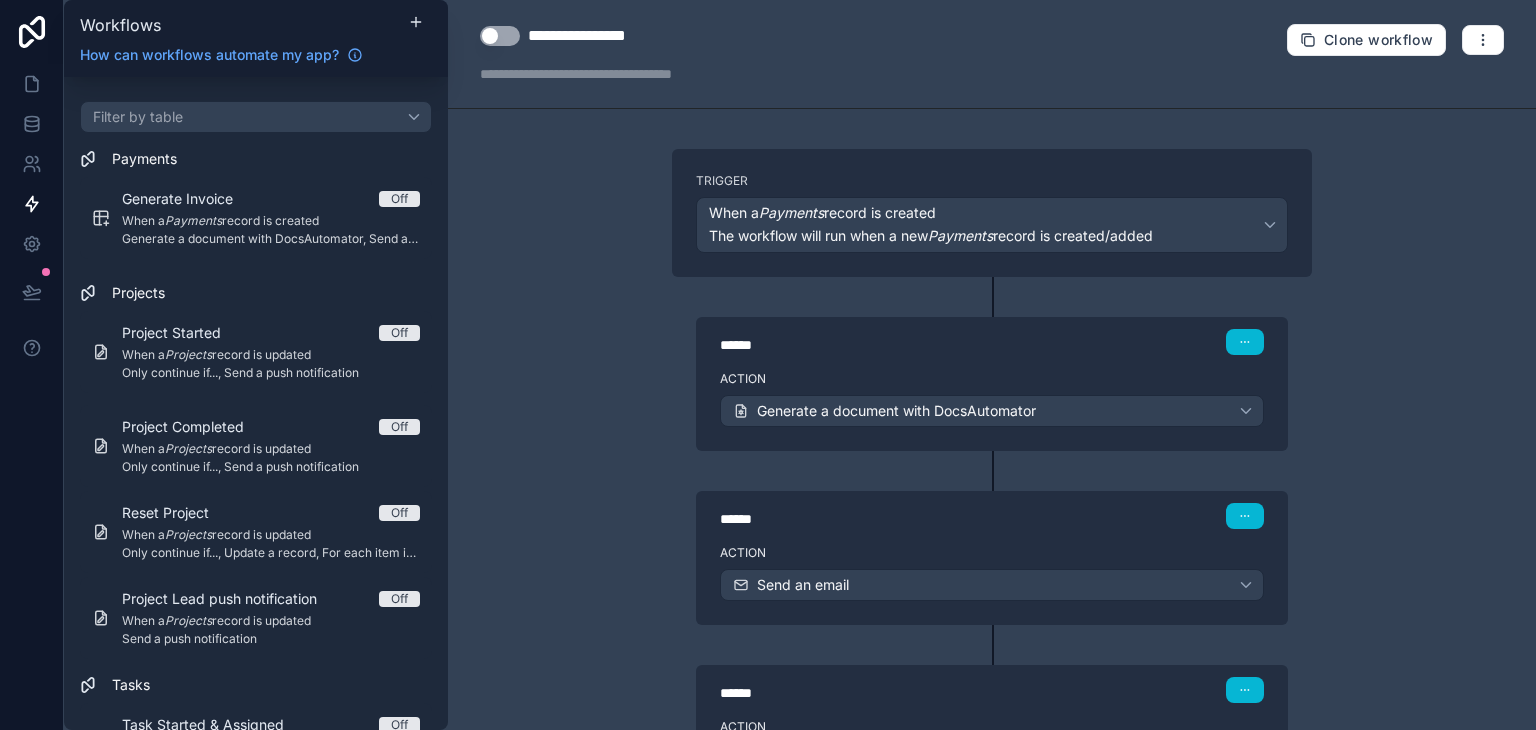 click on "**********" at bounding box center (992, 365) 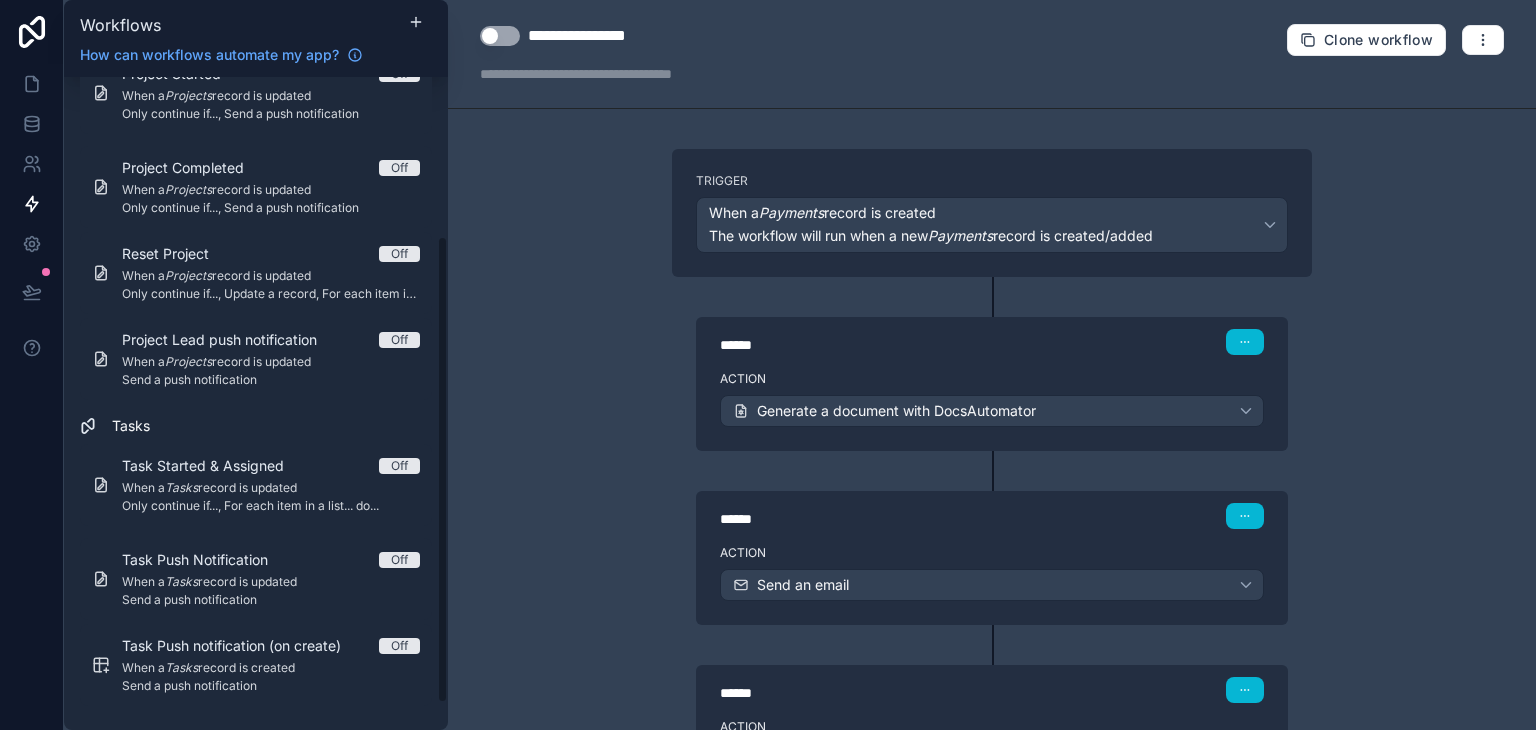 scroll, scrollTop: 0, scrollLeft: 0, axis: both 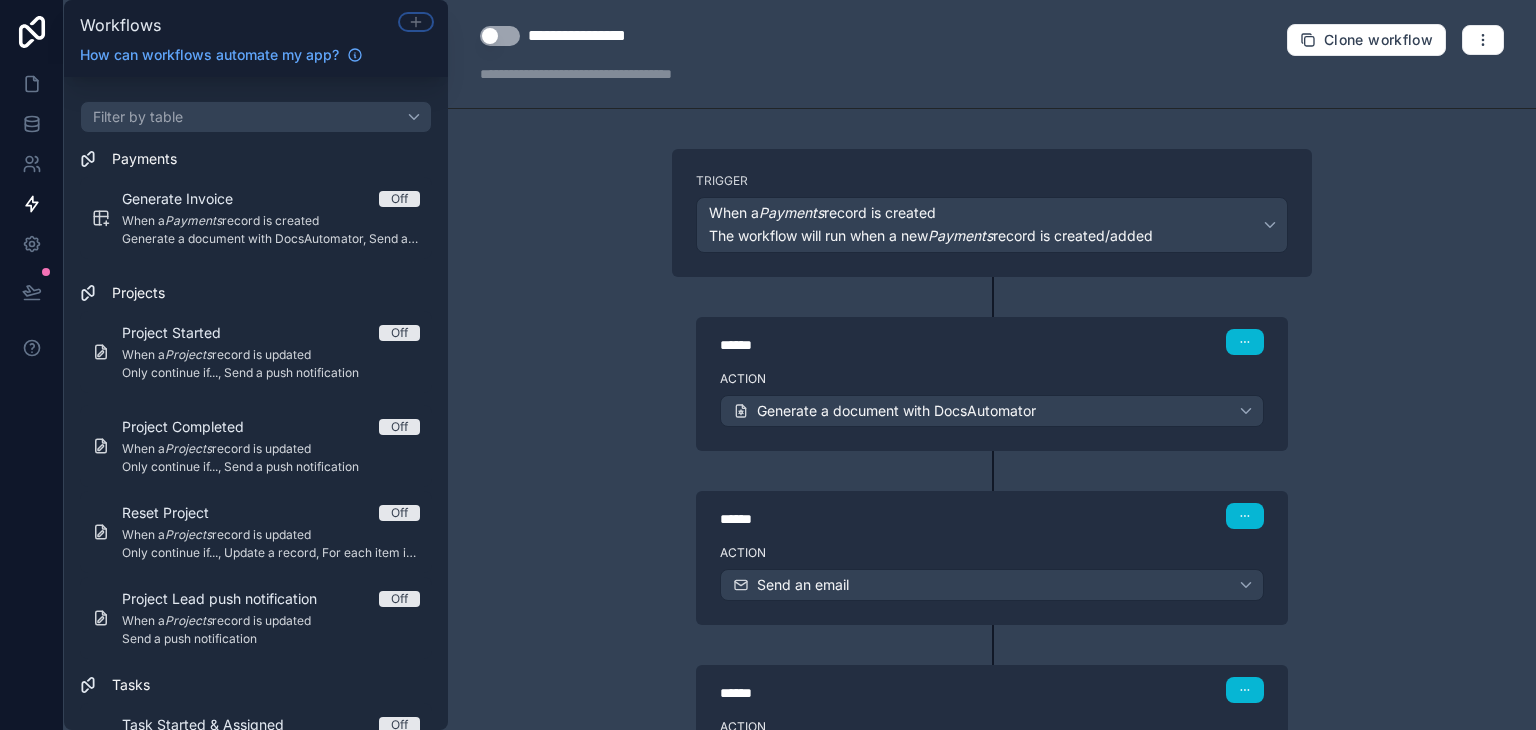 click 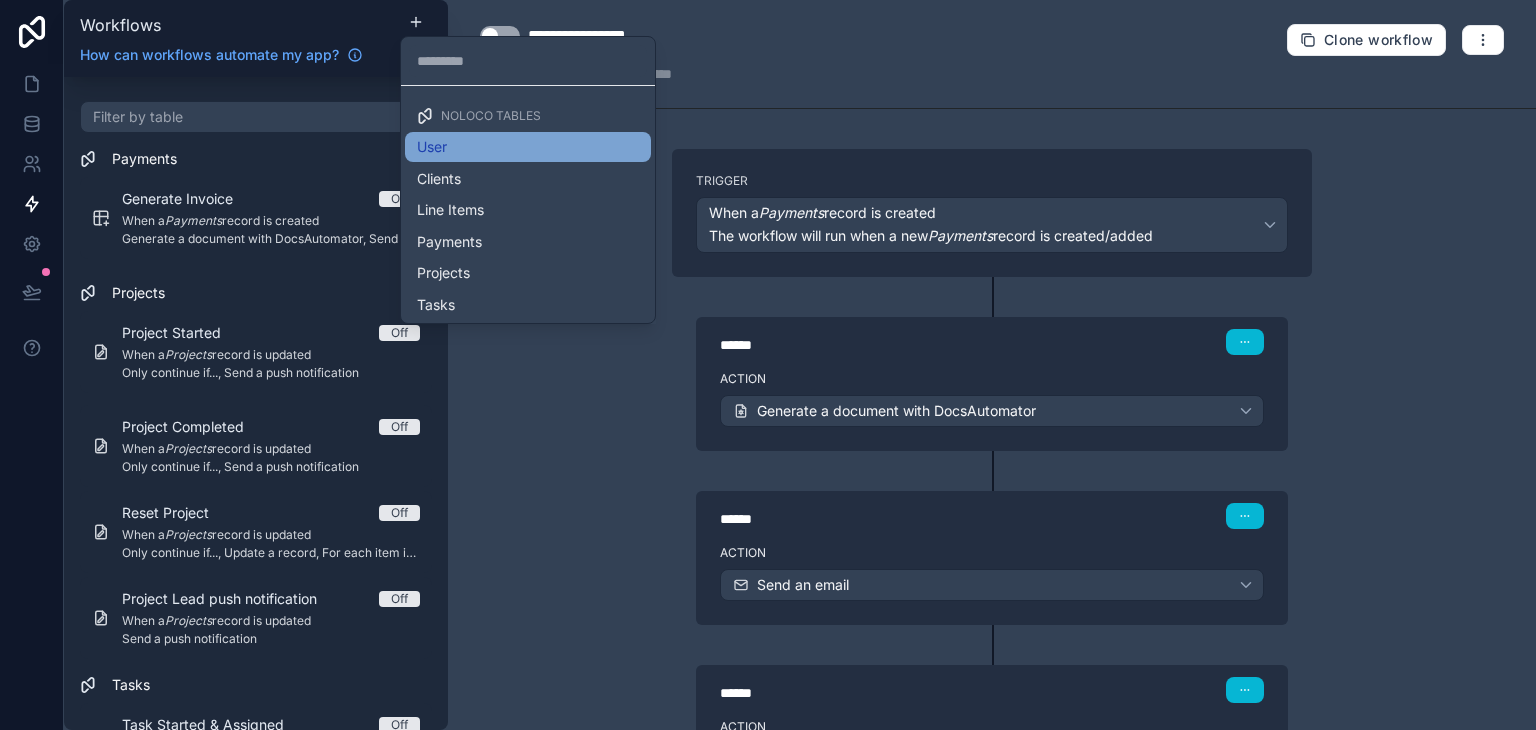 click on "User" at bounding box center (528, 147) 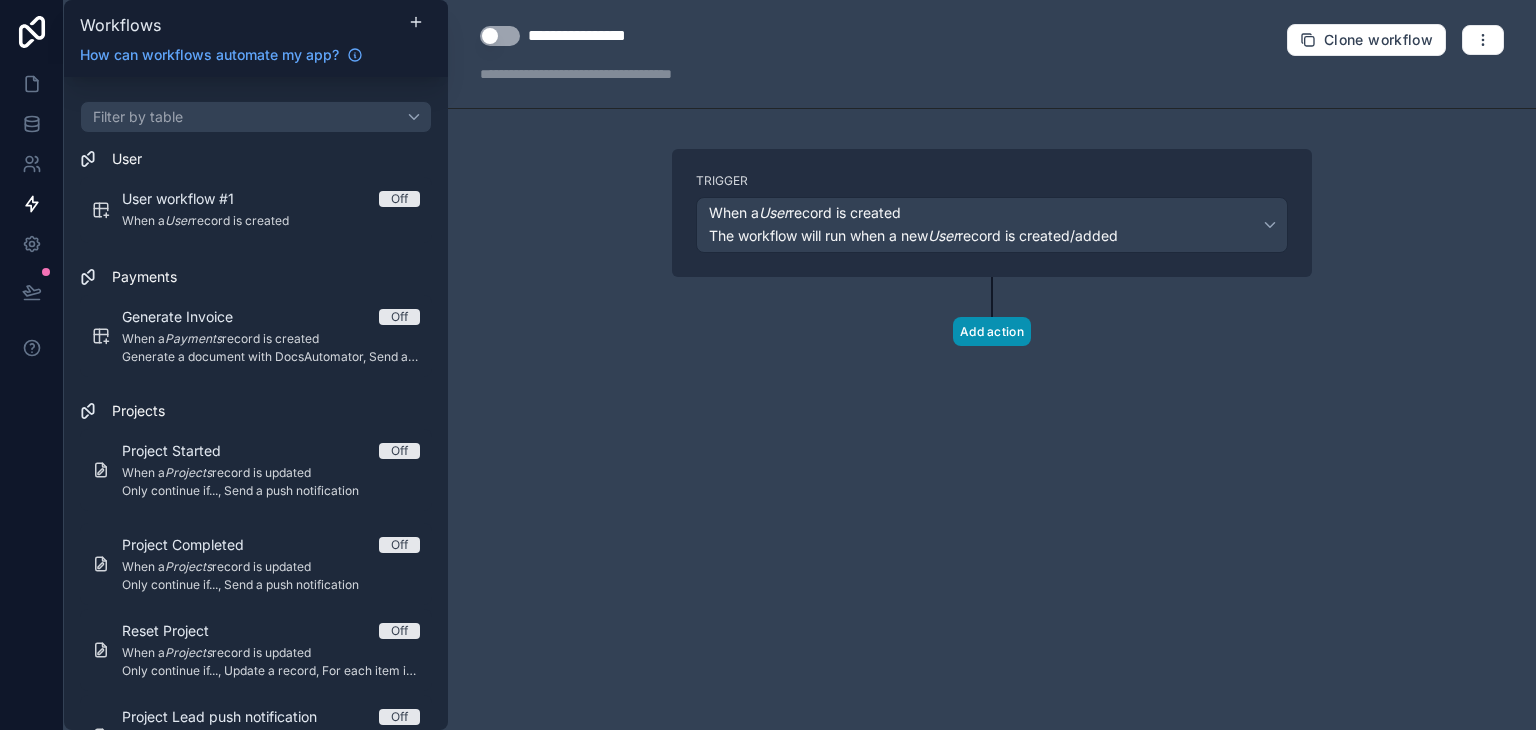 click on "Add action" at bounding box center [992, 331] 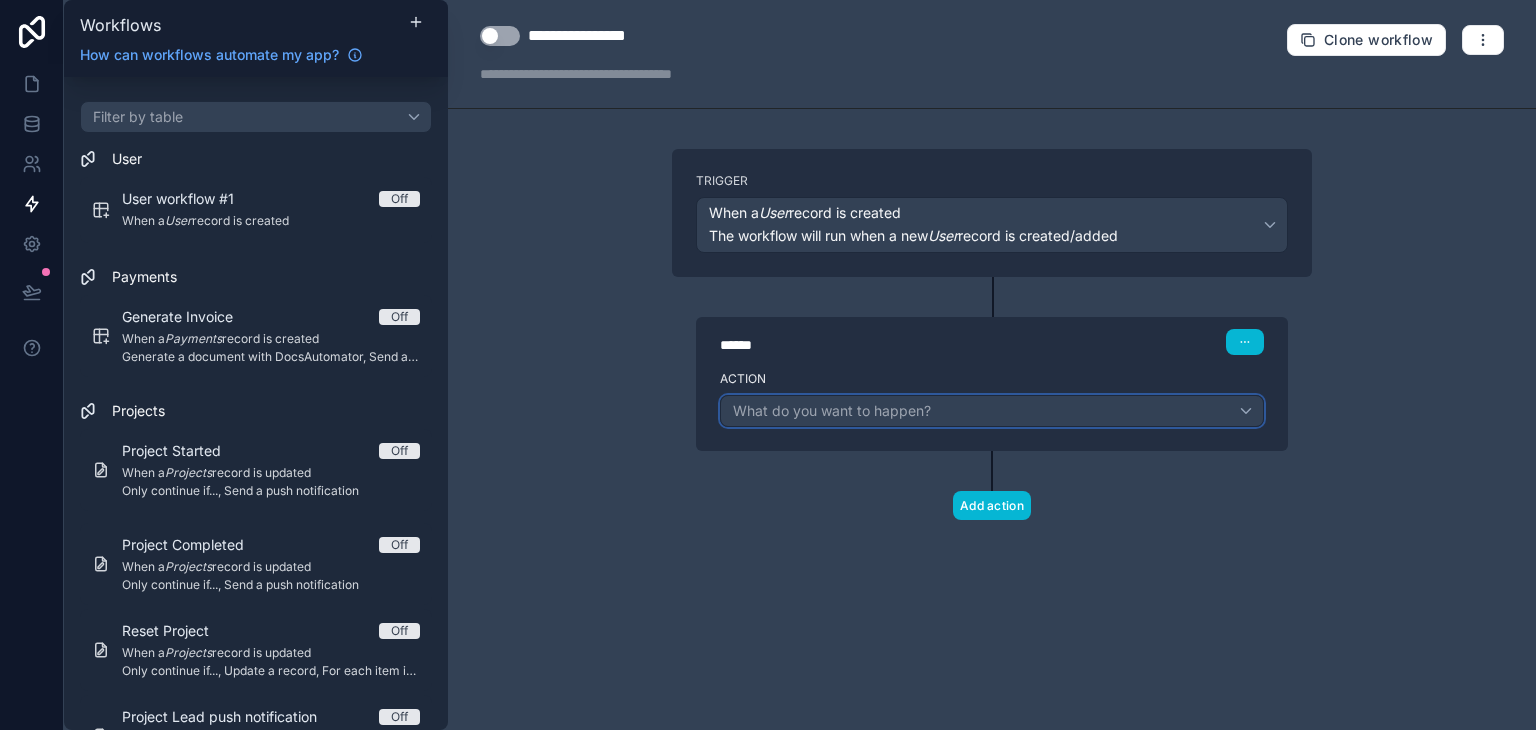 click on "What do you want to happen?" at bounding box center [832, 410] 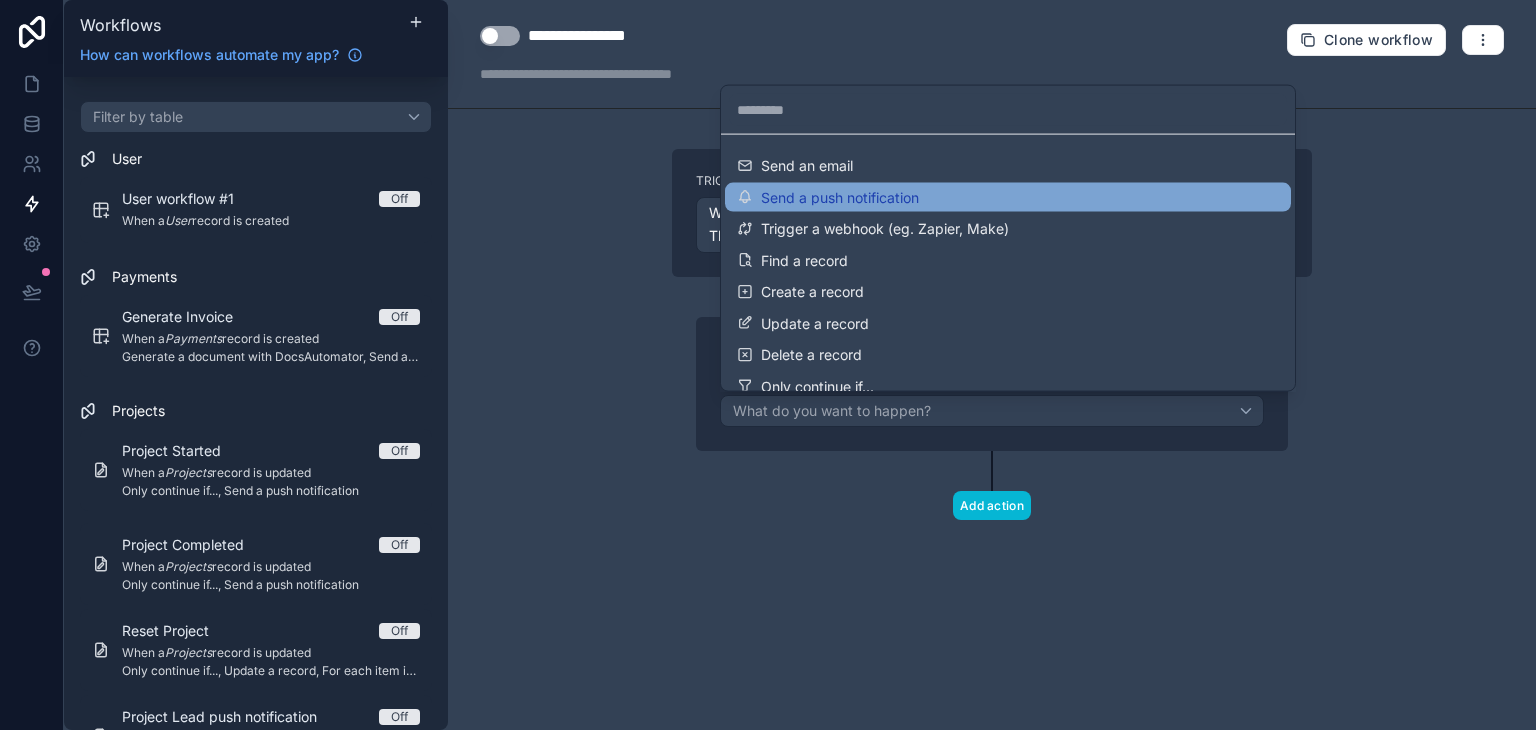 click on "Send a push notification" at bounding box center [1008, 197] 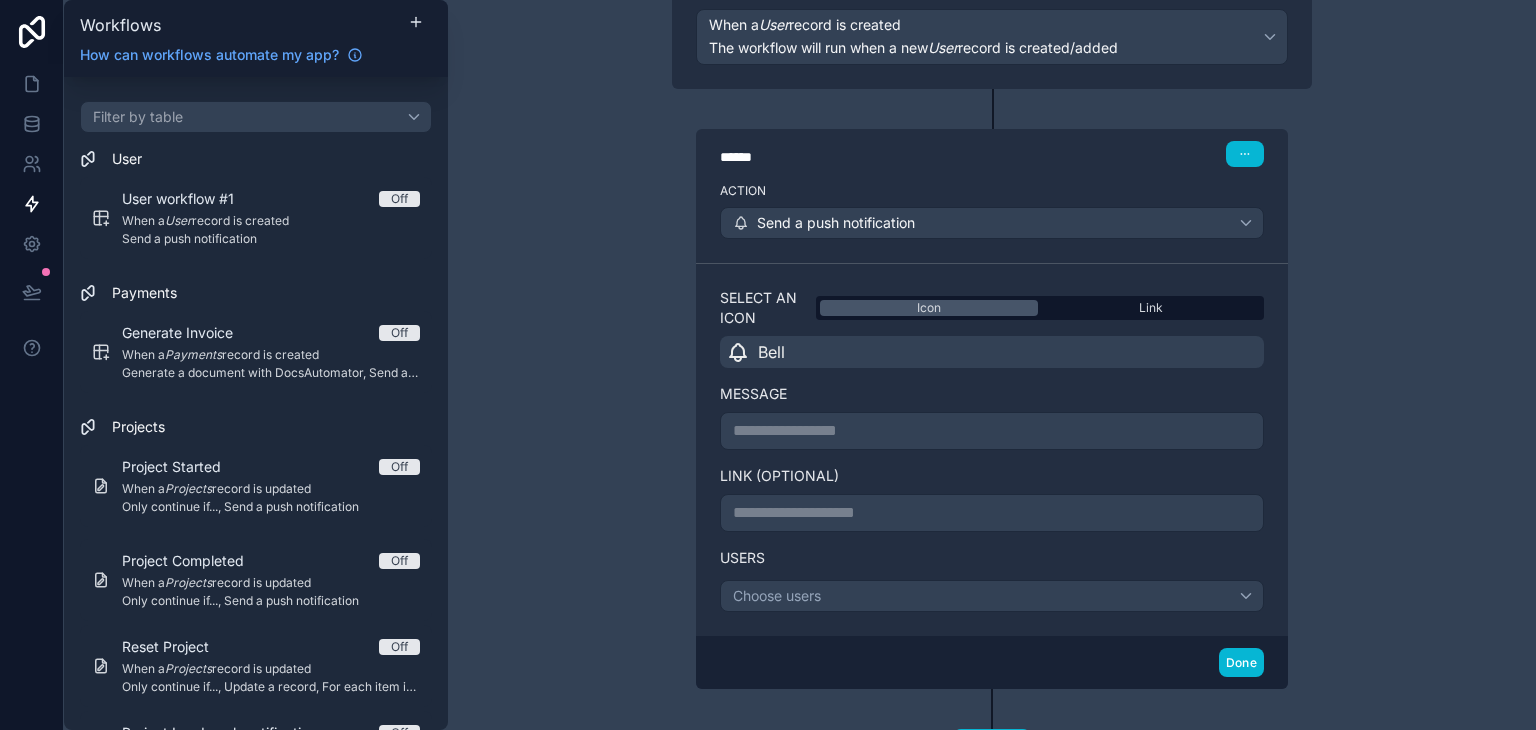scroll, scrollTop: 200, scrollLeft: 0, axis: vertical 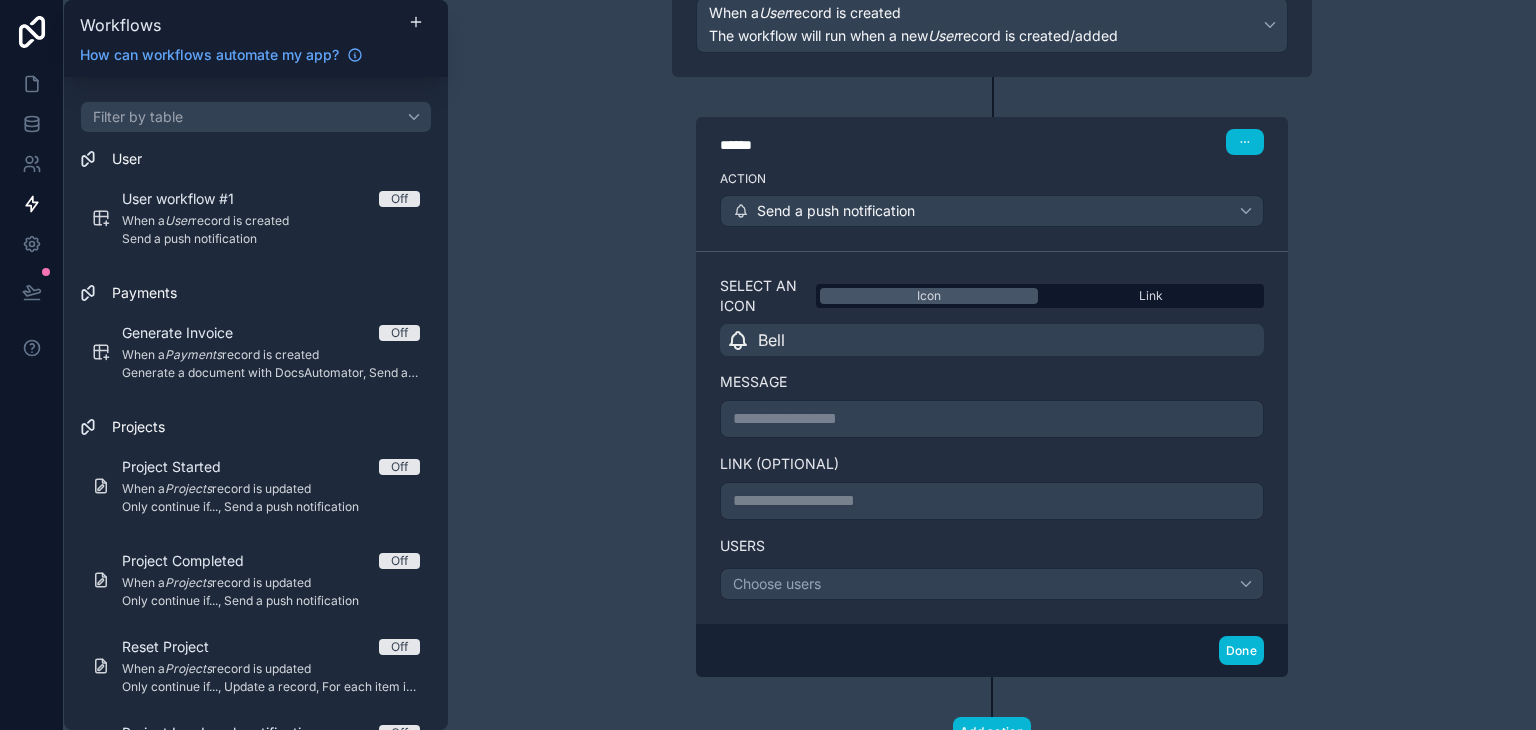 click on "**********" at bounding box center (992, 419) 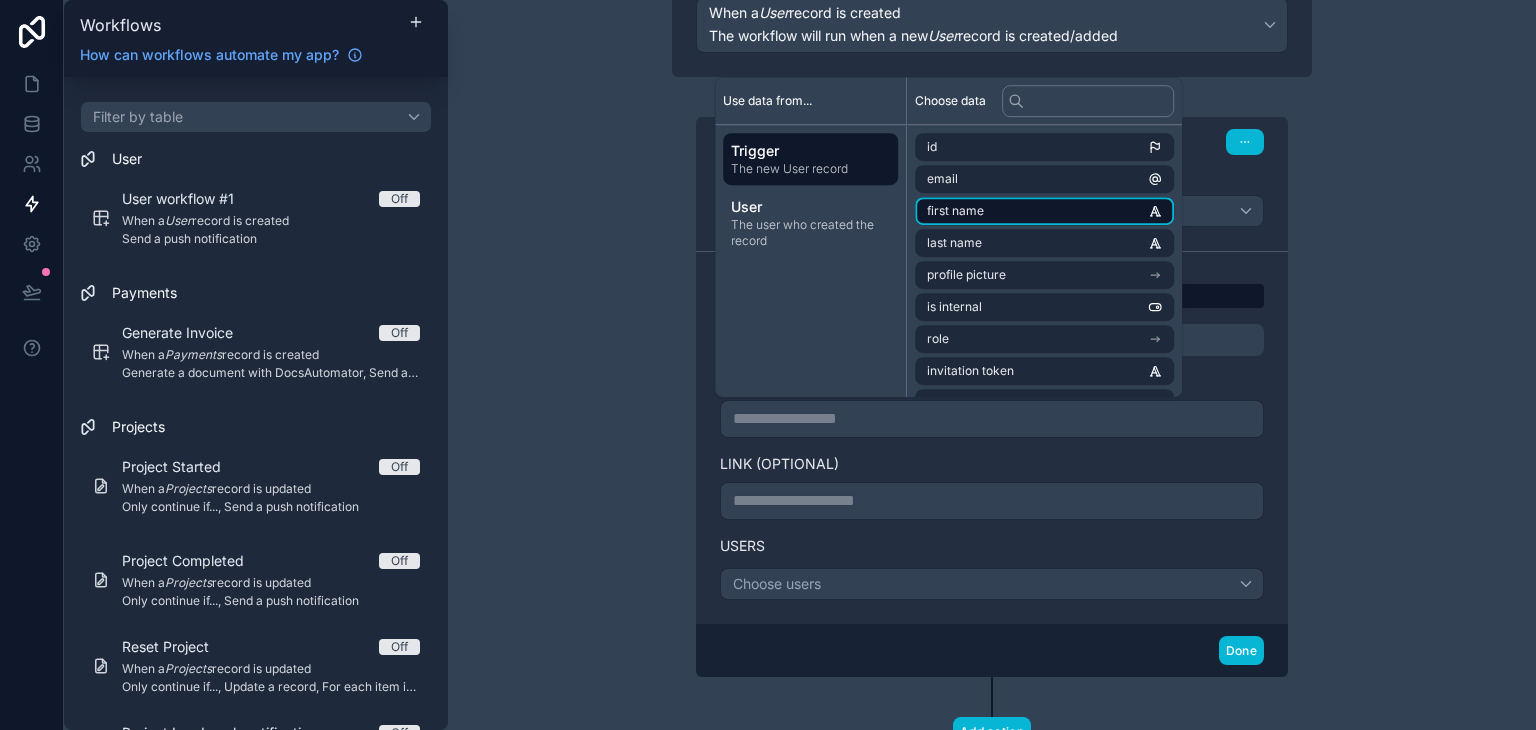 click on "first name" at bounding box center (1044, 211) 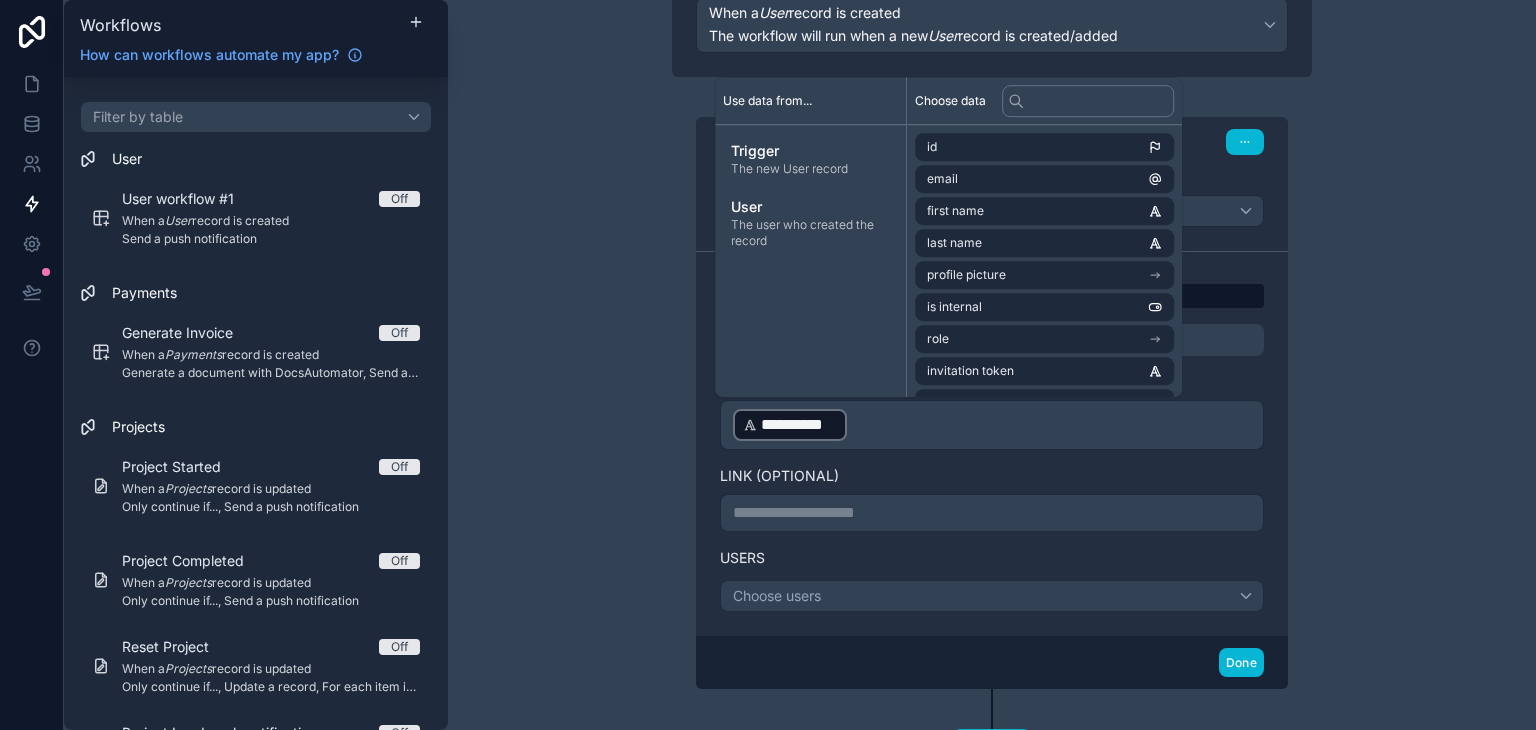 click on "**********" at bounding box center (992, 425) 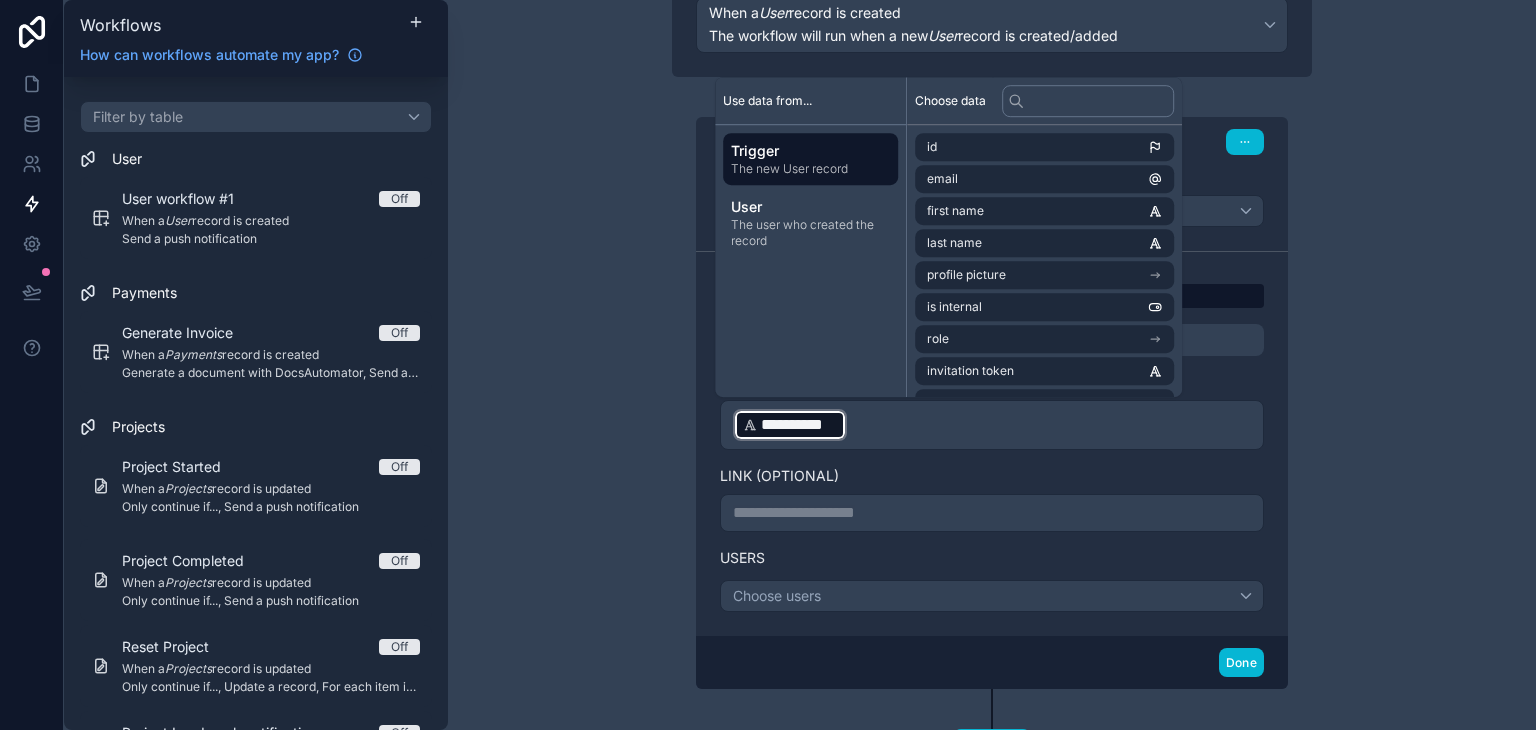 click on "**********" at bounding box center (992, 365) 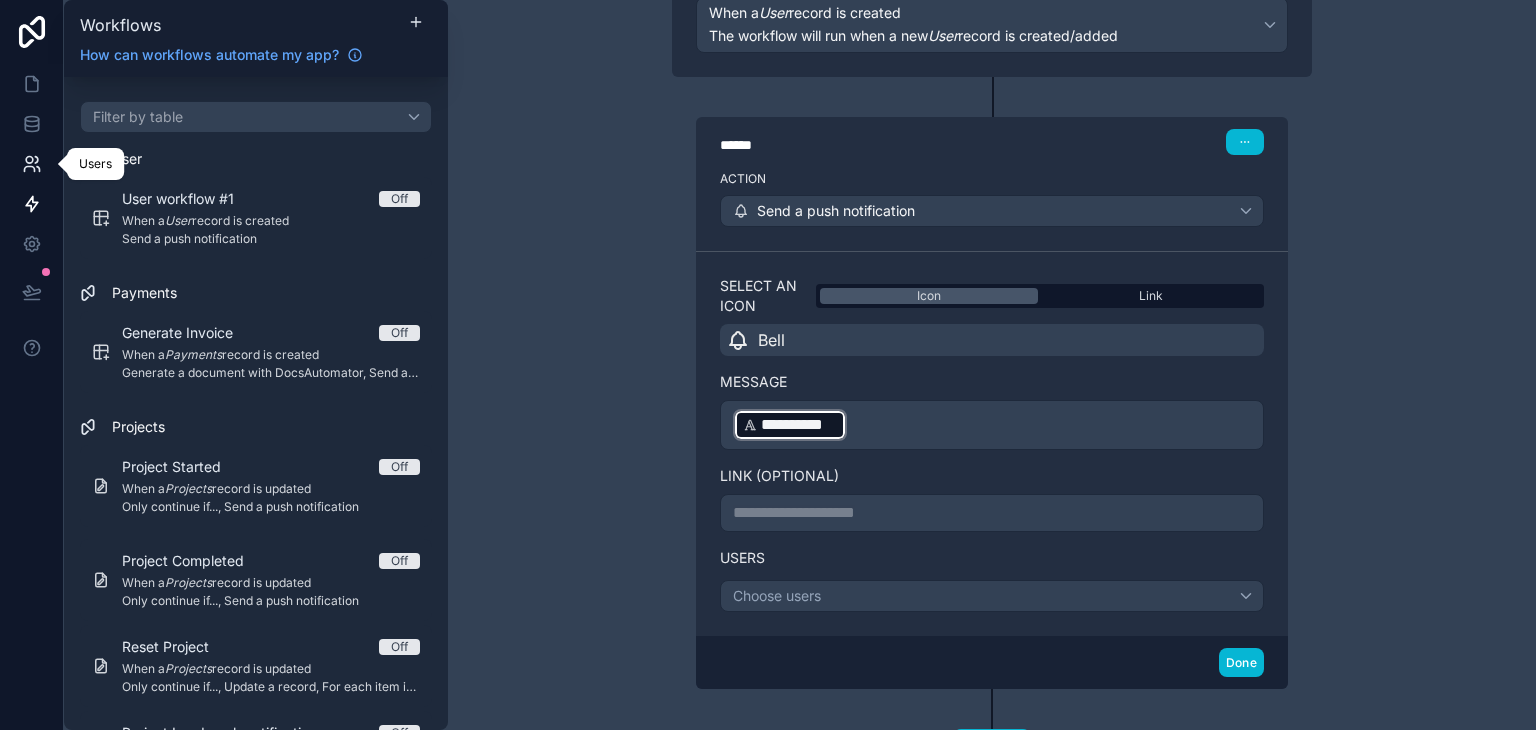 click 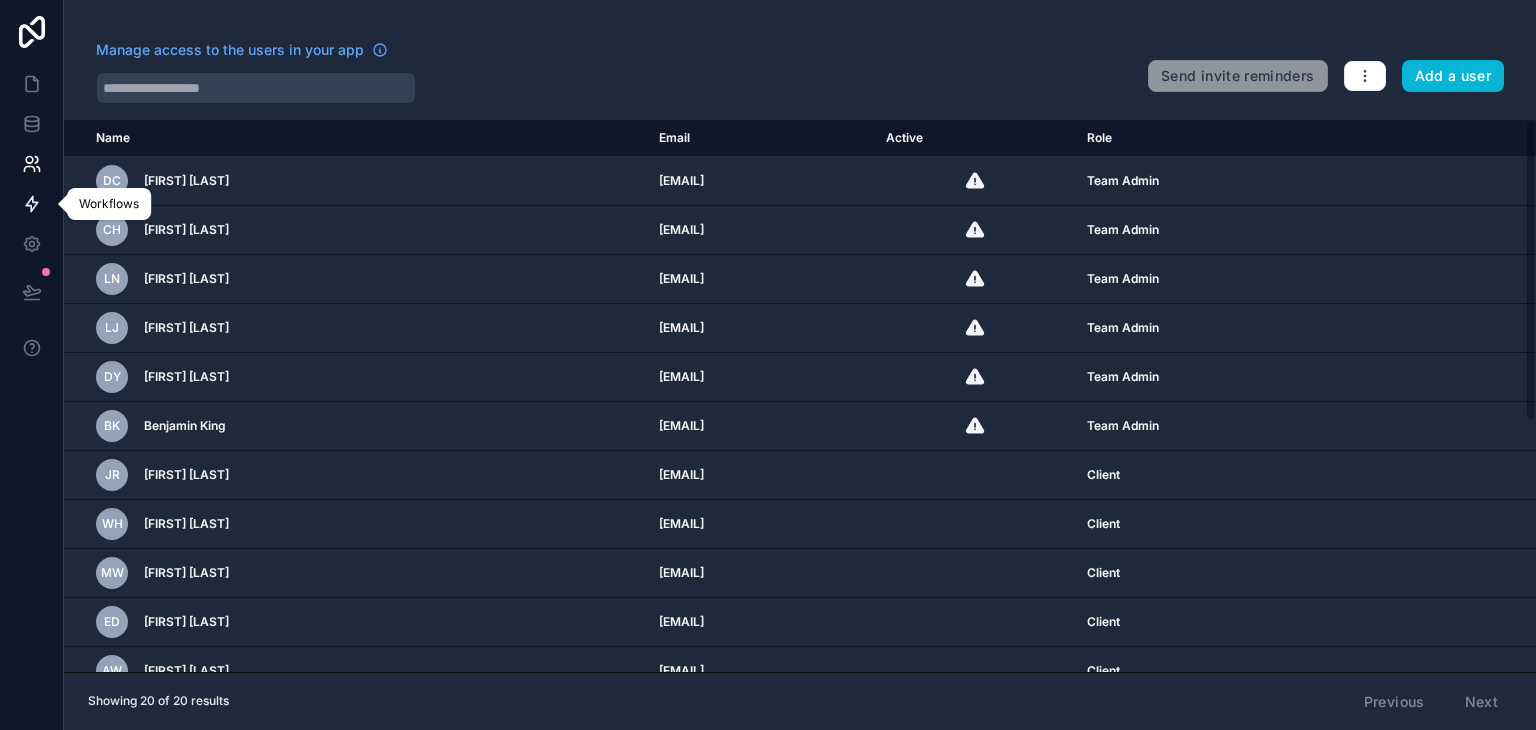 click 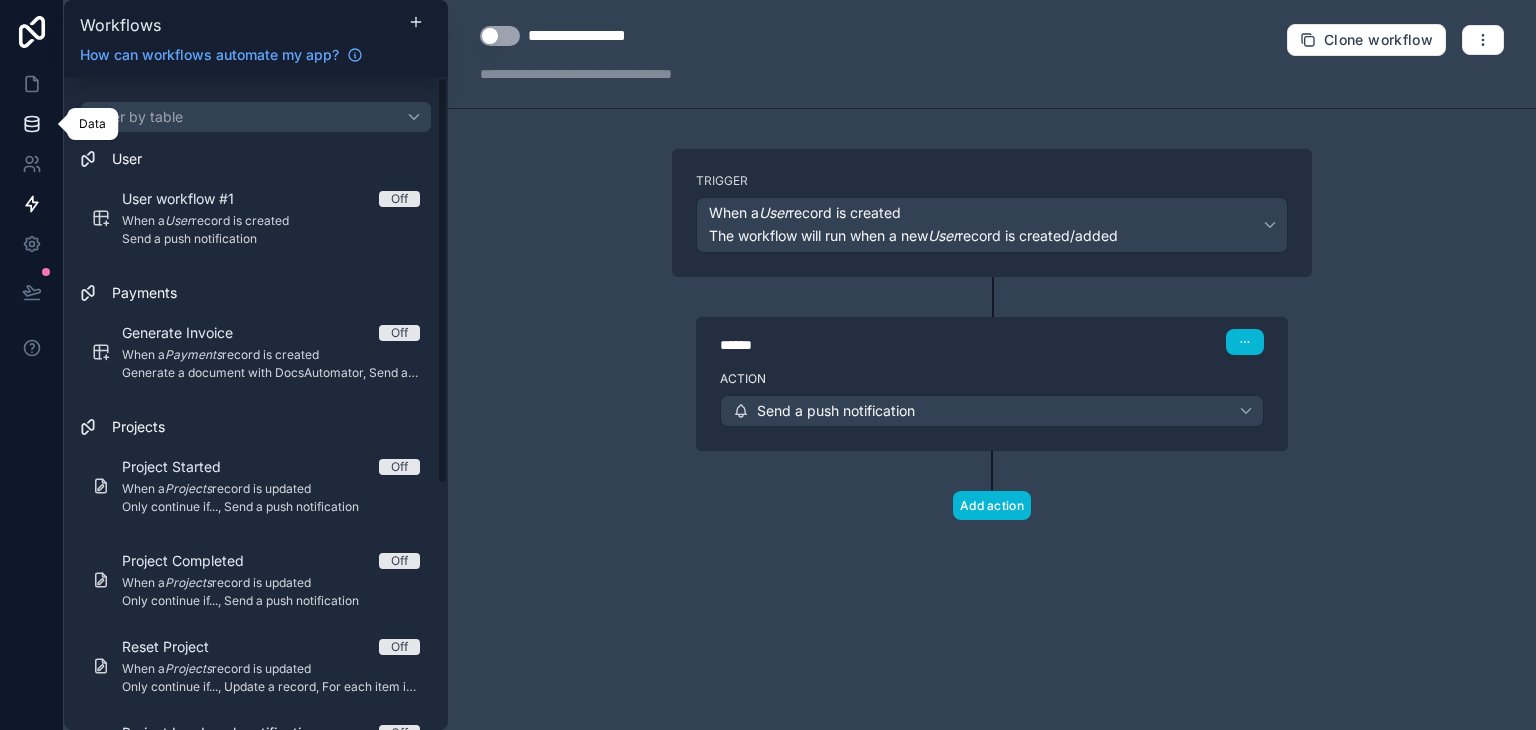 click at bounding box center (31, 124) 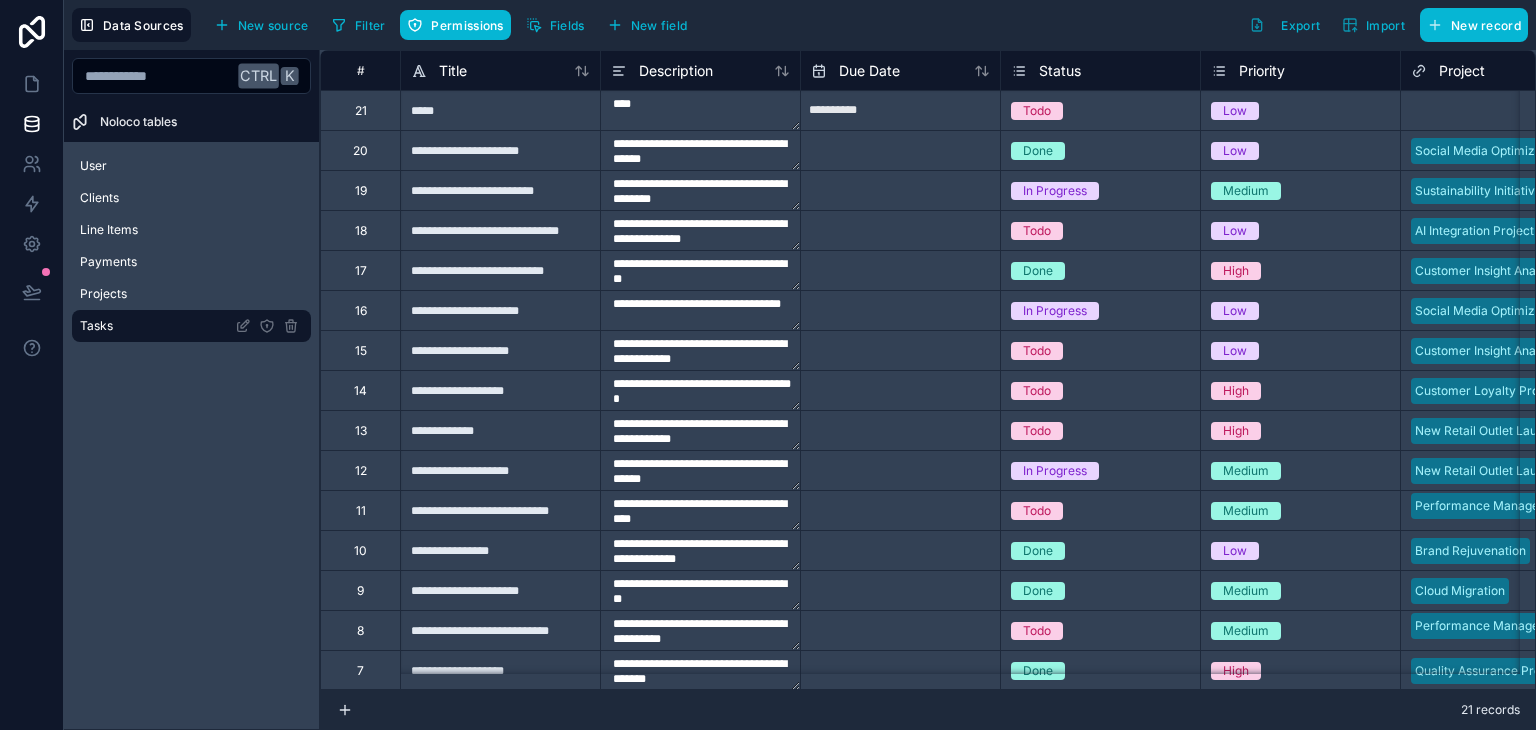 click at bounding box center [154, 76] 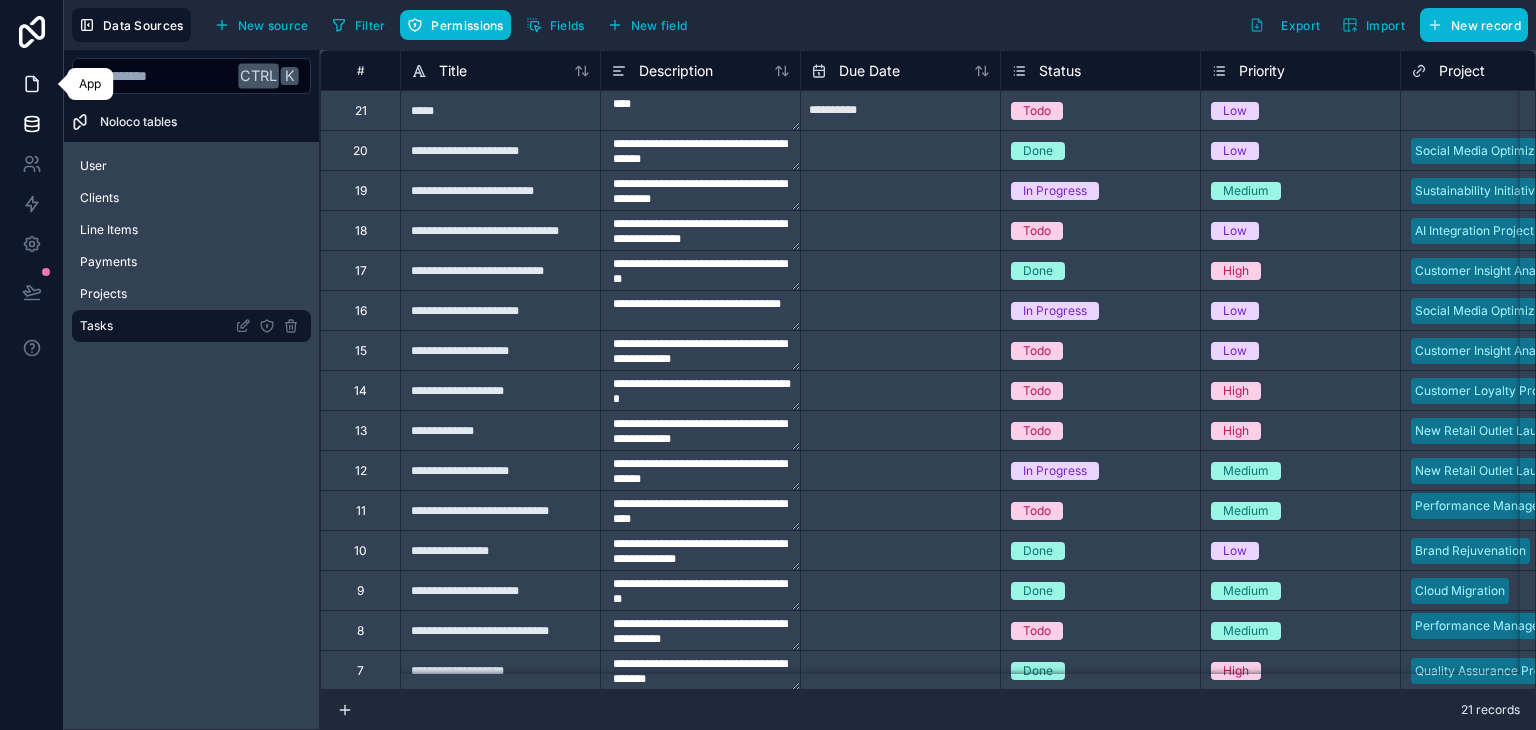 click 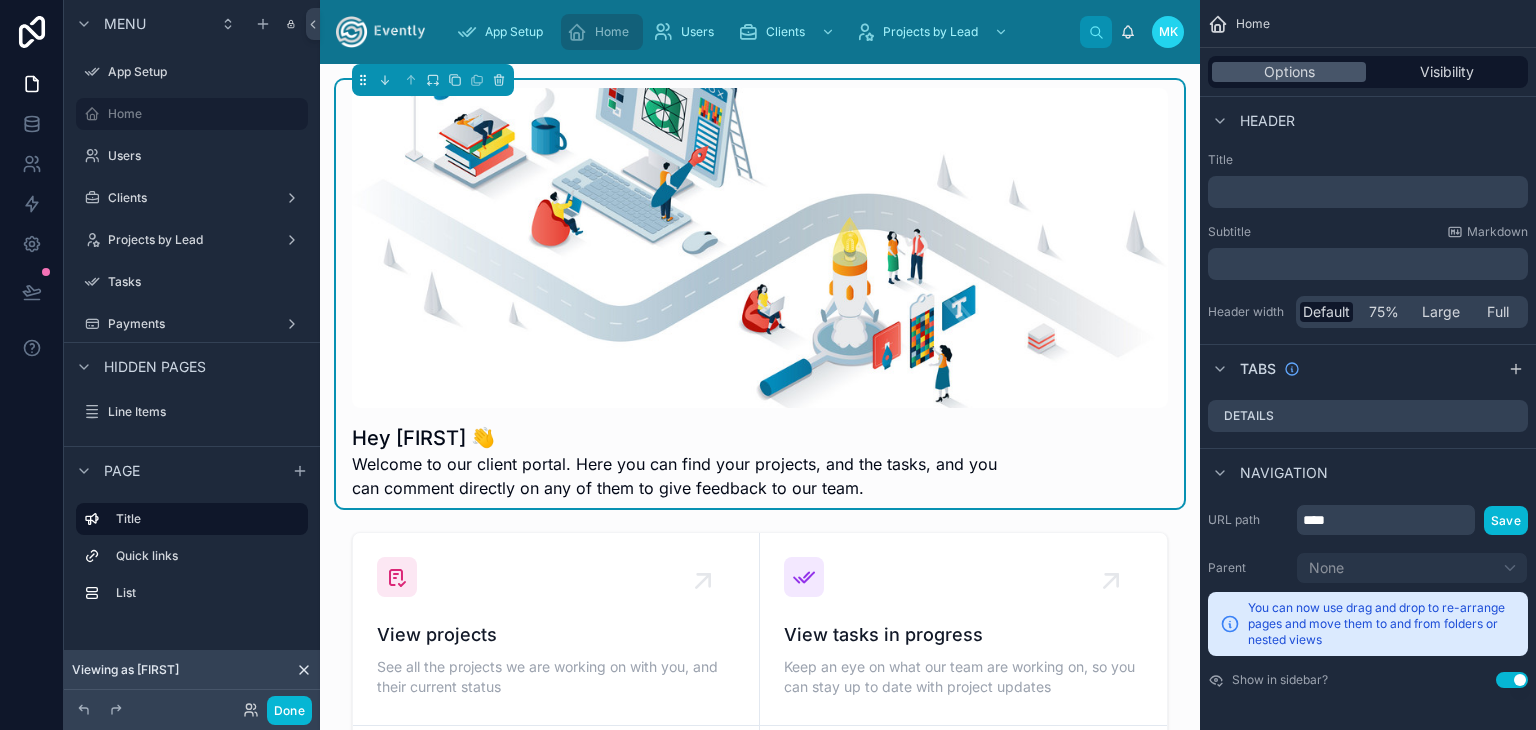 click at bounding box center (760, 248) 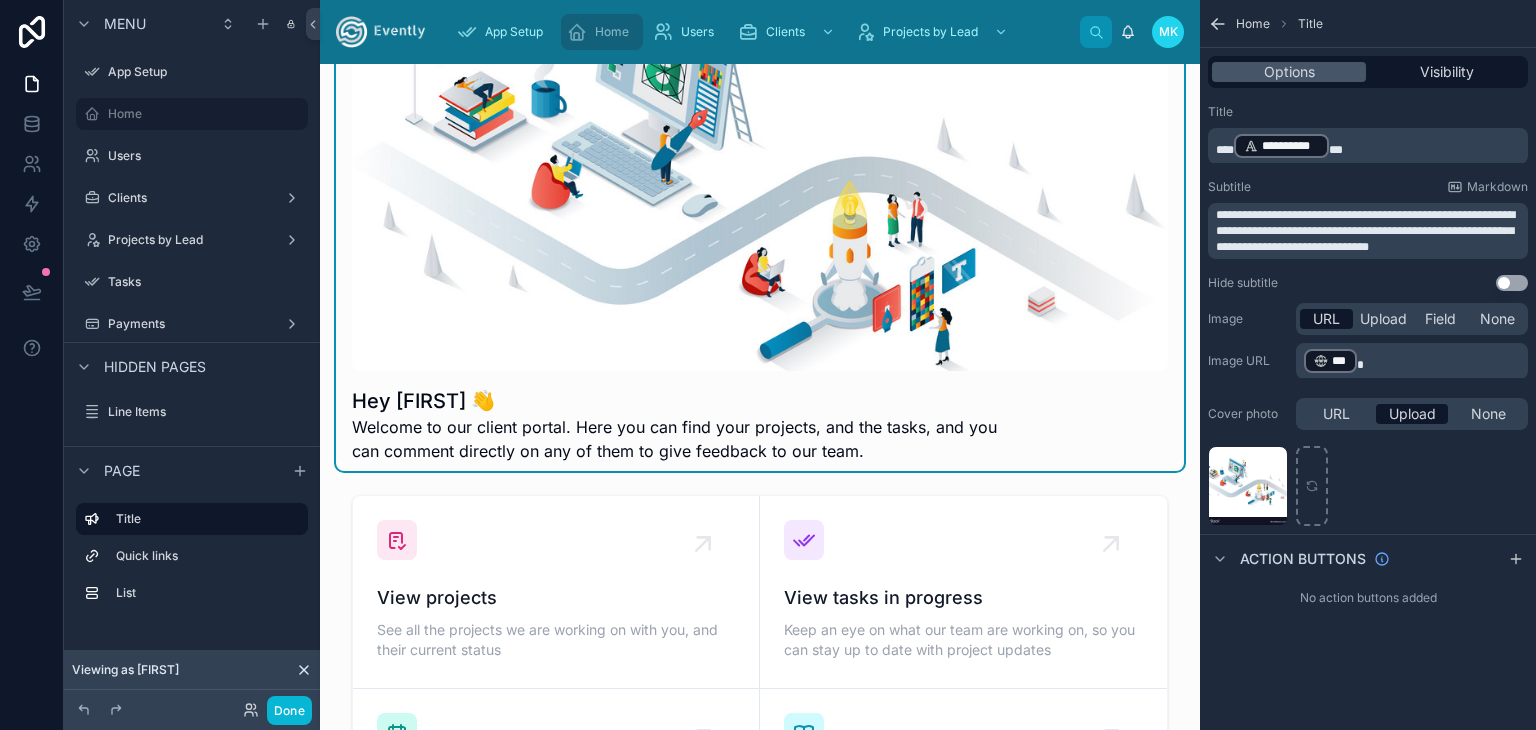 scroll, scrollTop: 0, scrollLeft: 0, axis: both 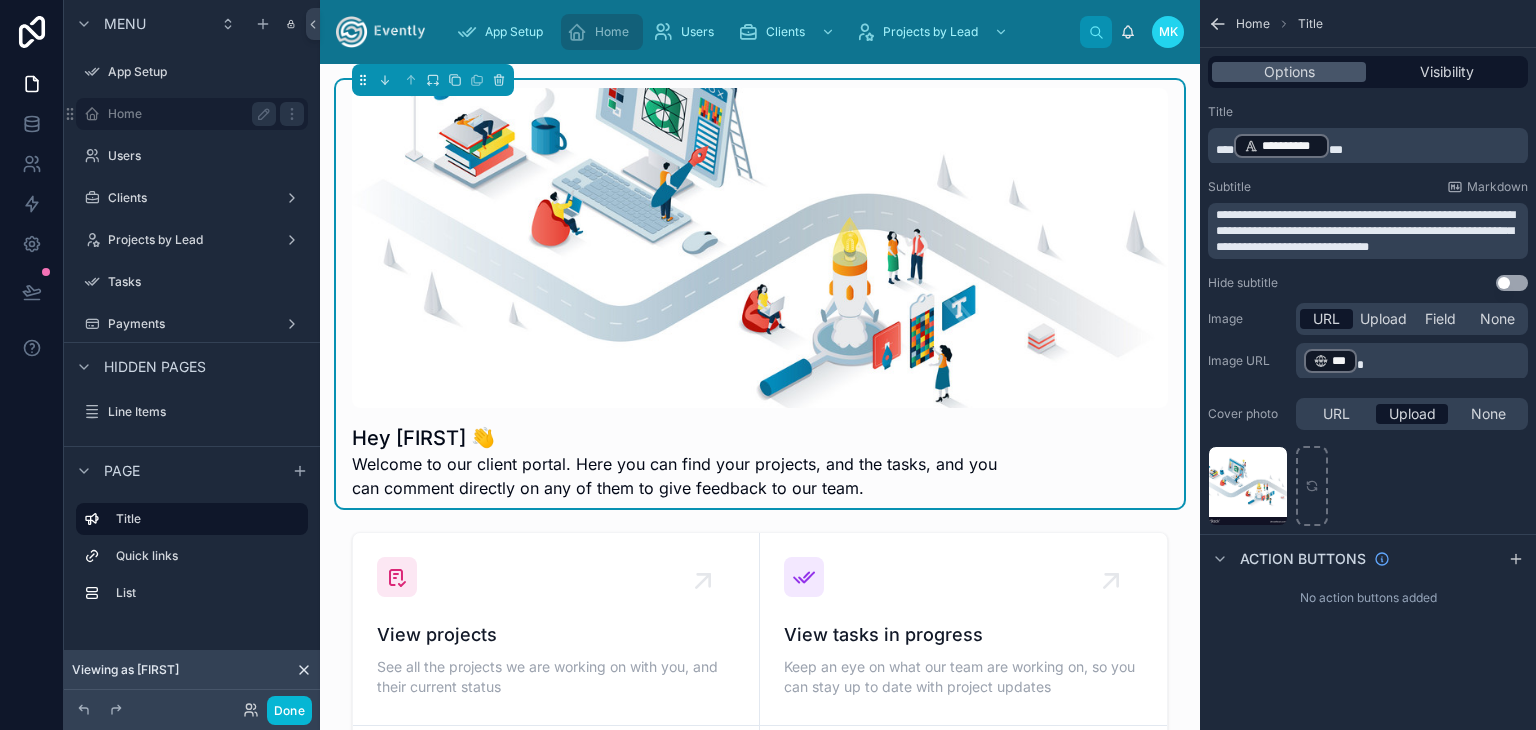 click on "Home" at bounding box center (188, 114) 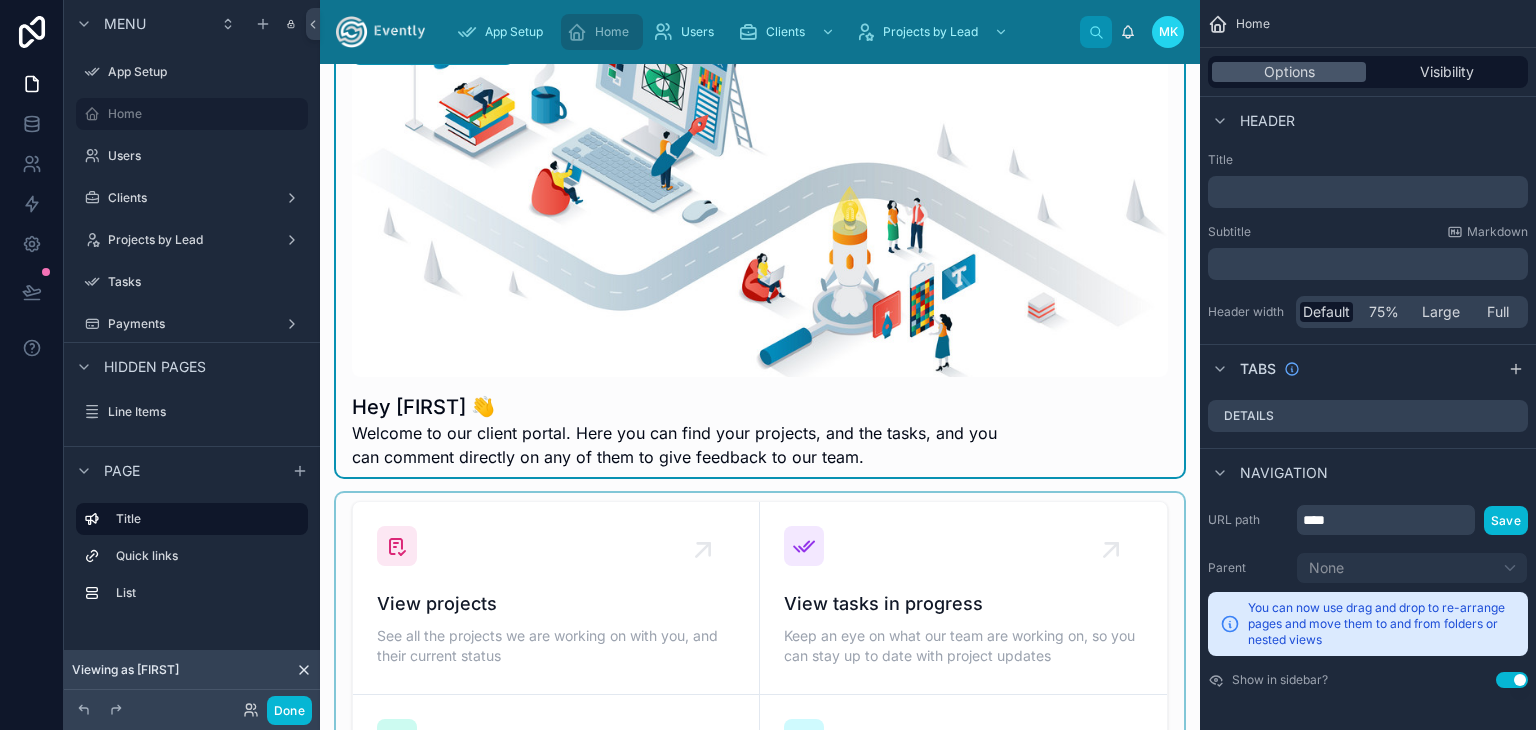 scroll, scrollTop: 0, scrollLeft: 0, axis: both 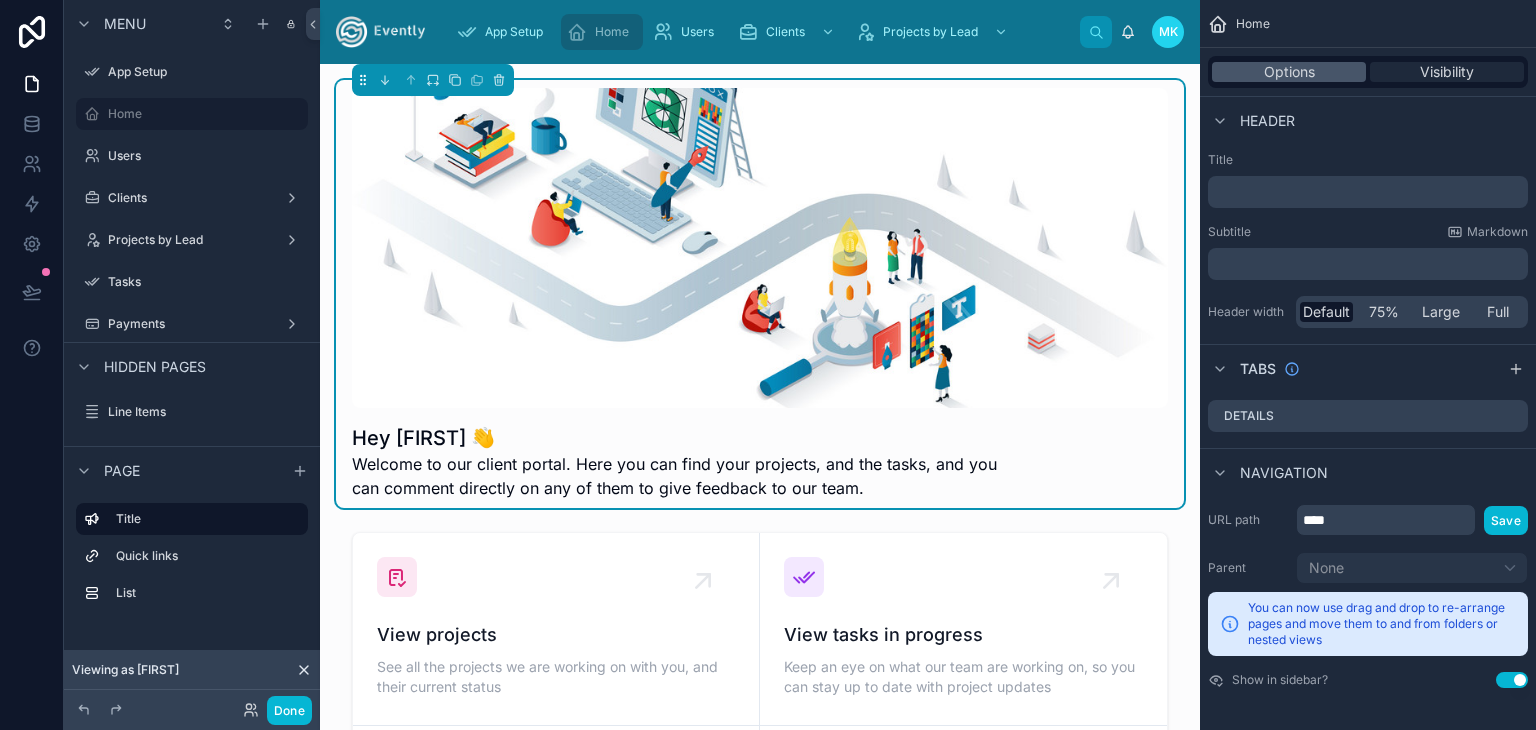 click on "Visibility" at bounding box center [1447, 72] 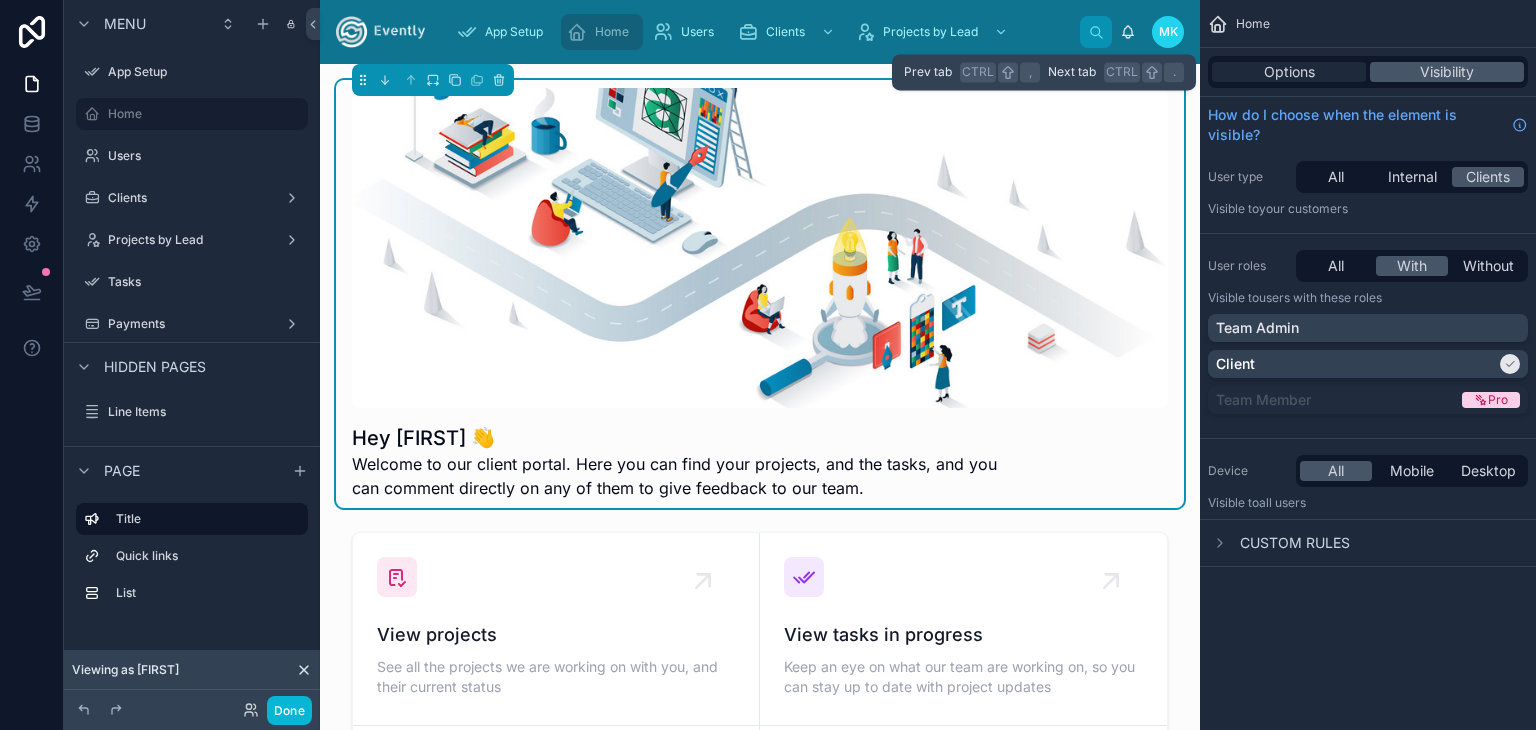 click on "Options" at bounding box center (1289, 72) 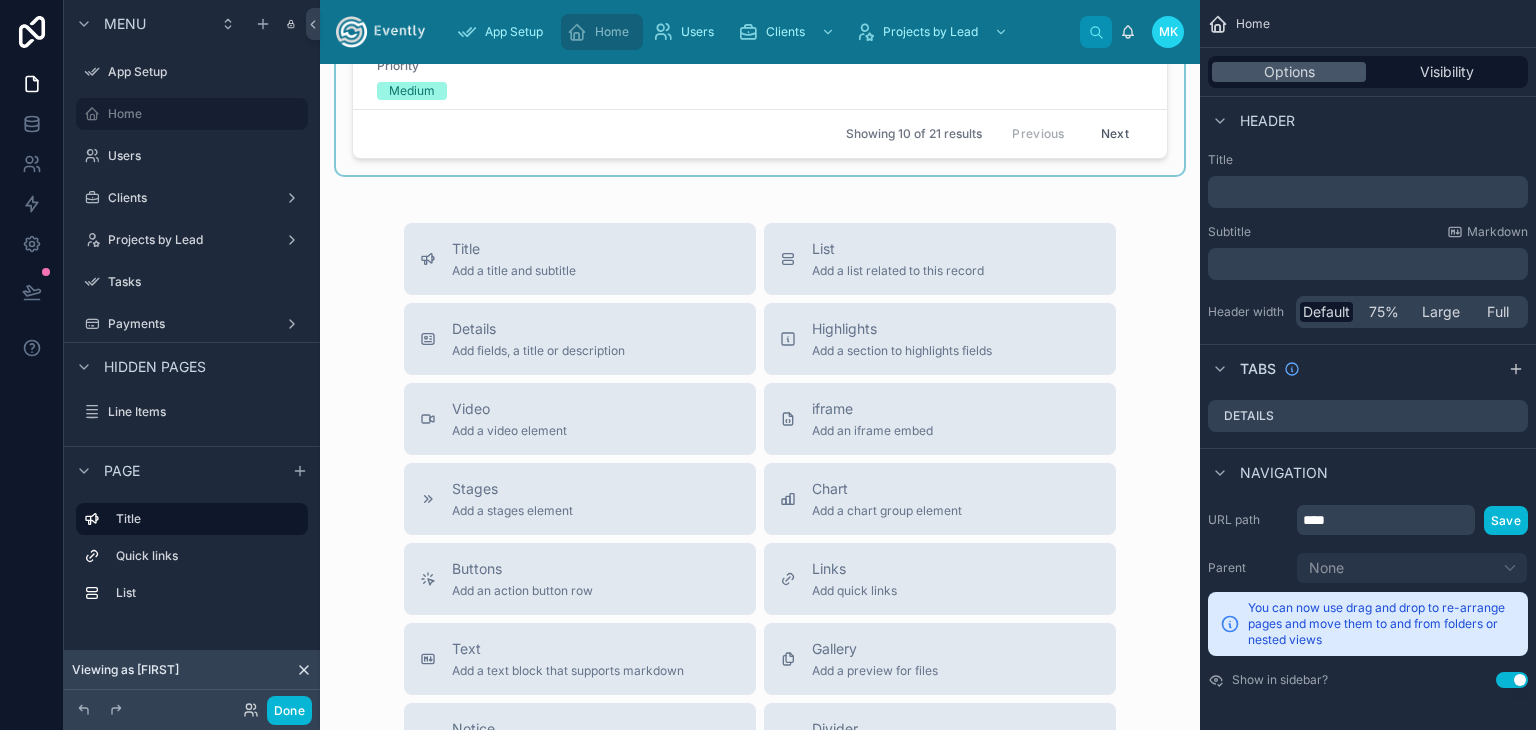 scroll, scrollTop: 1583, scrollLeft: 0, axis: vertical 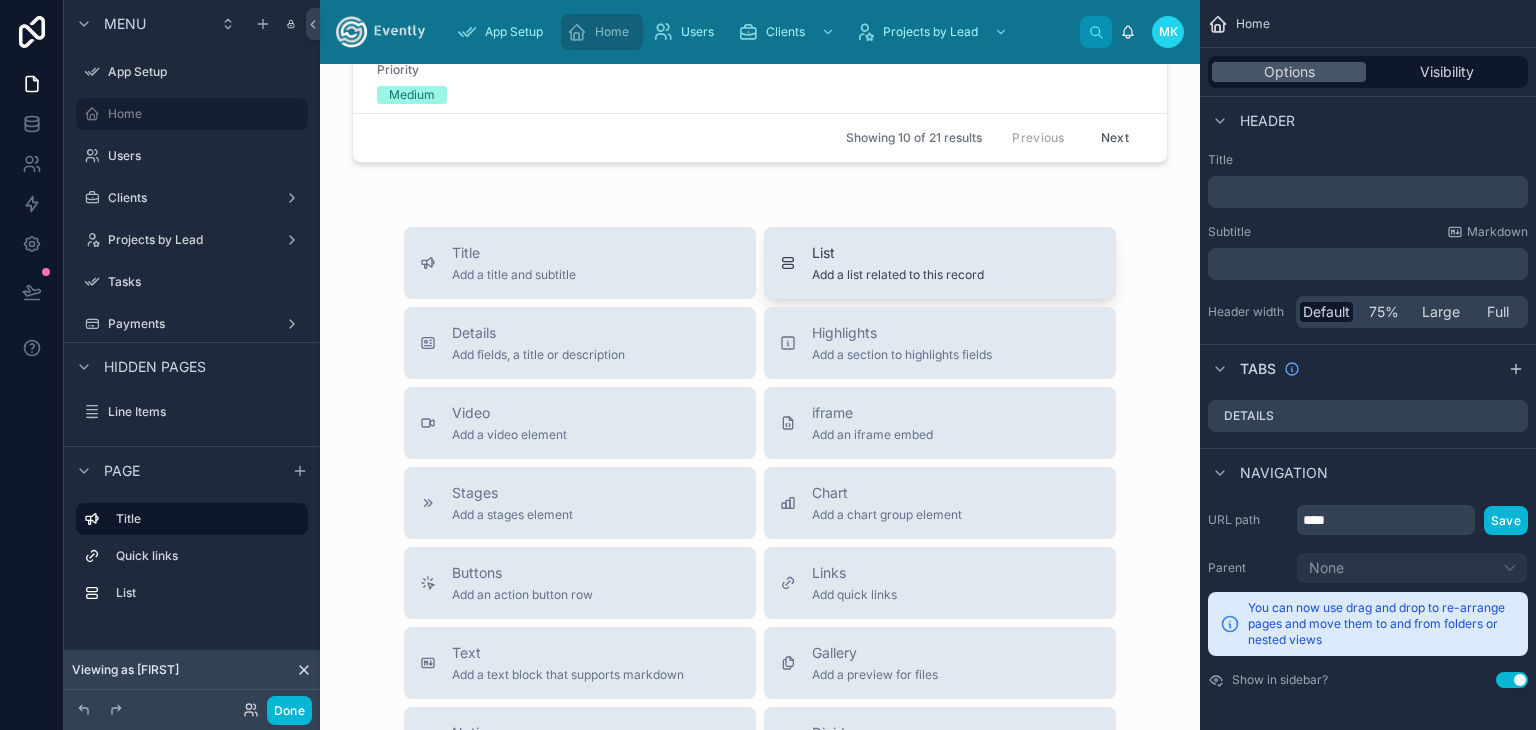 click on "List Add a list related to this record" at bounding box center [898, 263] 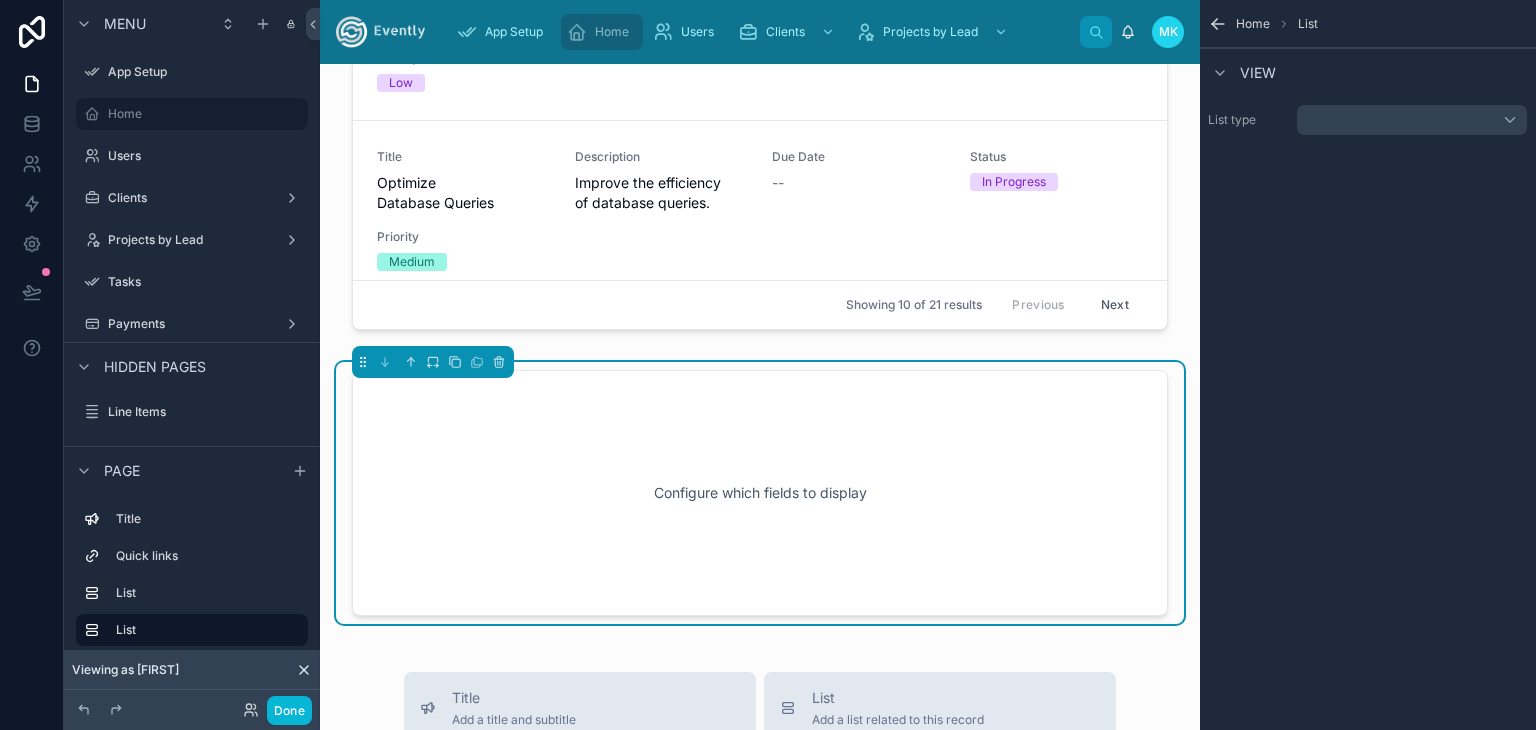 scroll, scrollTop: 1310, scrollLeft: 0, axis: vertical 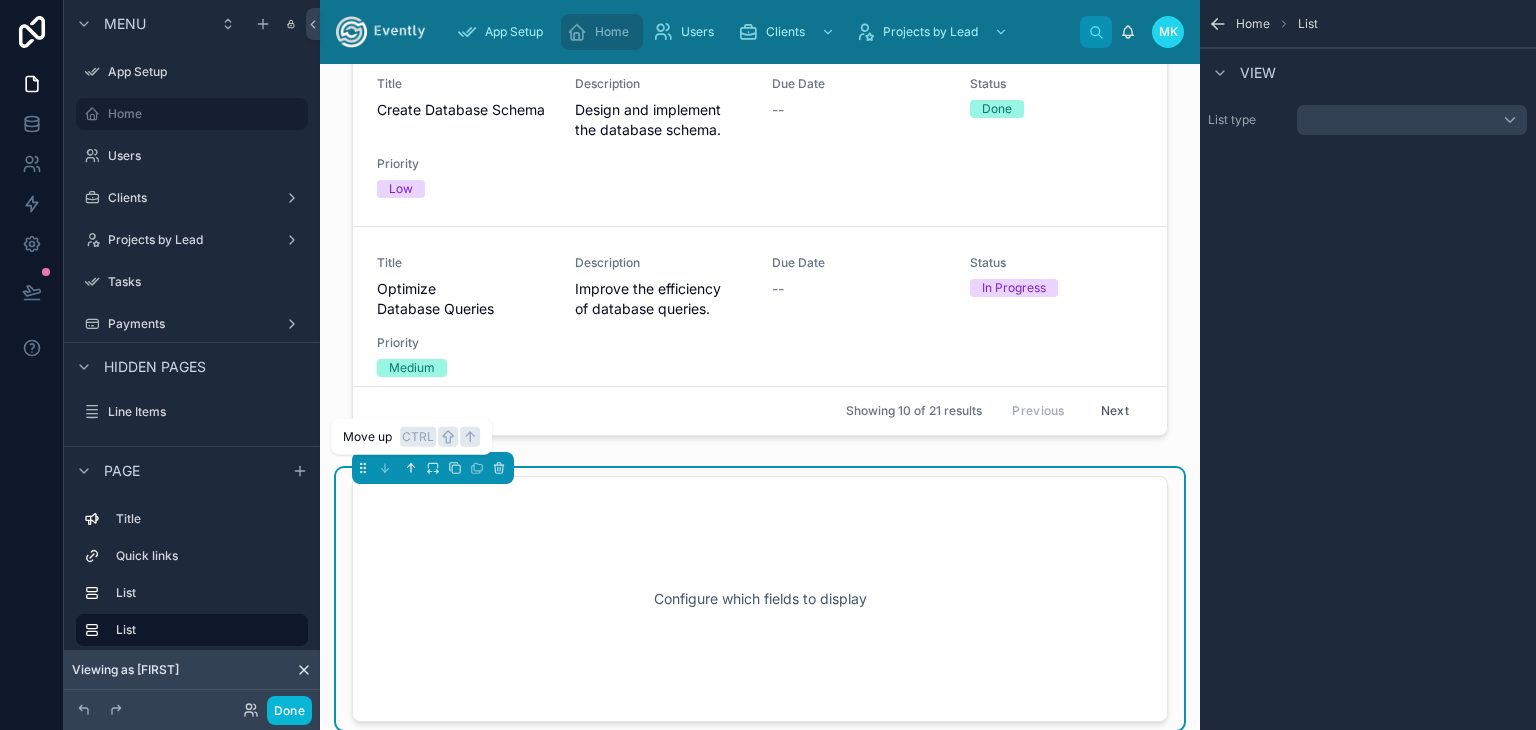 click 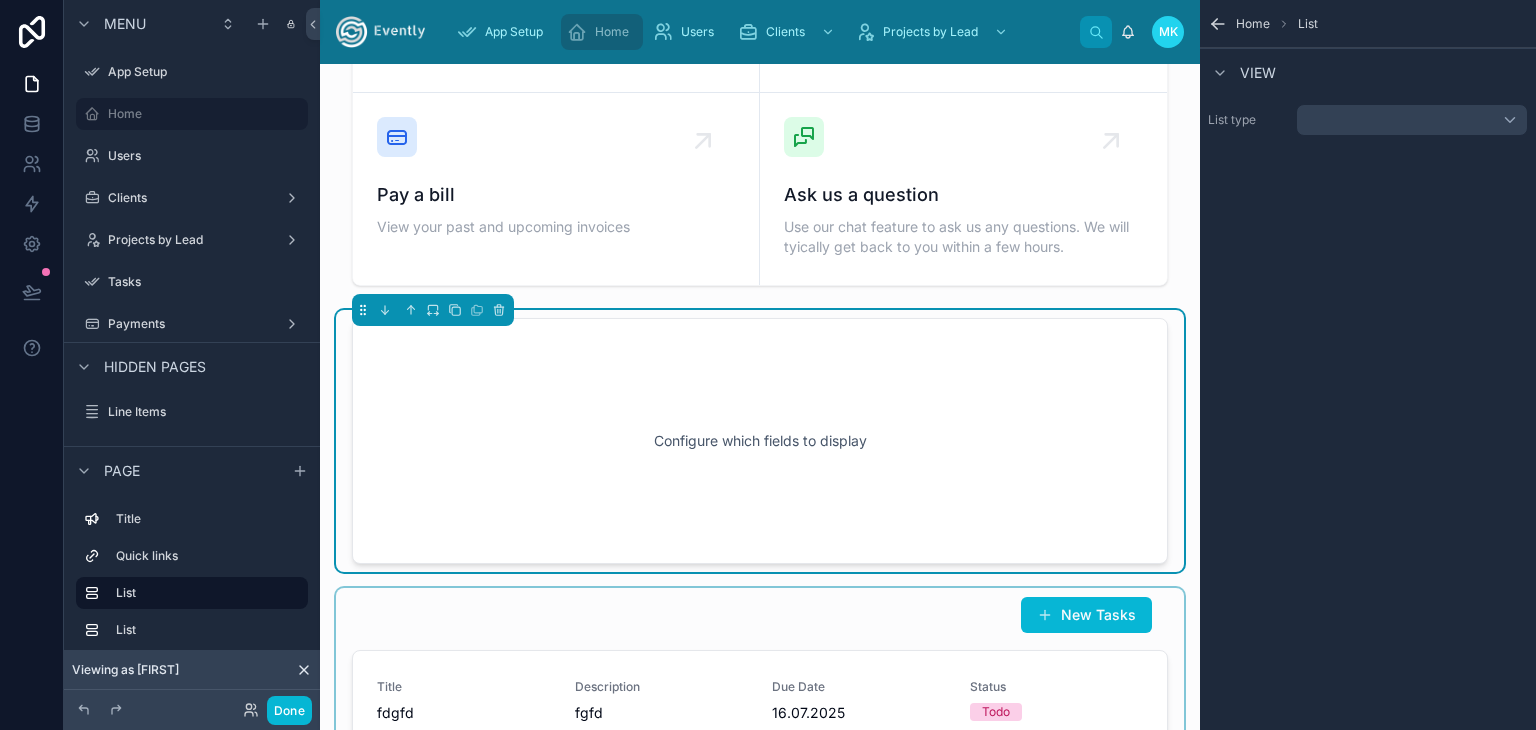 scroll, scrollTop: 810, scrollLeft: 0, axis: vertical 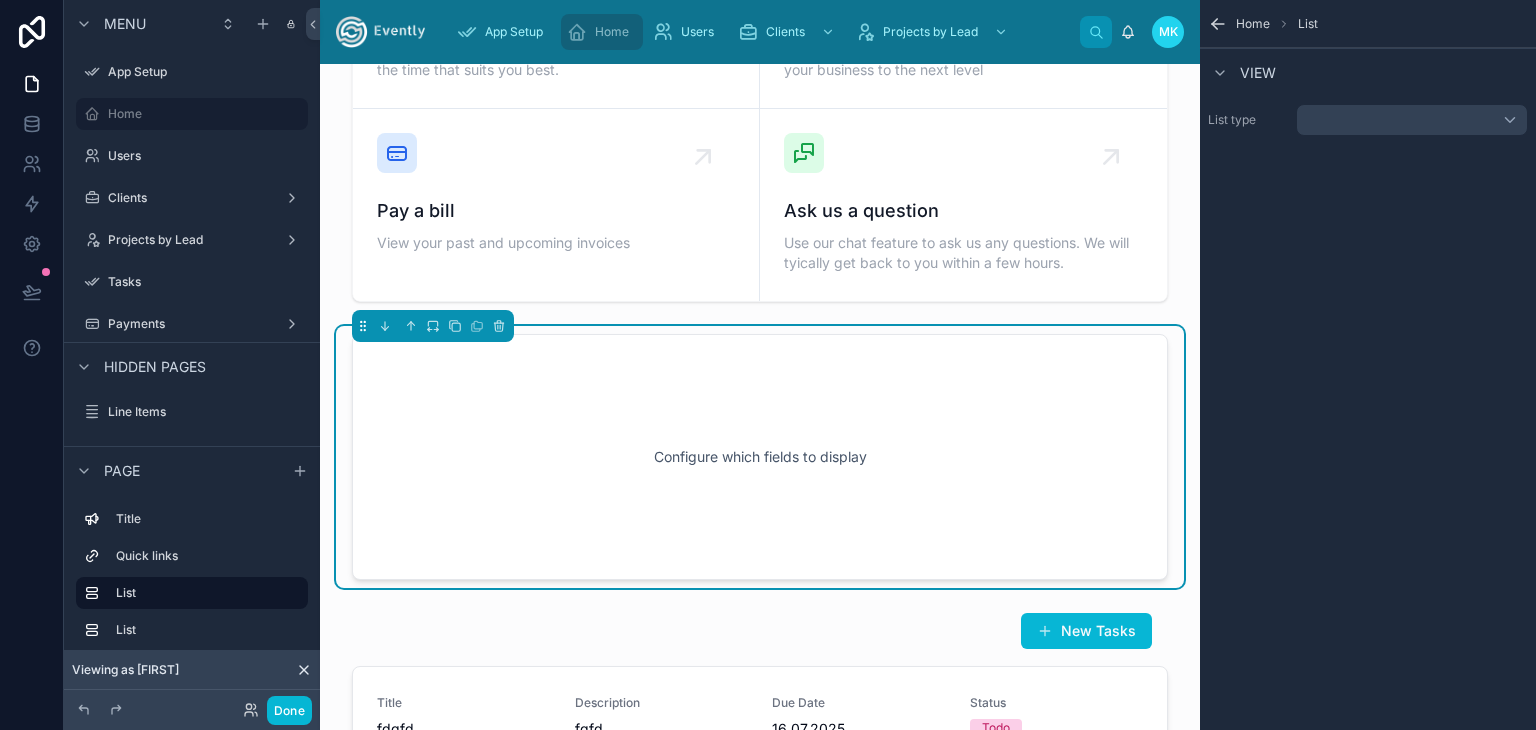 click on "Configure which fields to display" at bounding box center (760, 457) 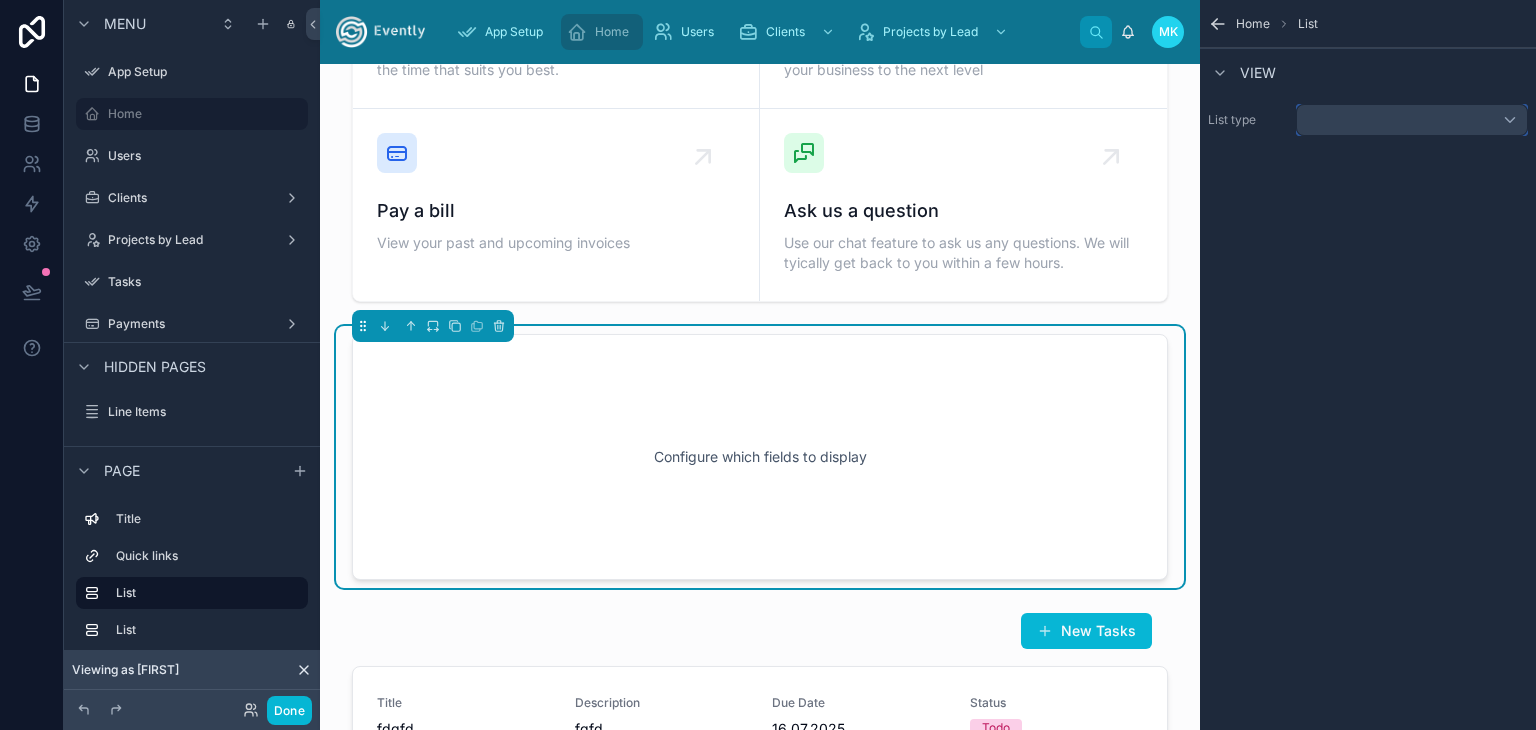click at bounding box center (1412, 120) 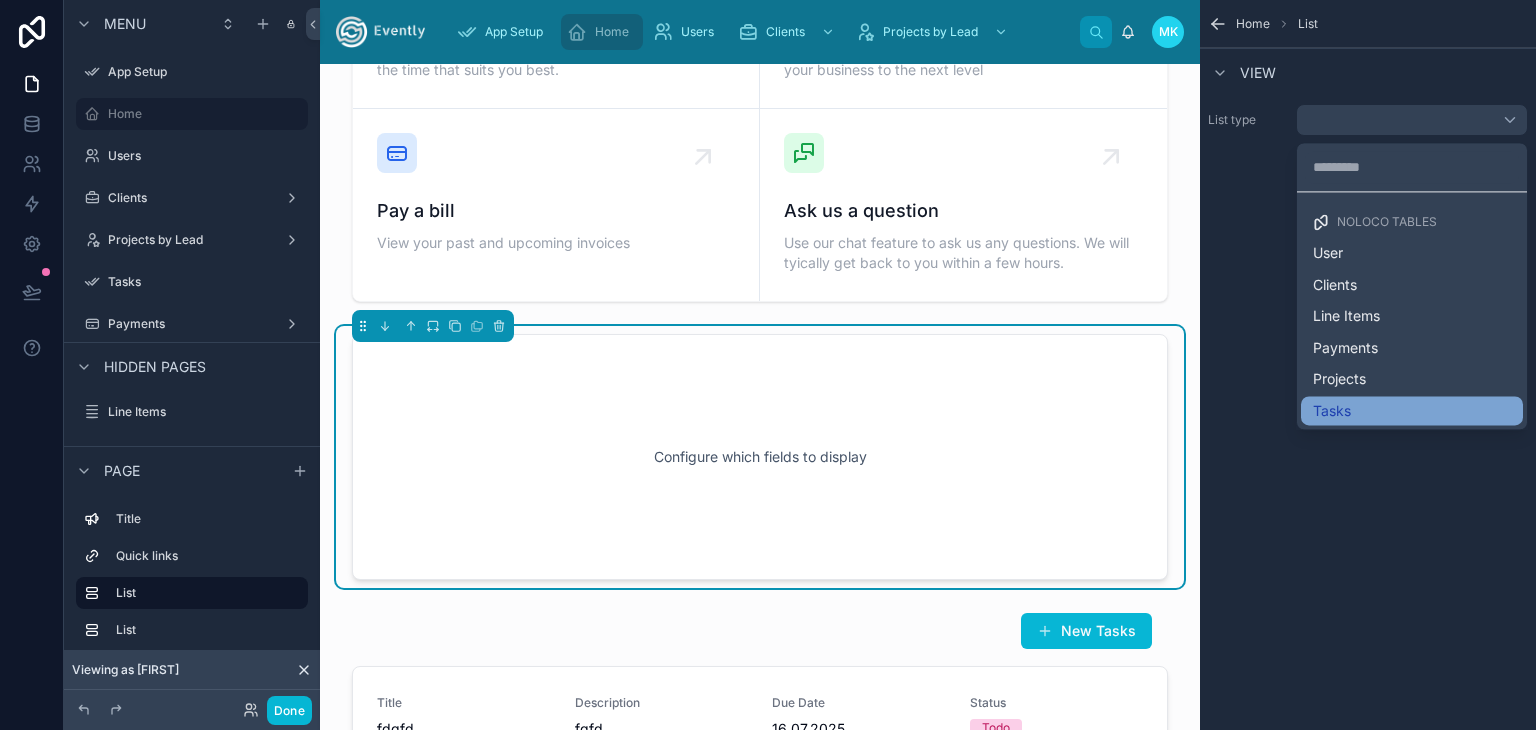 click on "Tasks" at bounding box center (1412, 411) 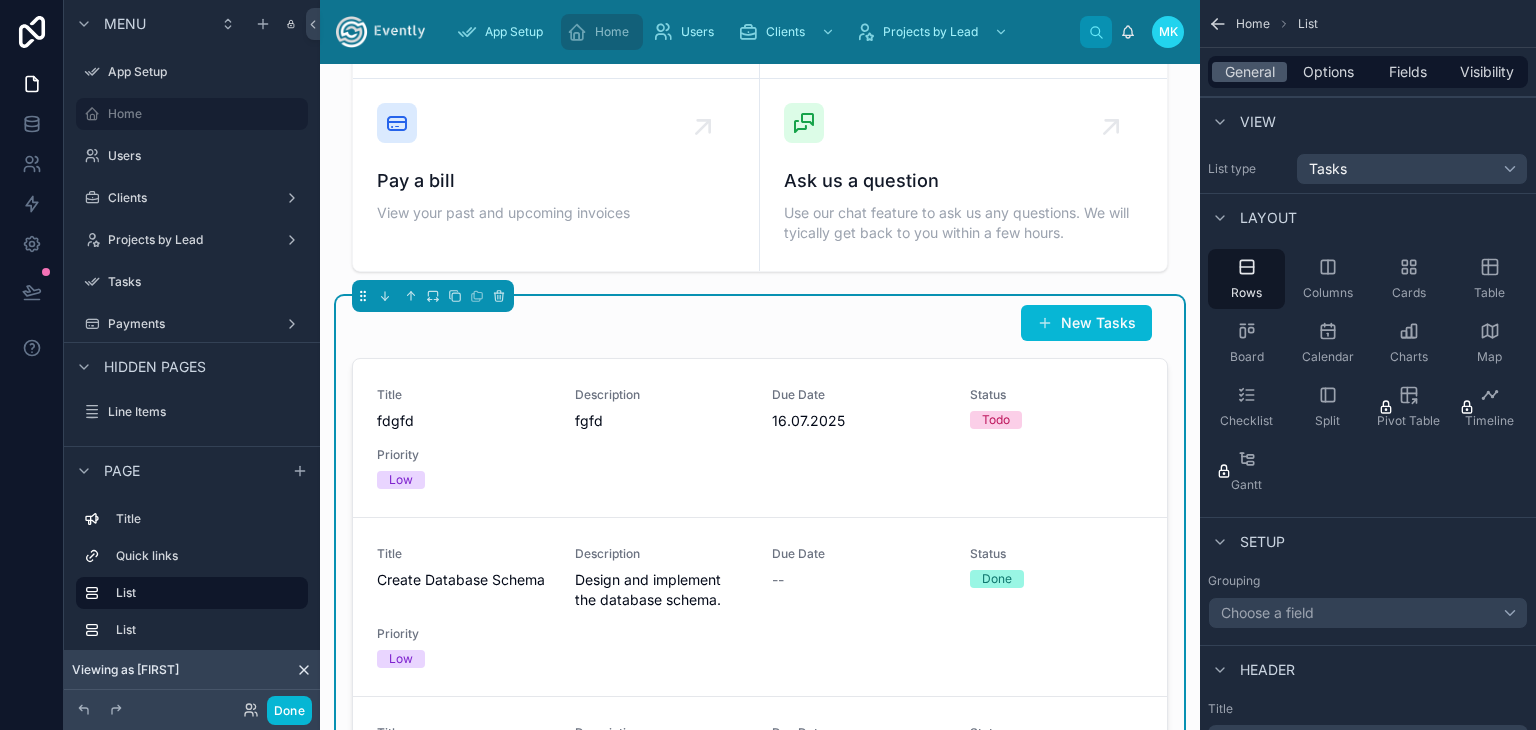 scroll, scrollTop: 810, scrollLeft: 0, axis: vertical 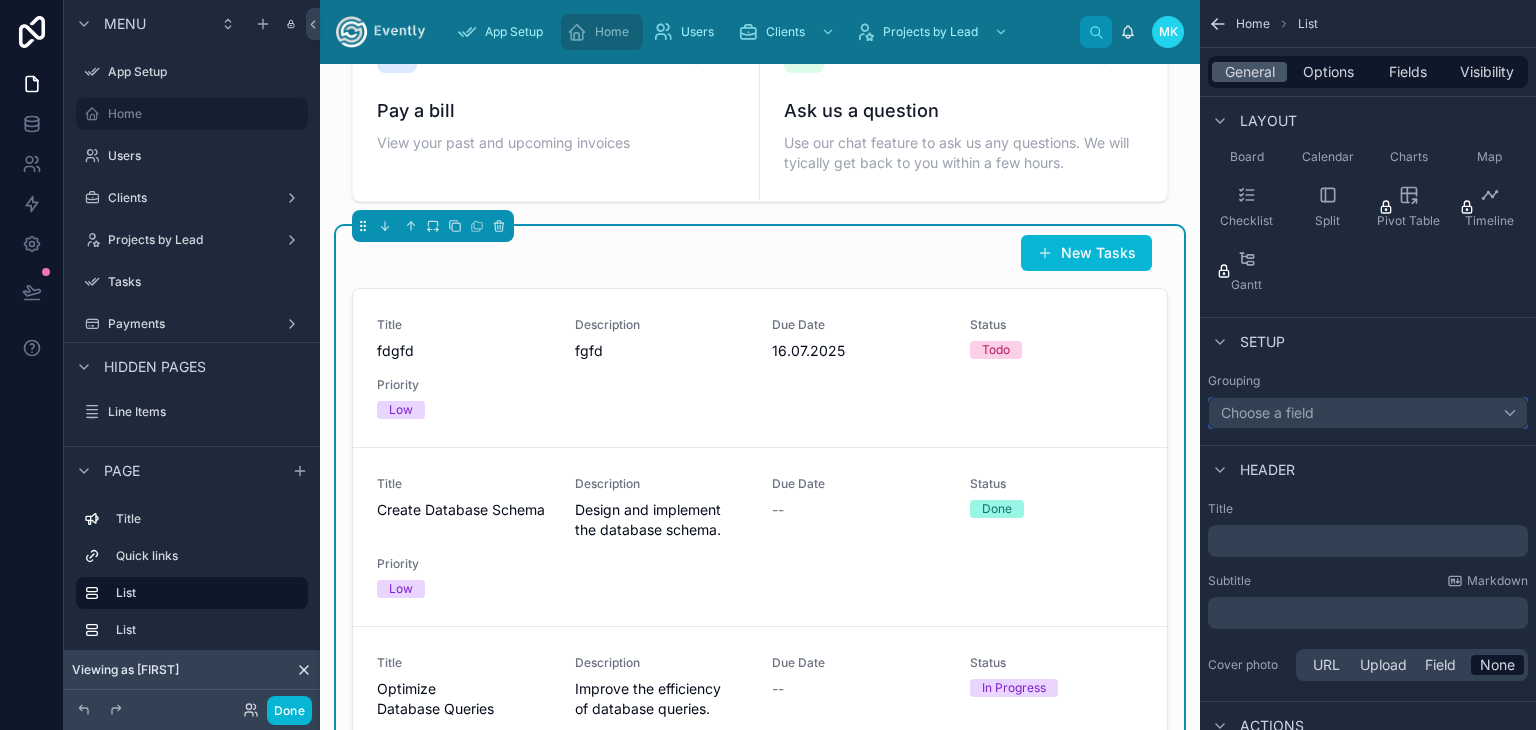 click on "Choose a field" at bounding box center [1368, 413] 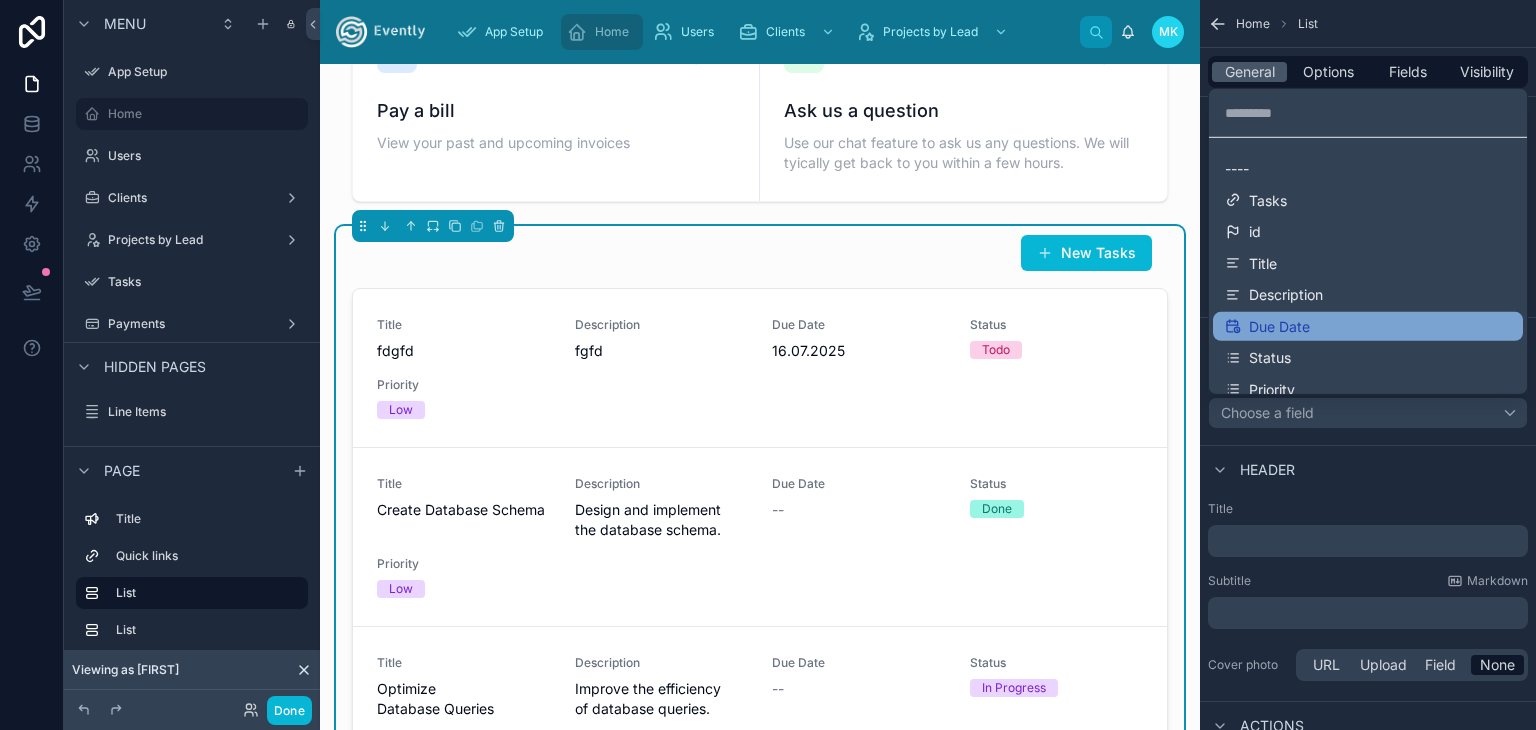 click on "Due Date" at bounding box center (1368, 326) 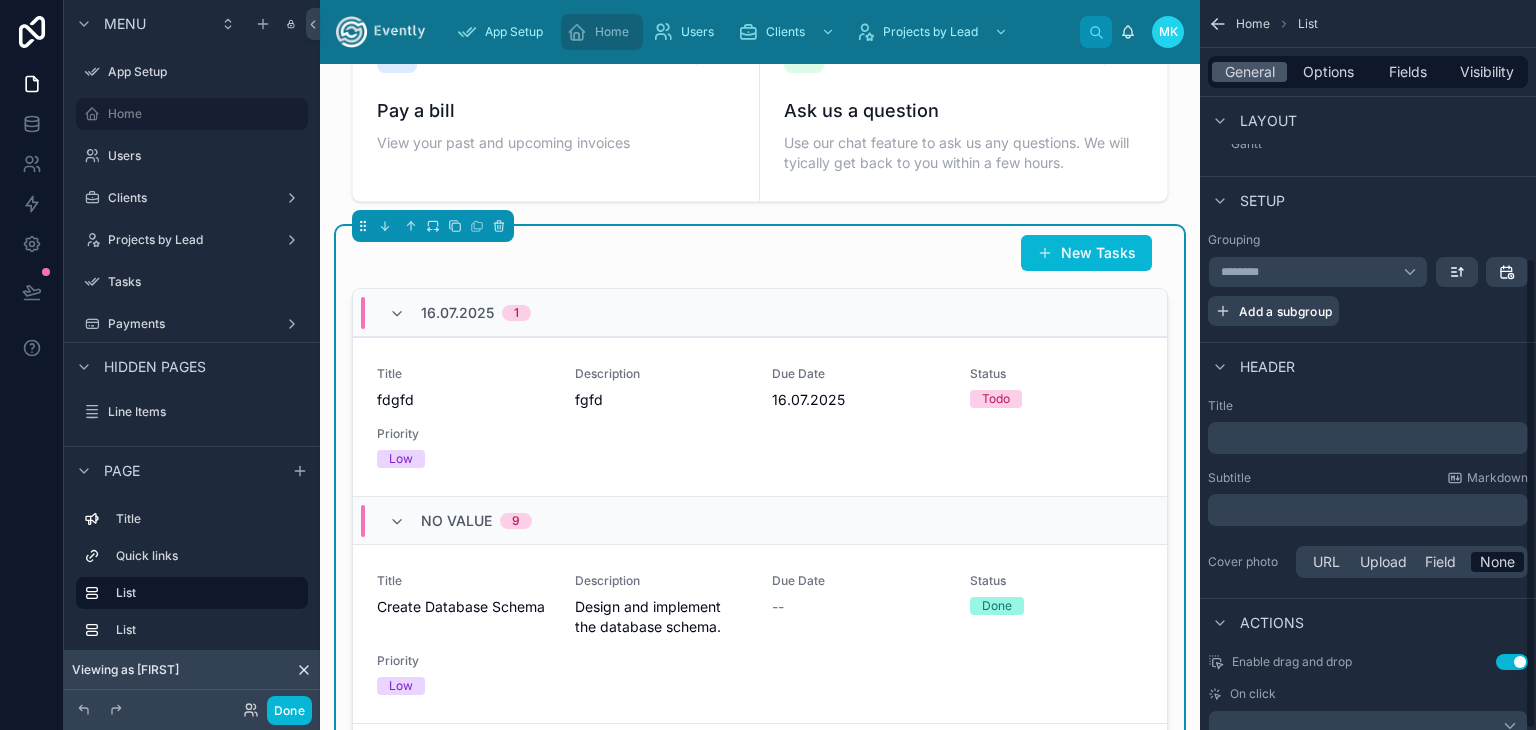 scroll, scrollTop: 400, scrollLeft: 0, axis: vertical 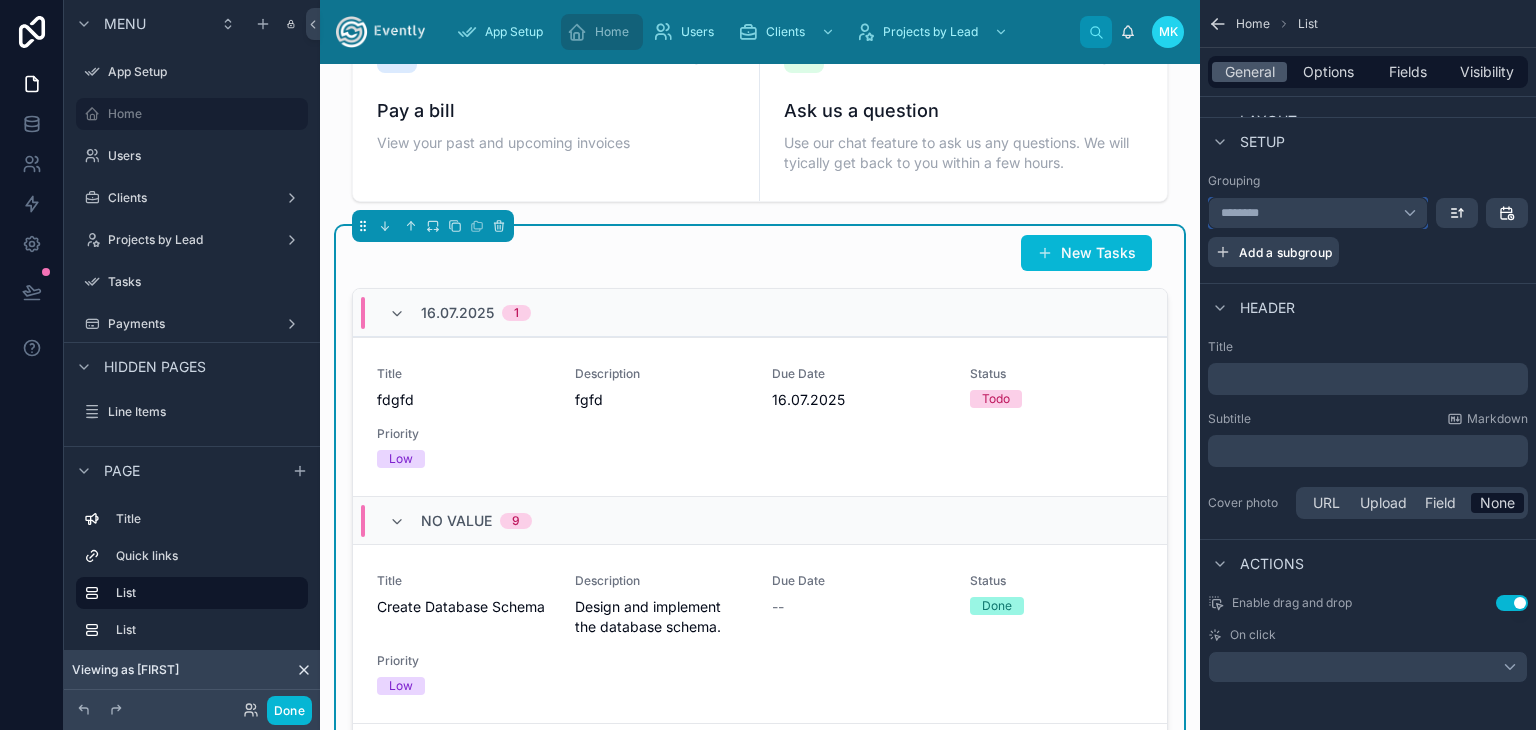click on "********" at bounding box center (1318, 213) 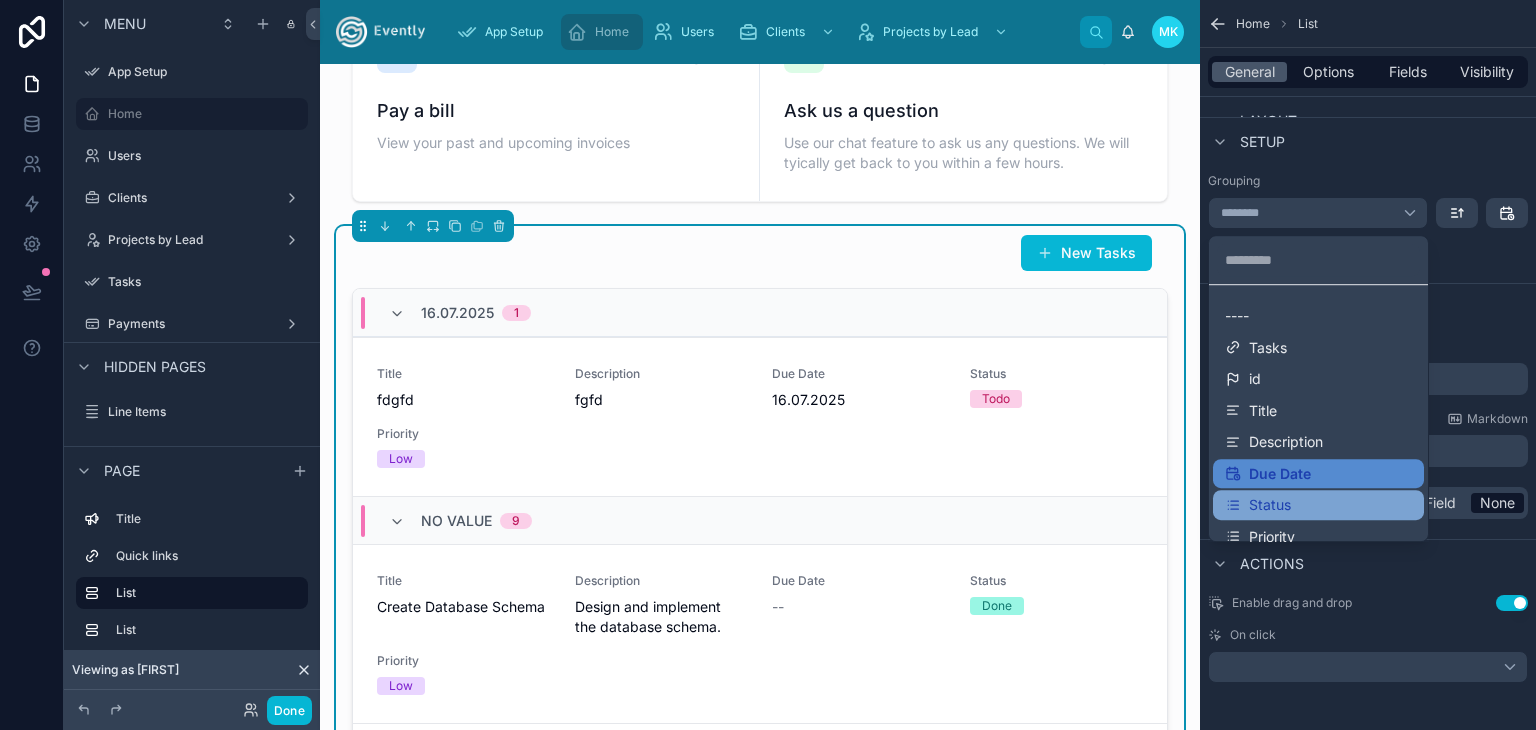 click on "Status" at bounding box center (1318, 505) 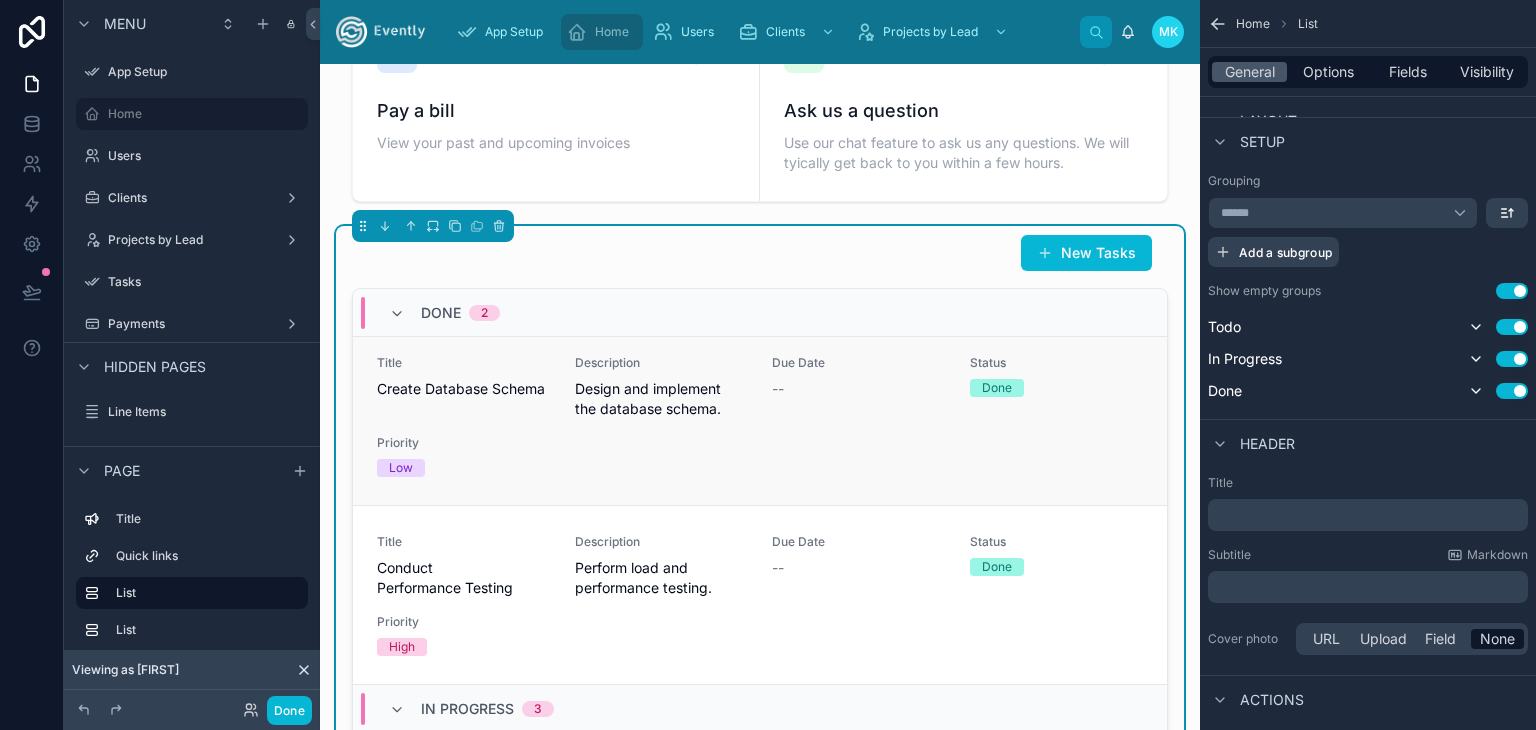 scroll, scrollTop: 0, scrollLeft: 0, axis: both 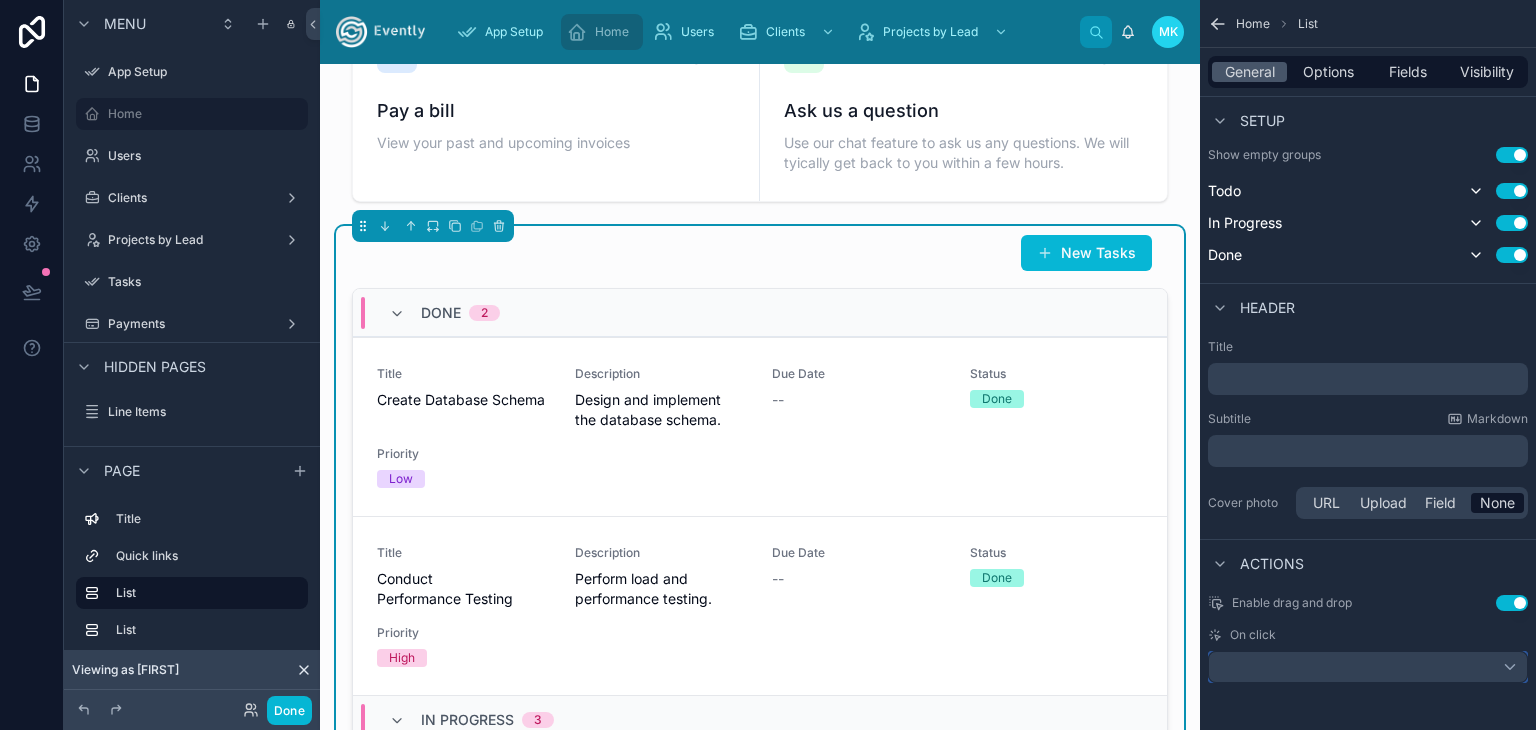 click at bounding box center [1368, 667] 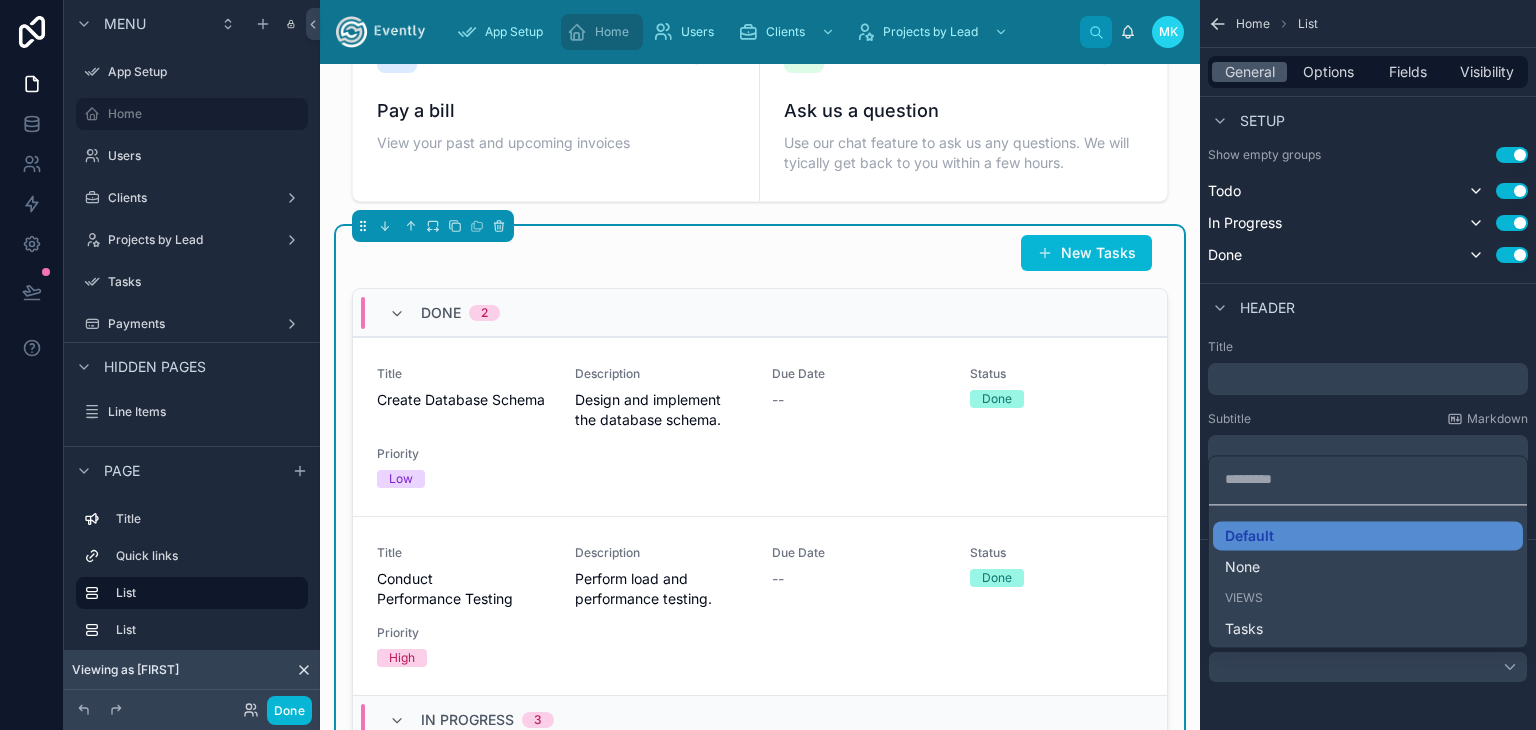 click at bounding box center (768, 365) 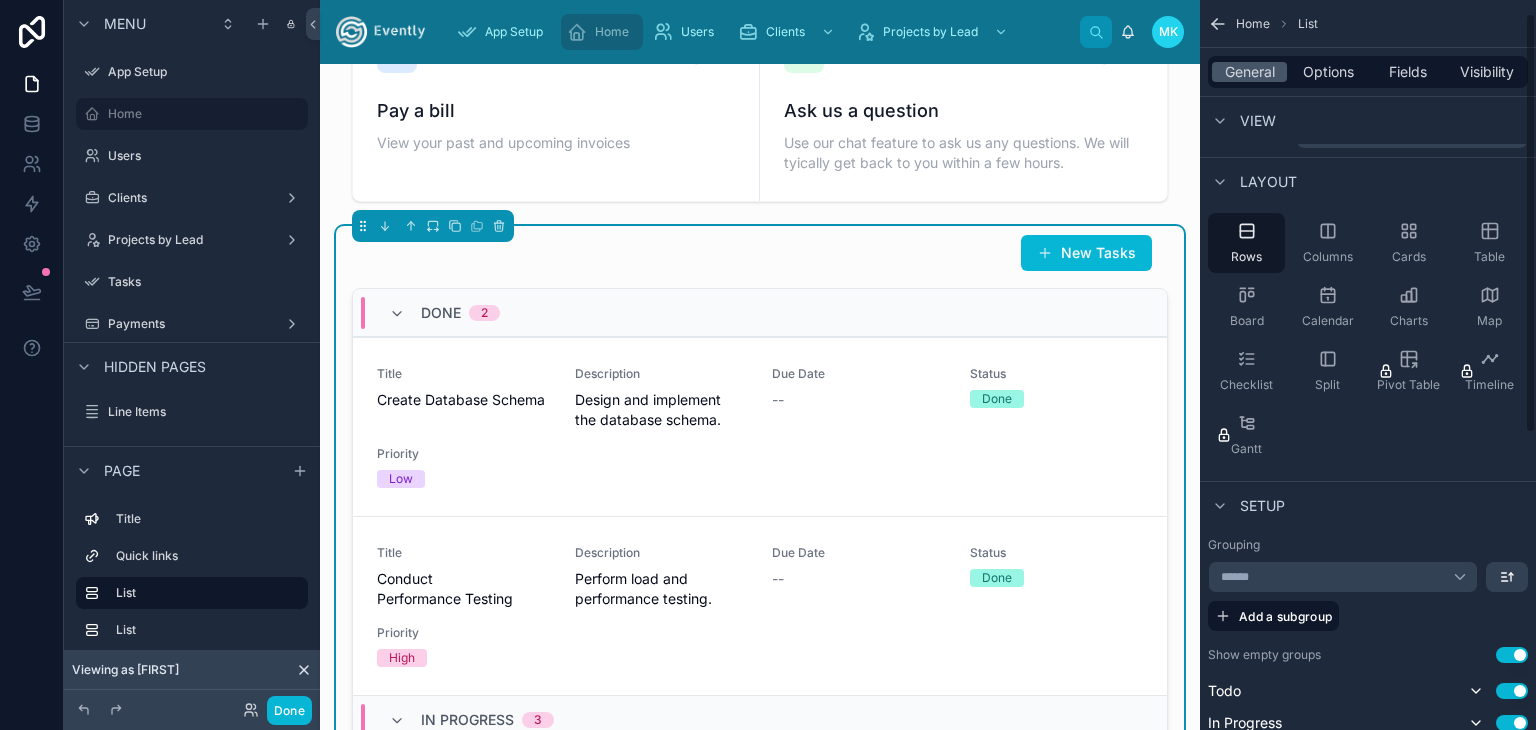 scroll, scrollTop: 0, scrollLeft: 0, axis: both 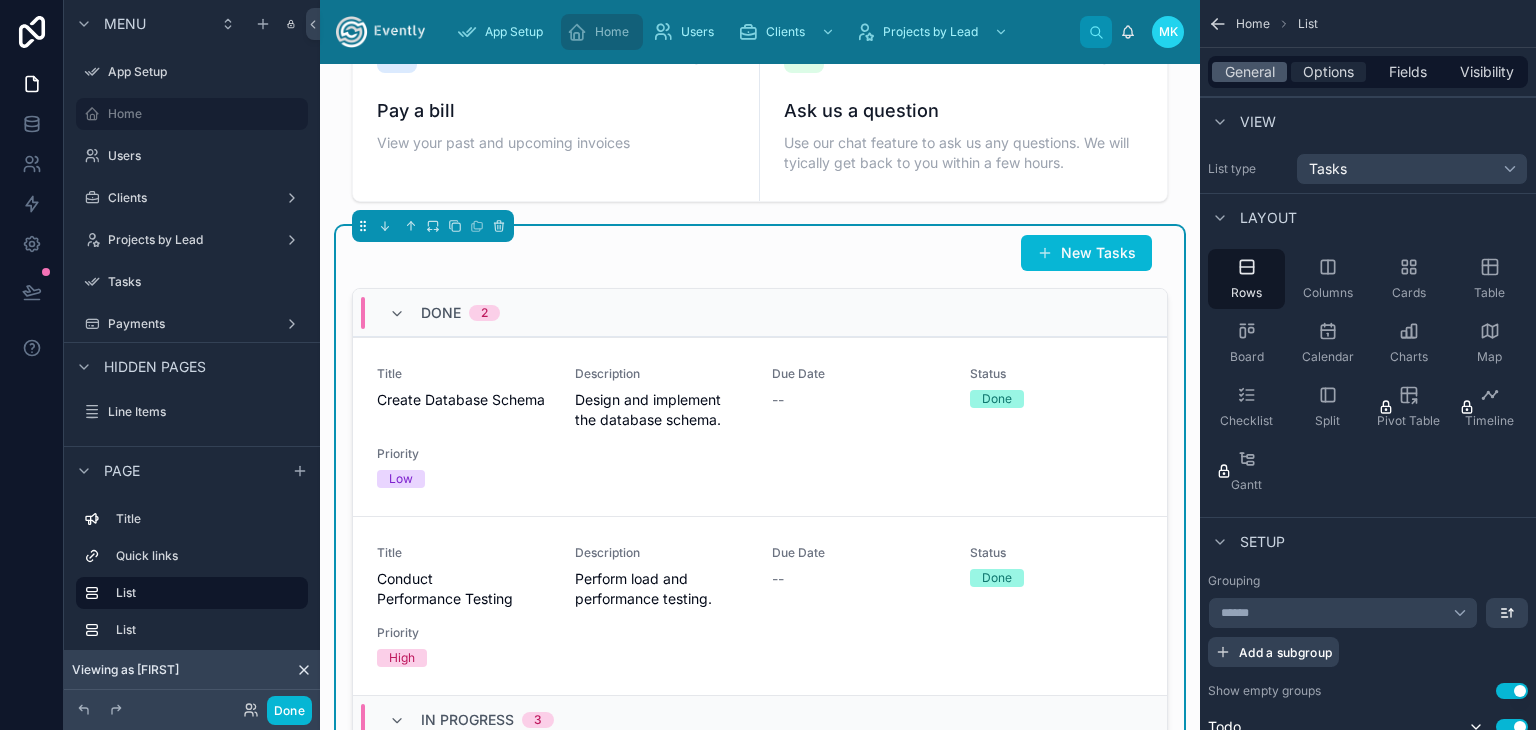 click on "Options" at bounding box center (1328, 72) 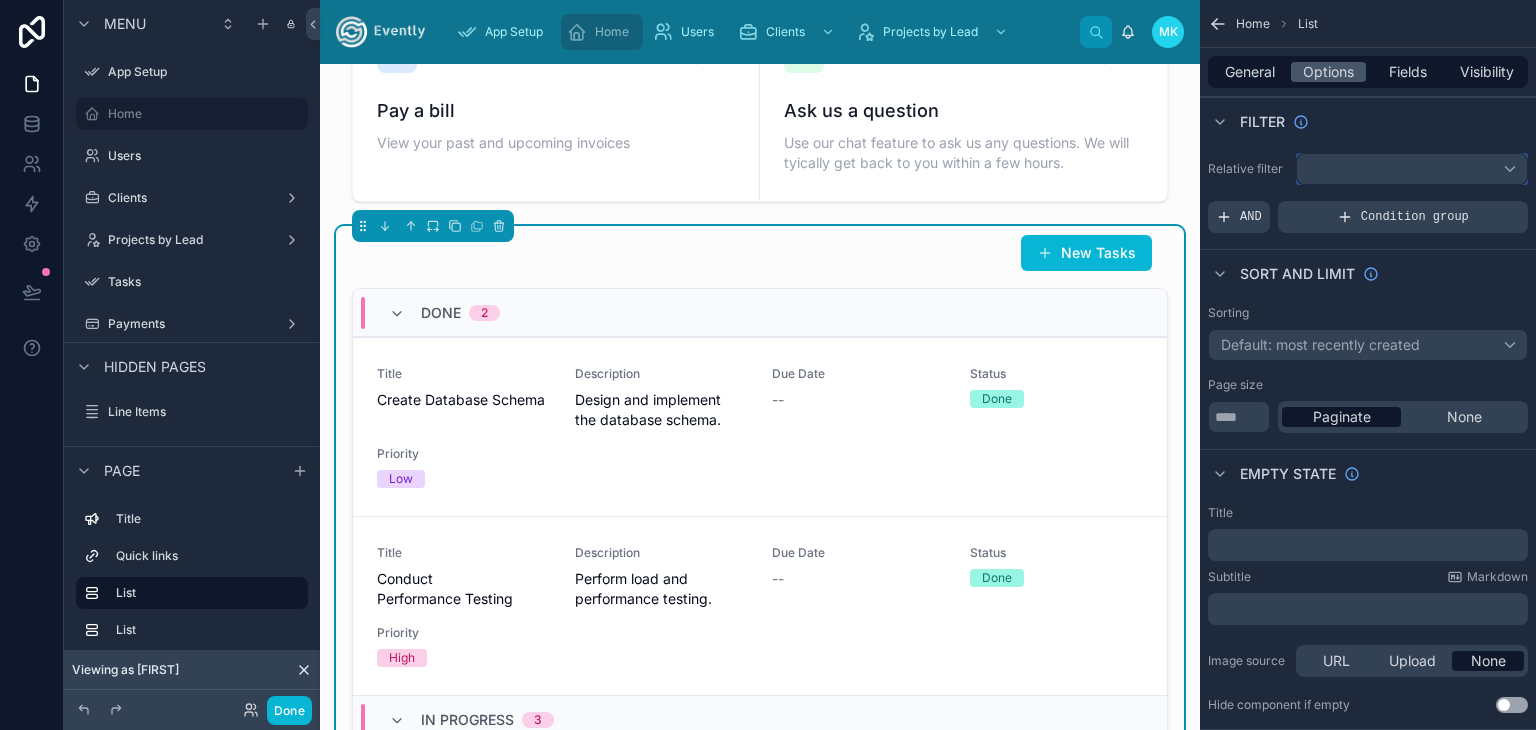 click at bounding box center (1412, 169) 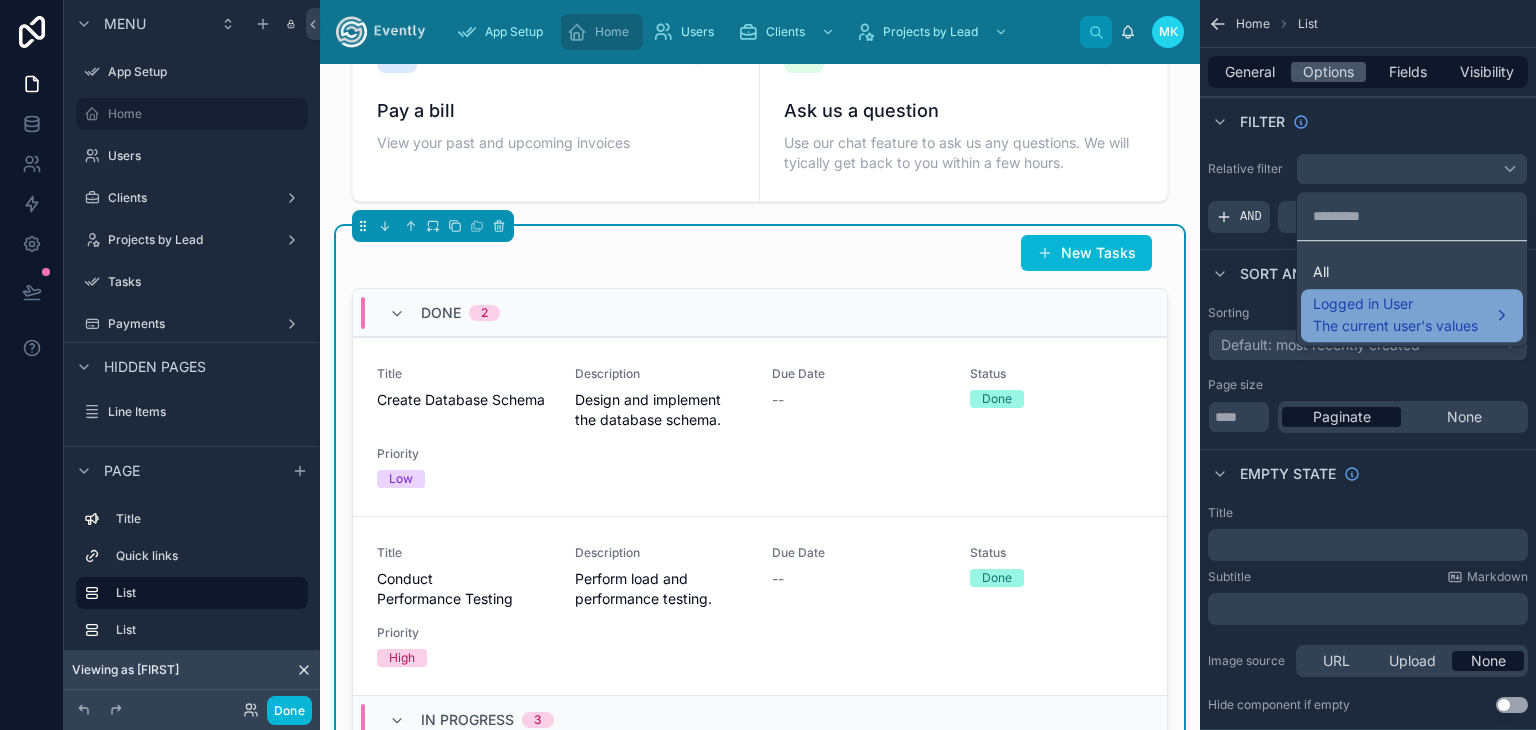 click on "Logged in User" at bounding box center (1395, 304) 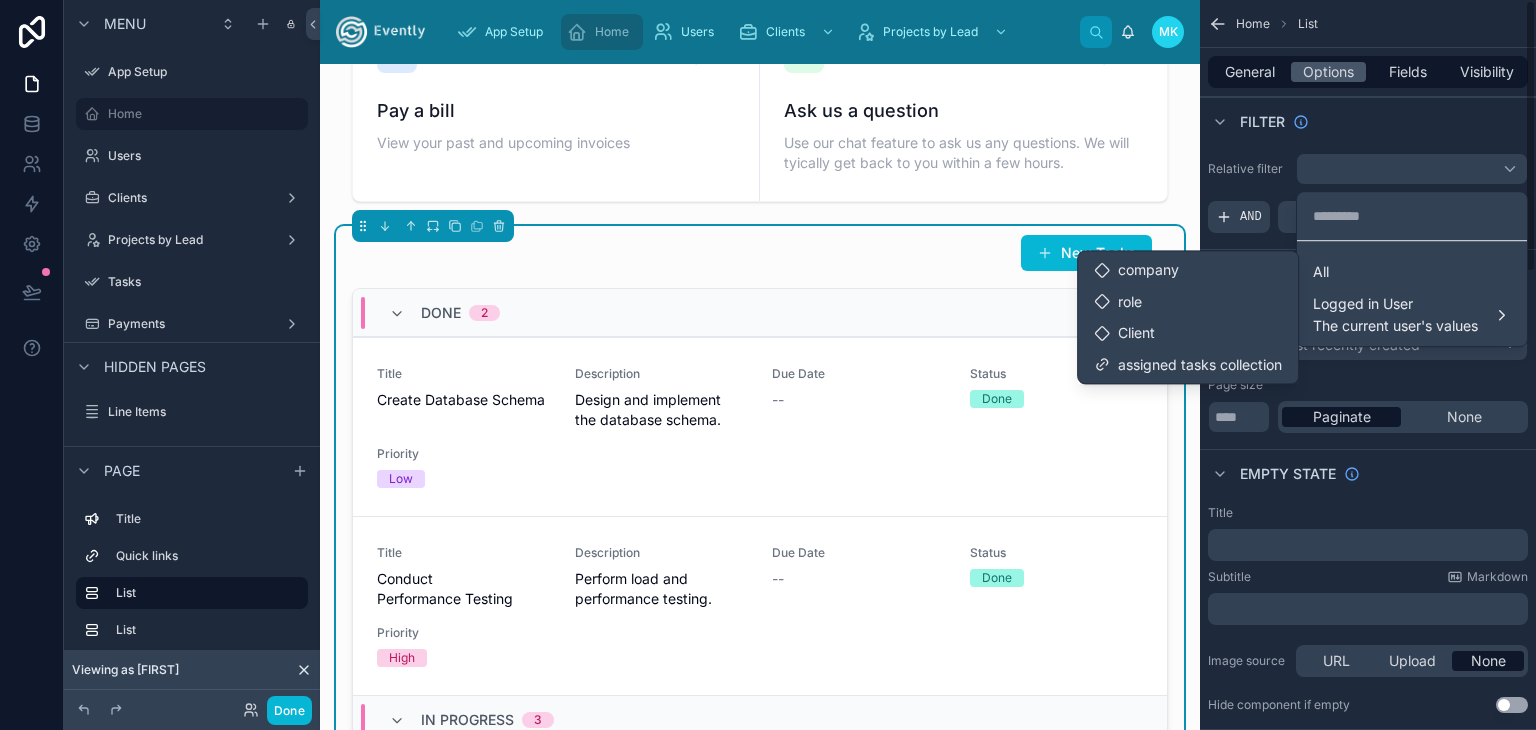 click at bounding box center [768, 365] 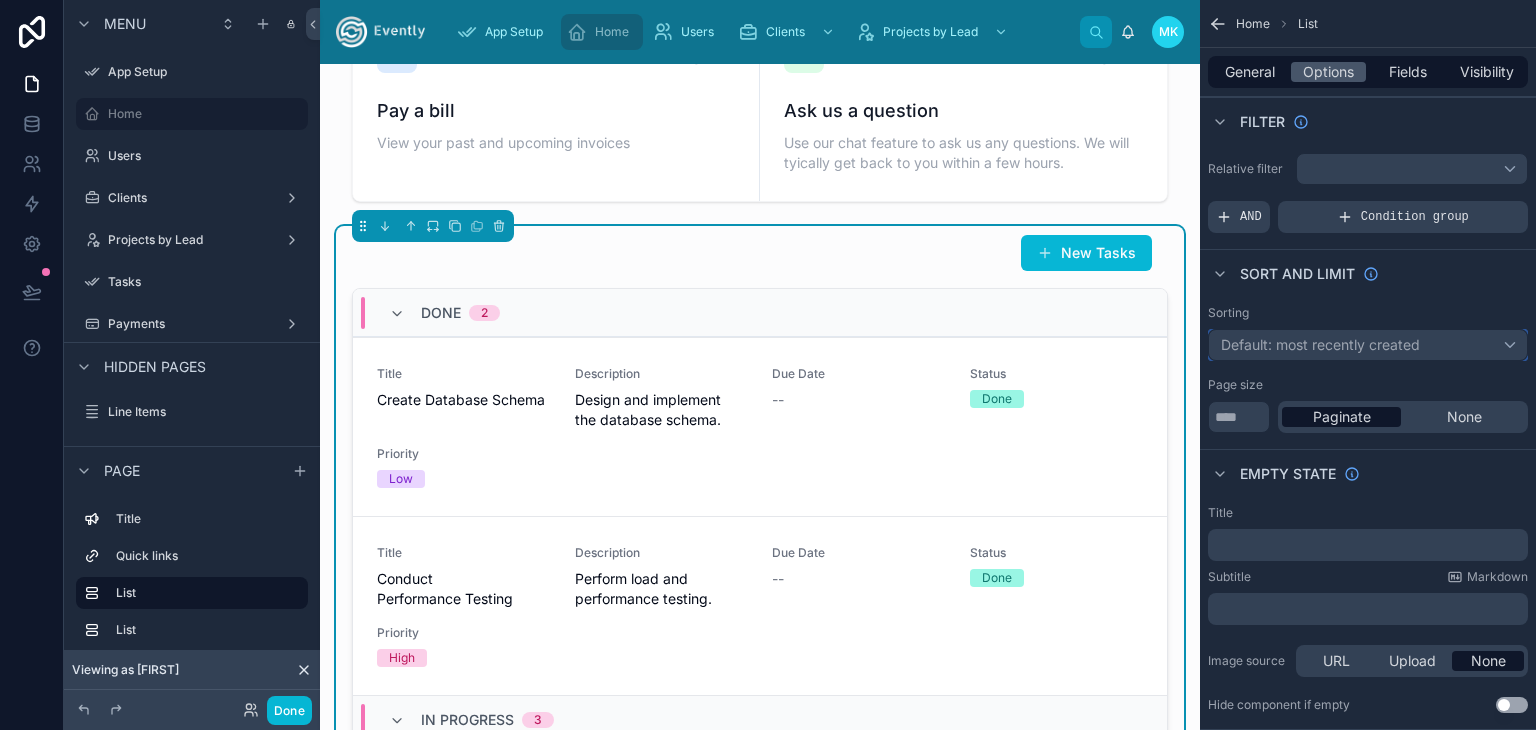 click on "Default: most recently created" at bounding box center [1368, 345] 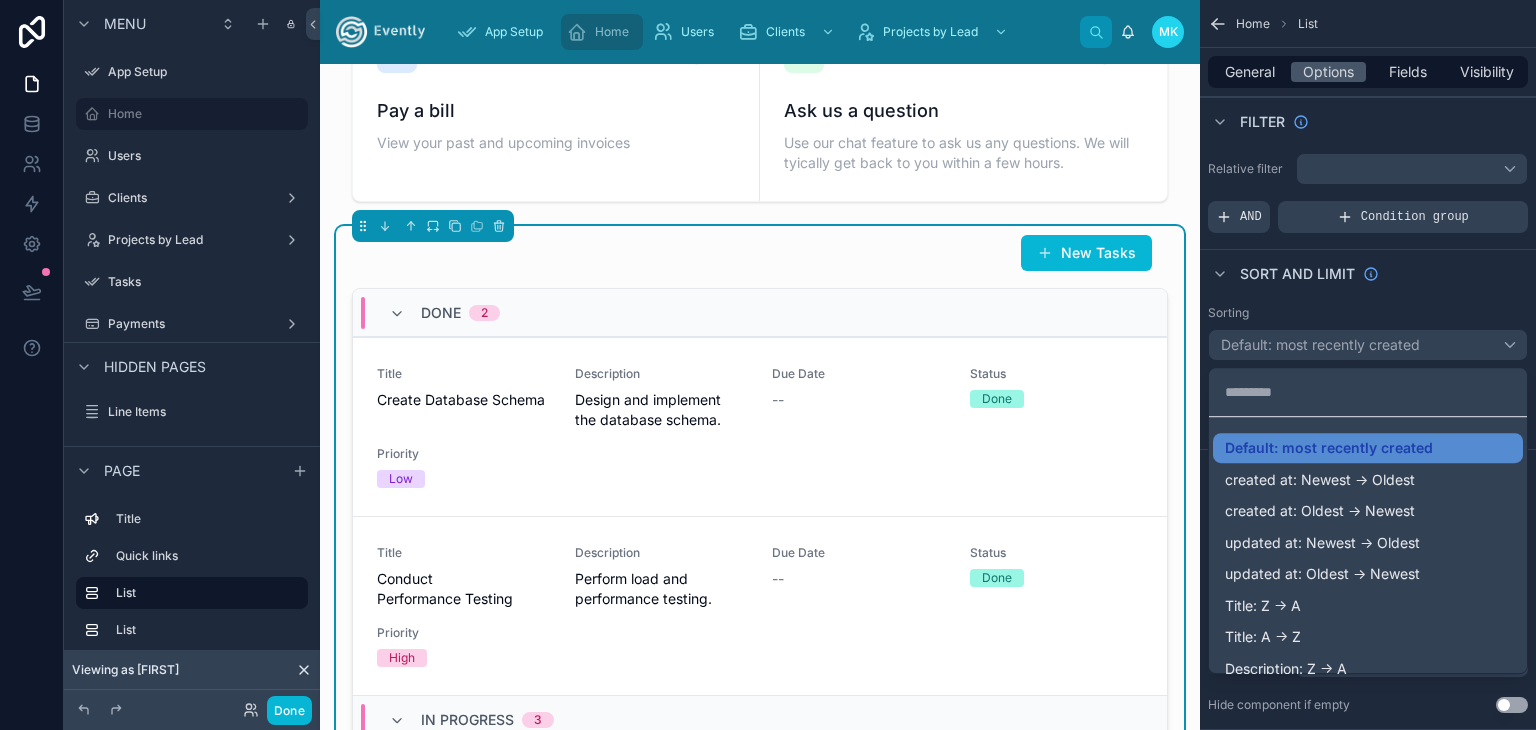 click at bounding box center (768, 365) 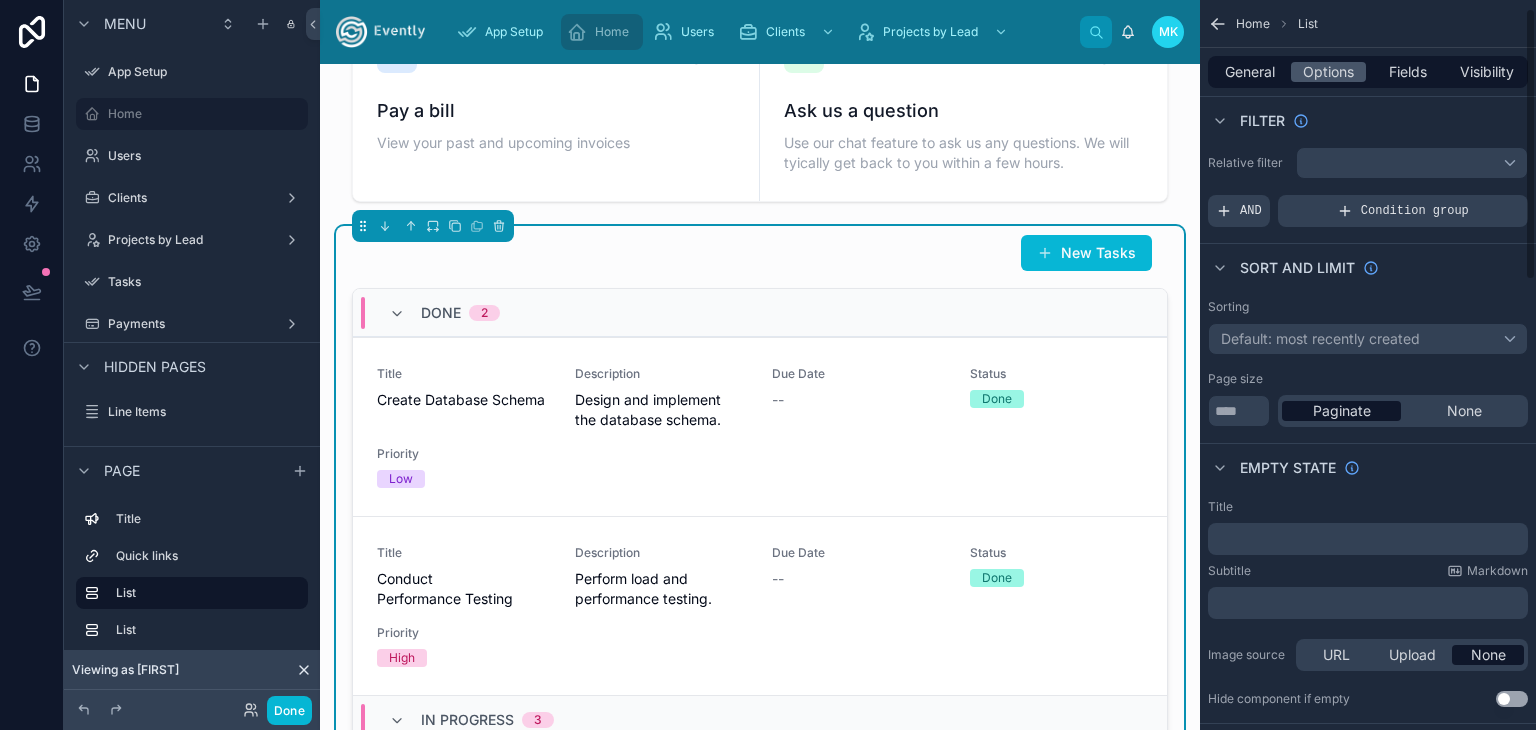 scroll, scrollTop: 0, scrollLeft: 0, axis: both 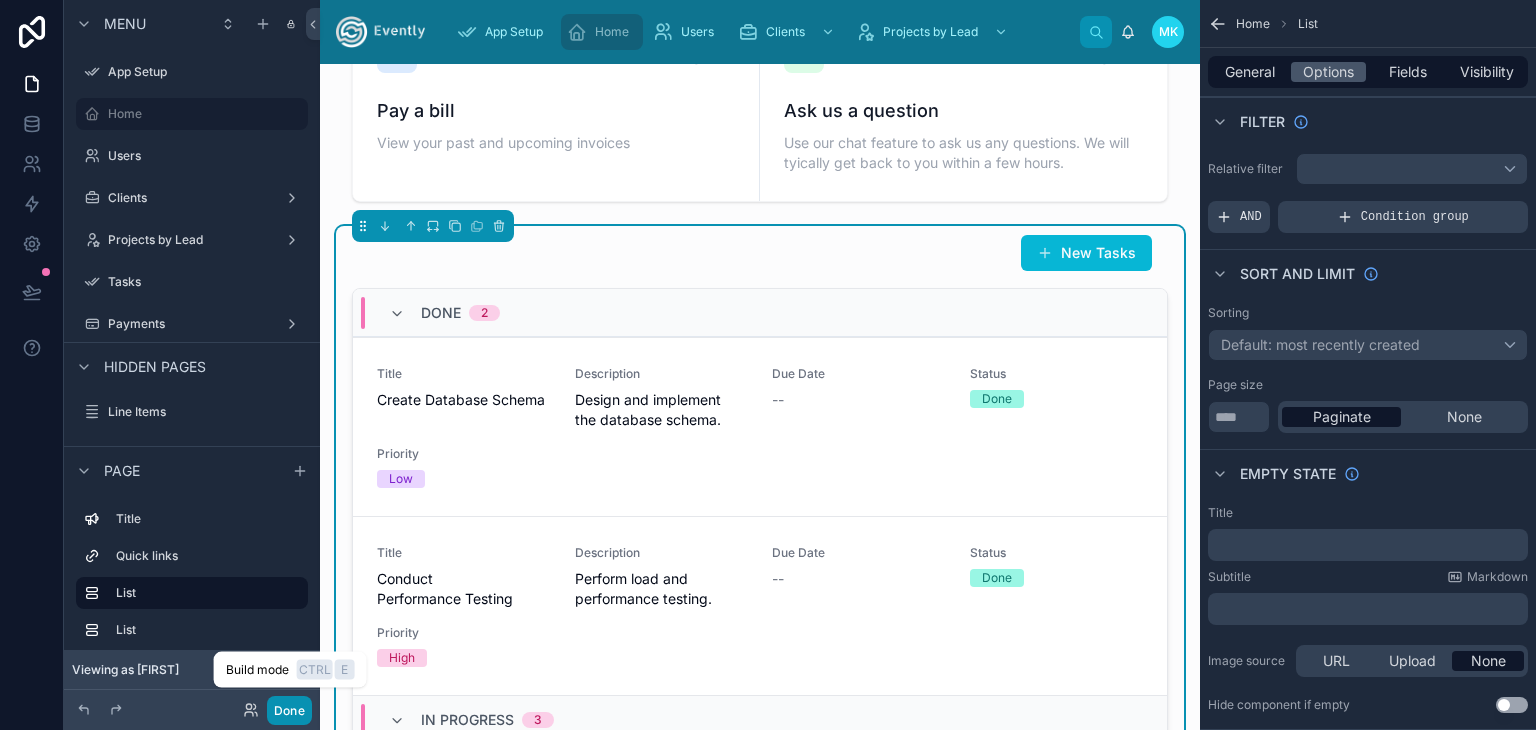 click on "Done" at bounding box center (289, 710) 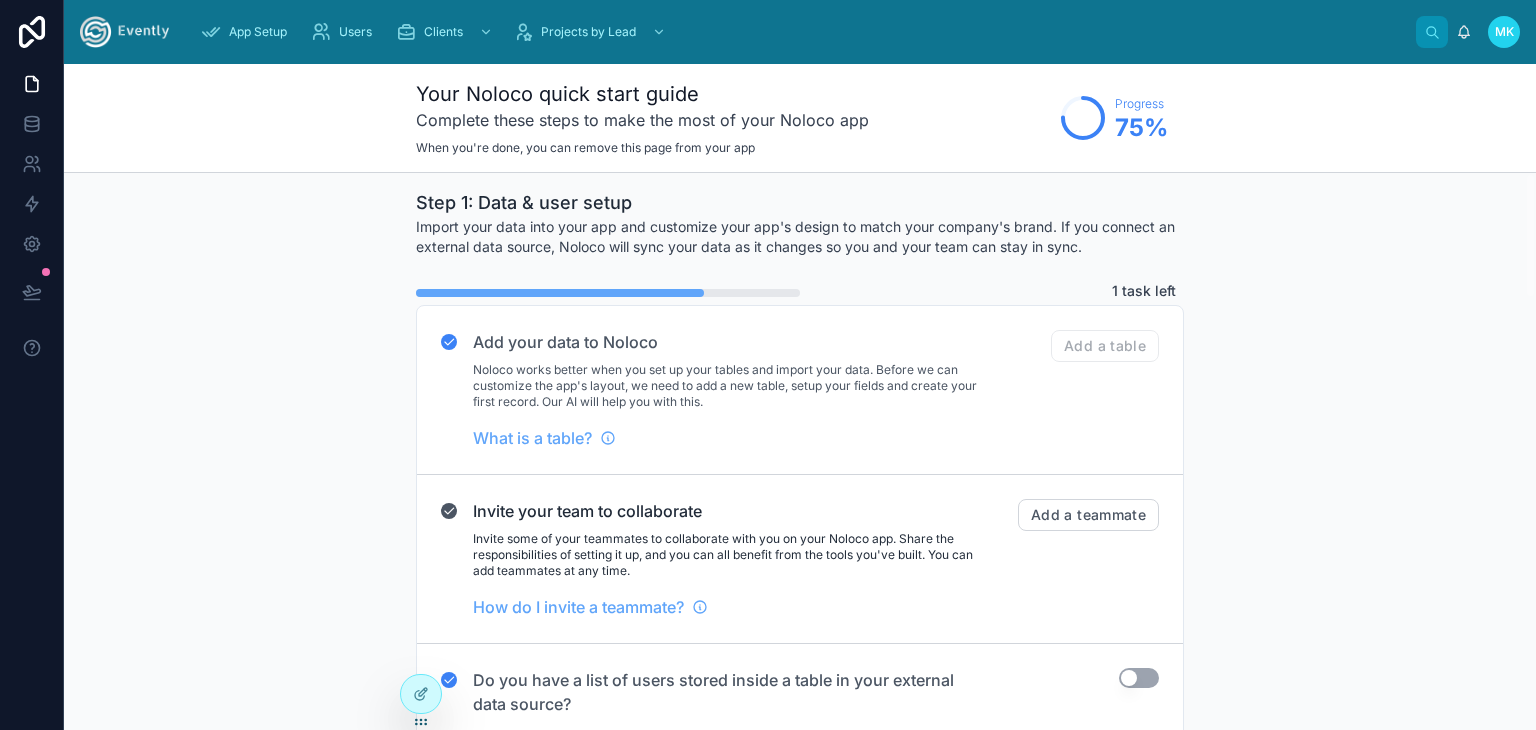 click at bounding box center [124, 32] 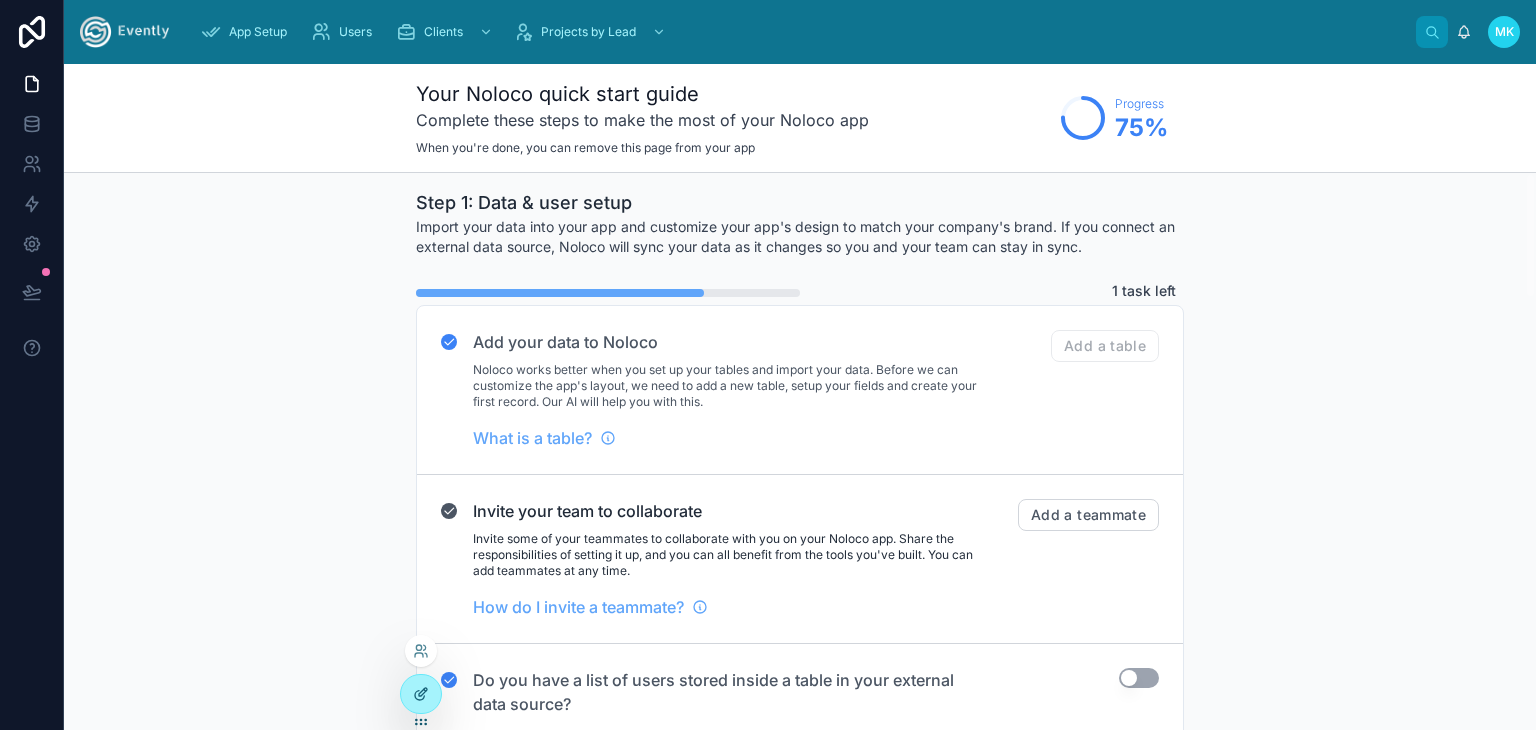 click 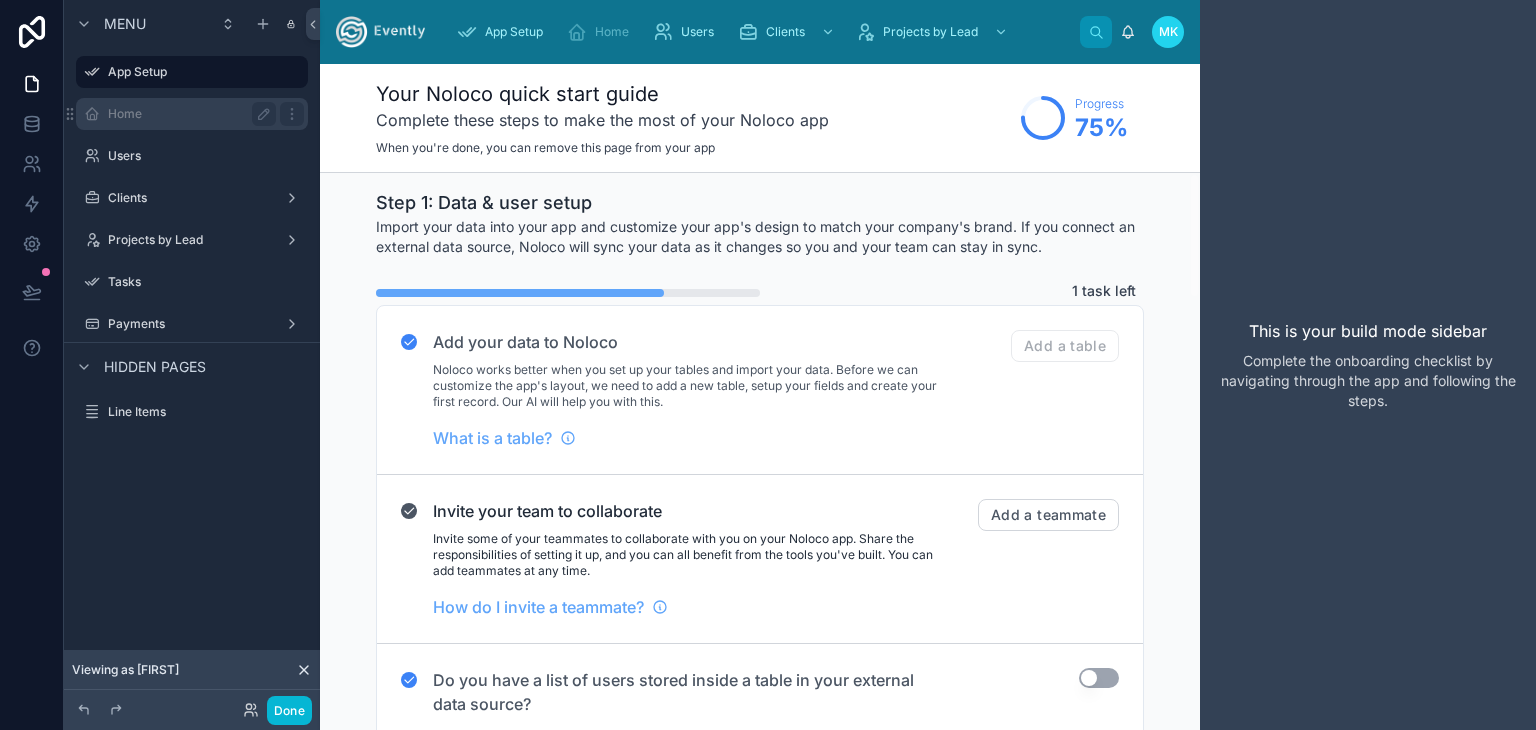 click on "Home" at bounding box center (188, 114) 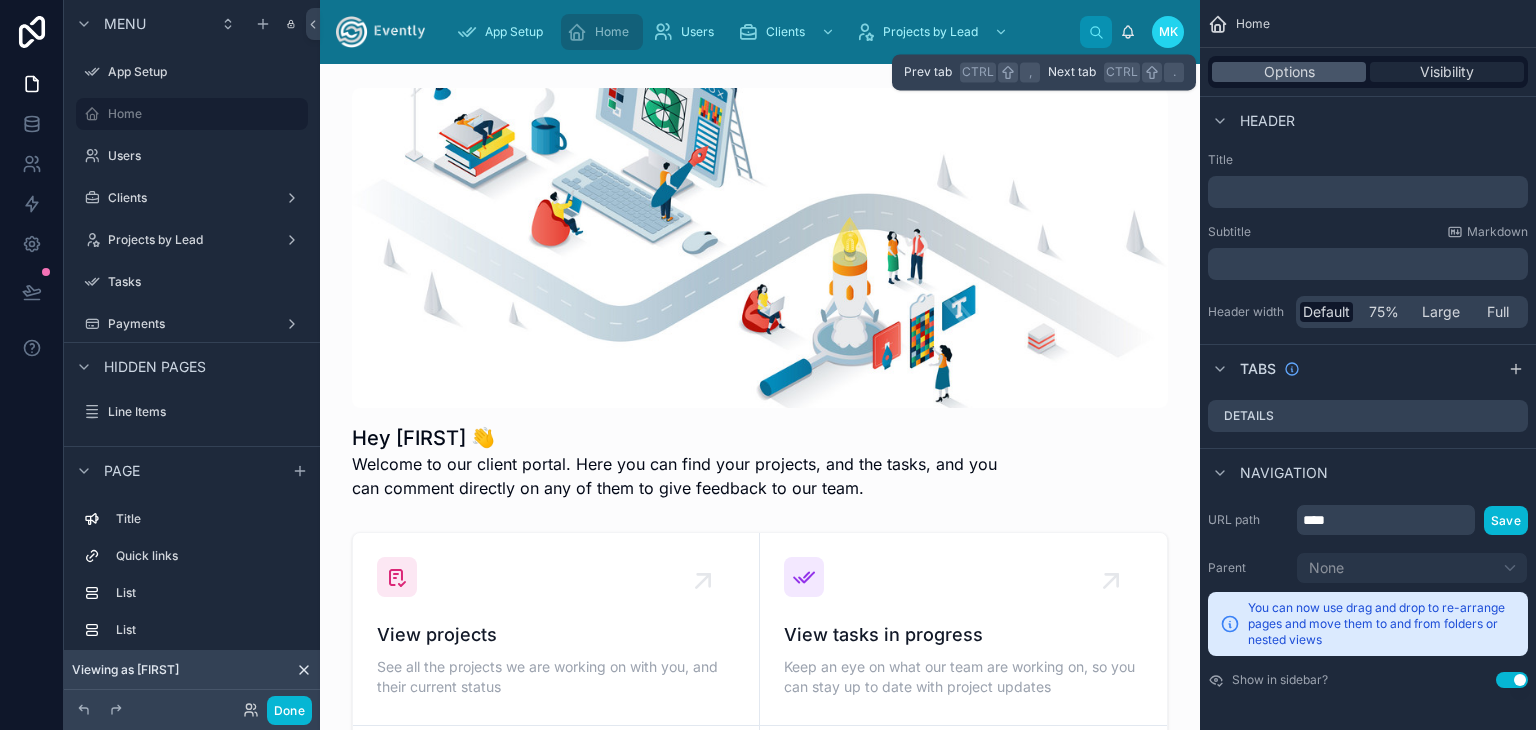 click on "Visibility" at bounding box center (1447, 72) 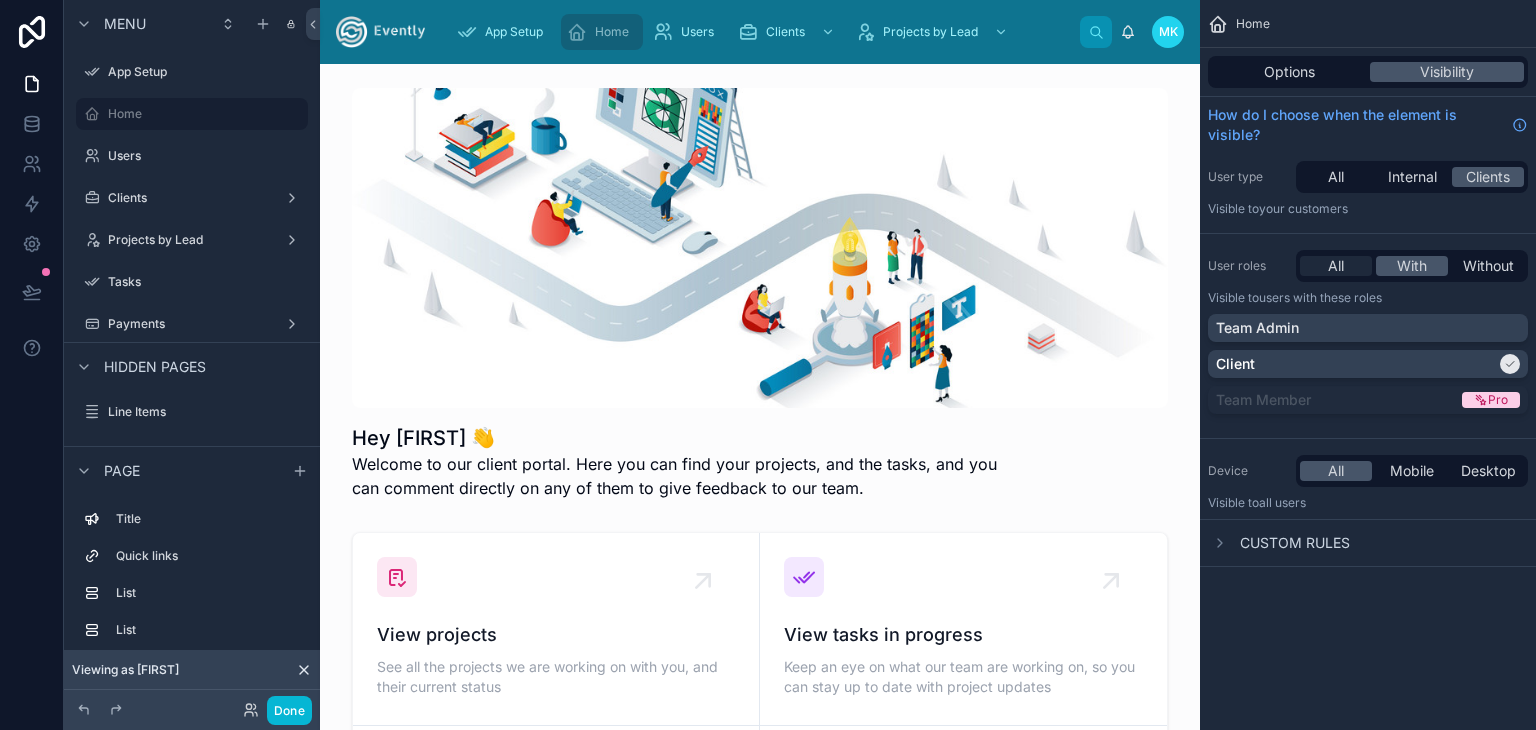 click on "All" at bounding box center [1336, 266] 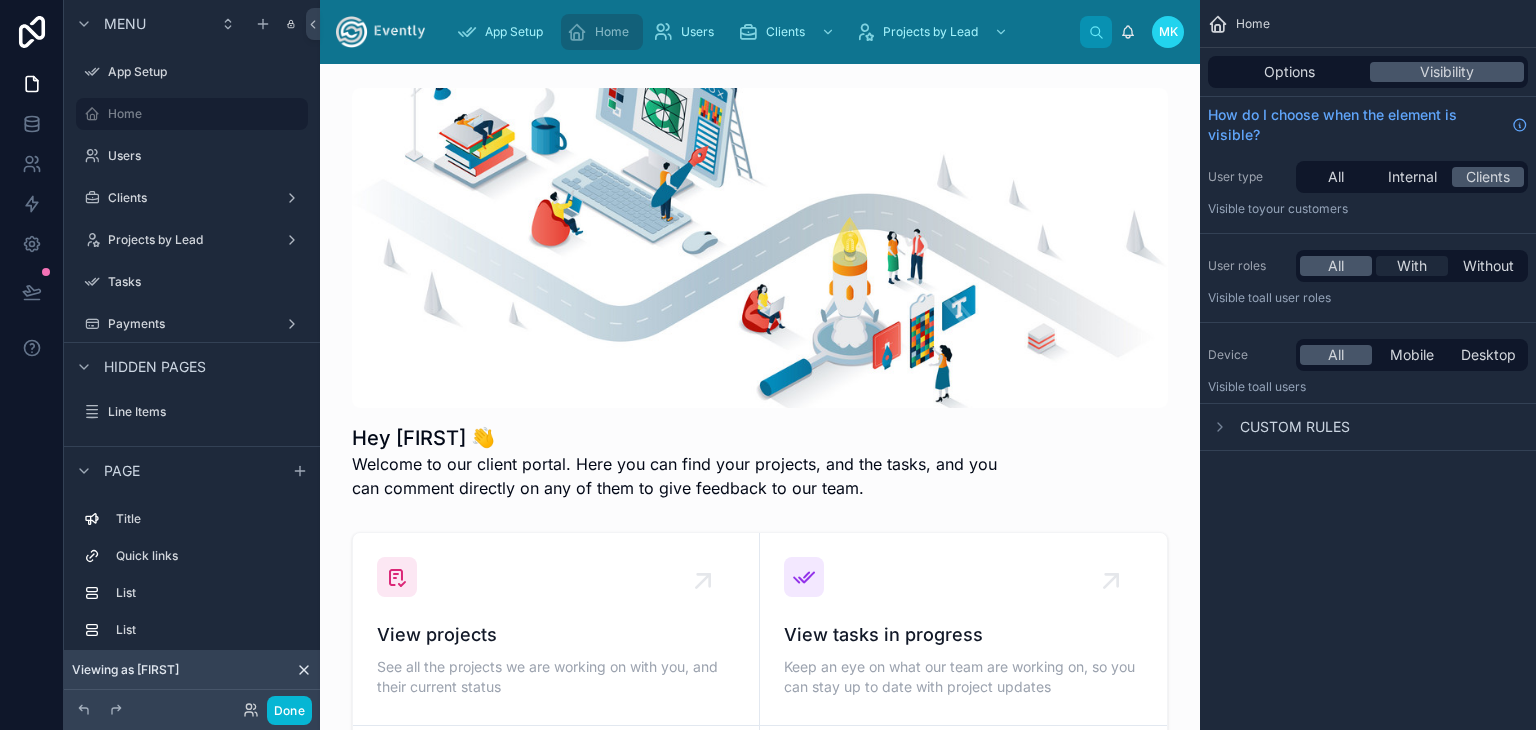 click on "With" at bounding box center (1412, 266) 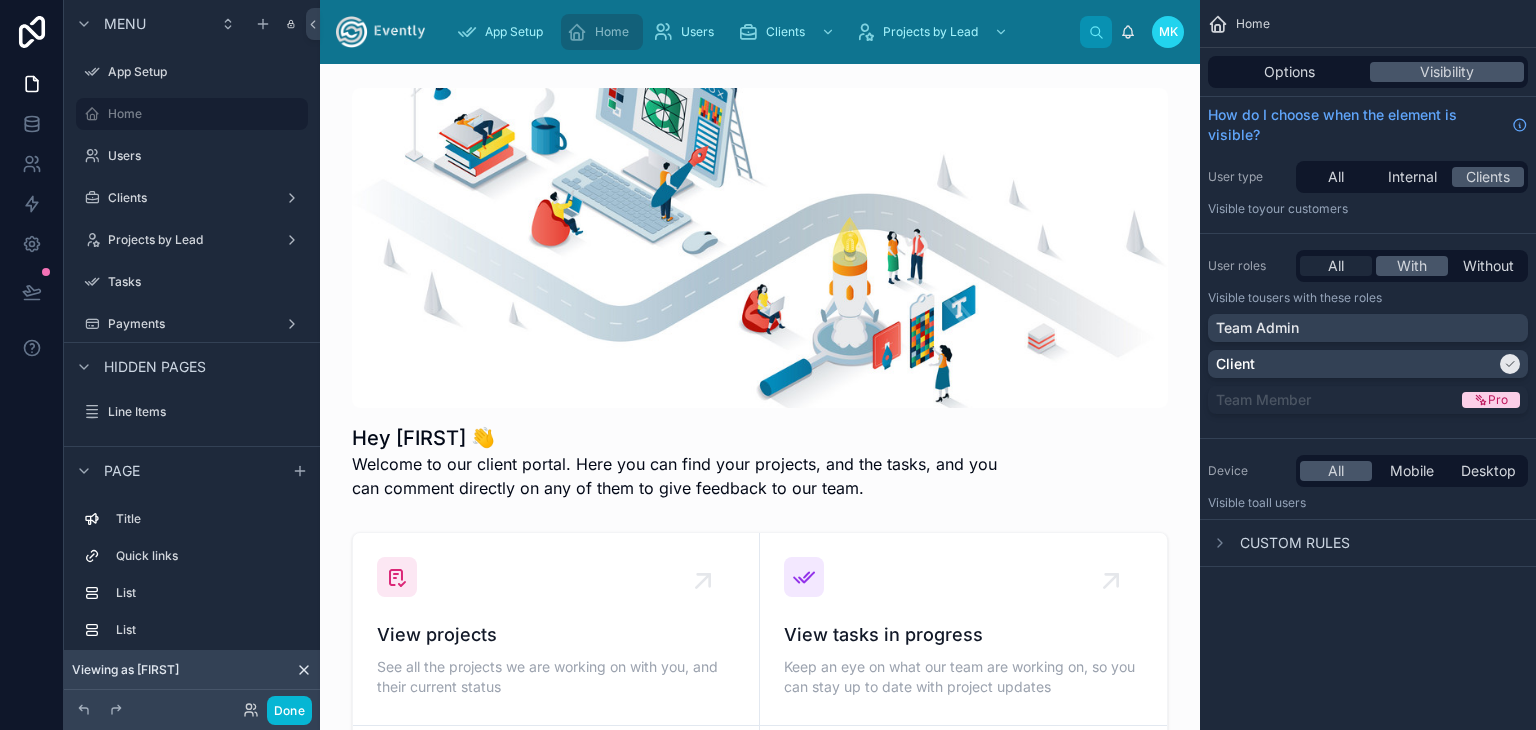 click on "All" at bounding box center (1336, 266) 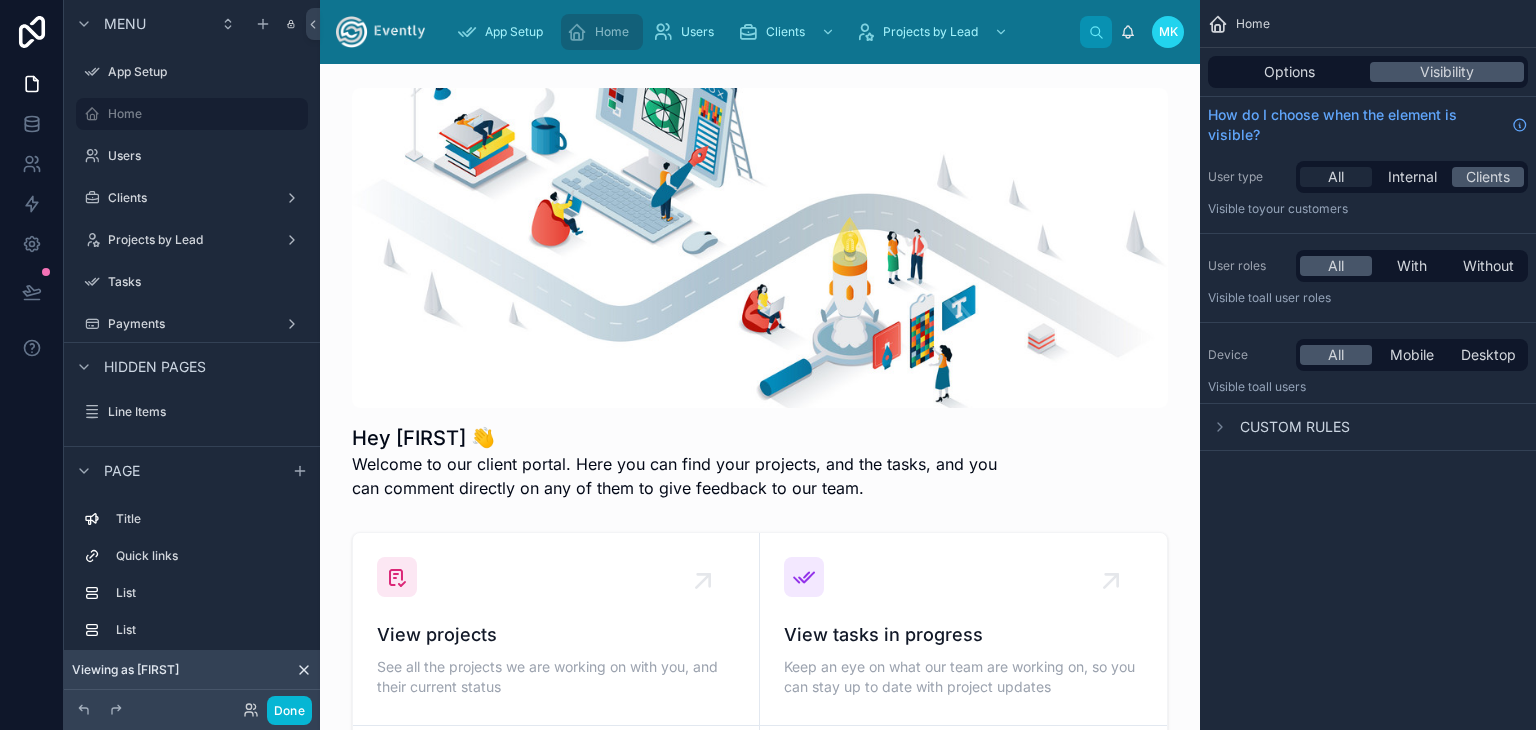 click on "All" at bounding box center (1336, 177) 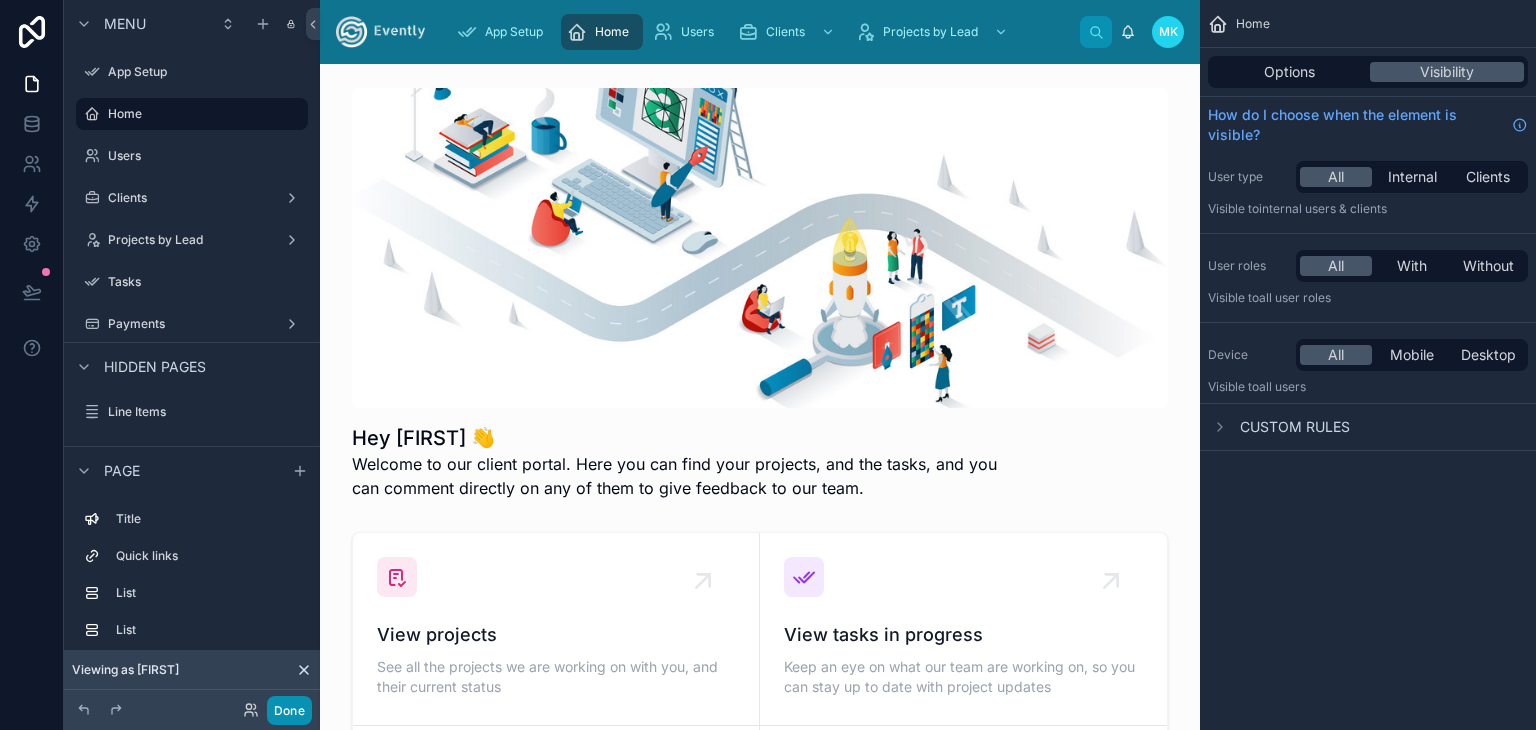 click on "Done" at bounding box center (289, 710) 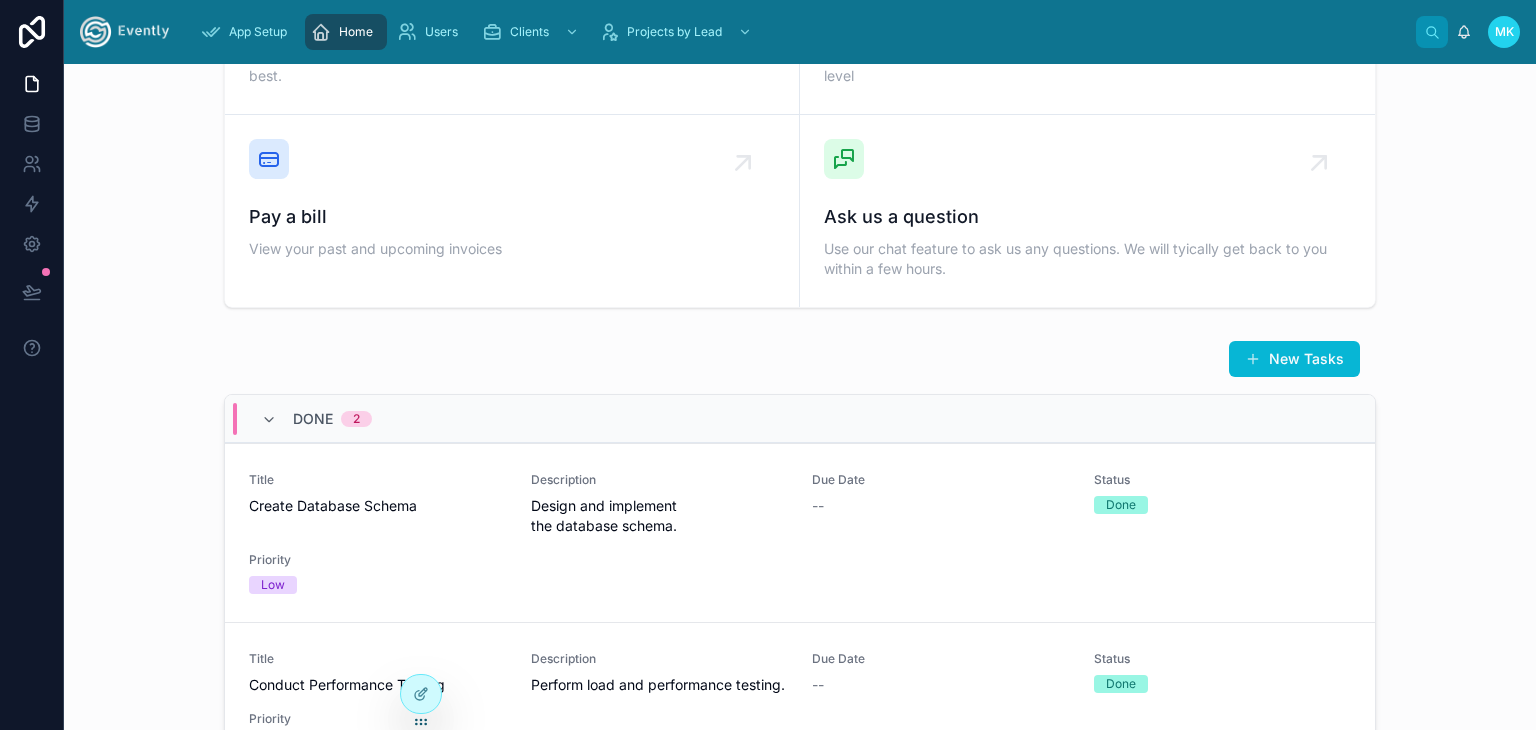 scroll, scrollTop: 800, scrollLeft: 0, axis: vertical 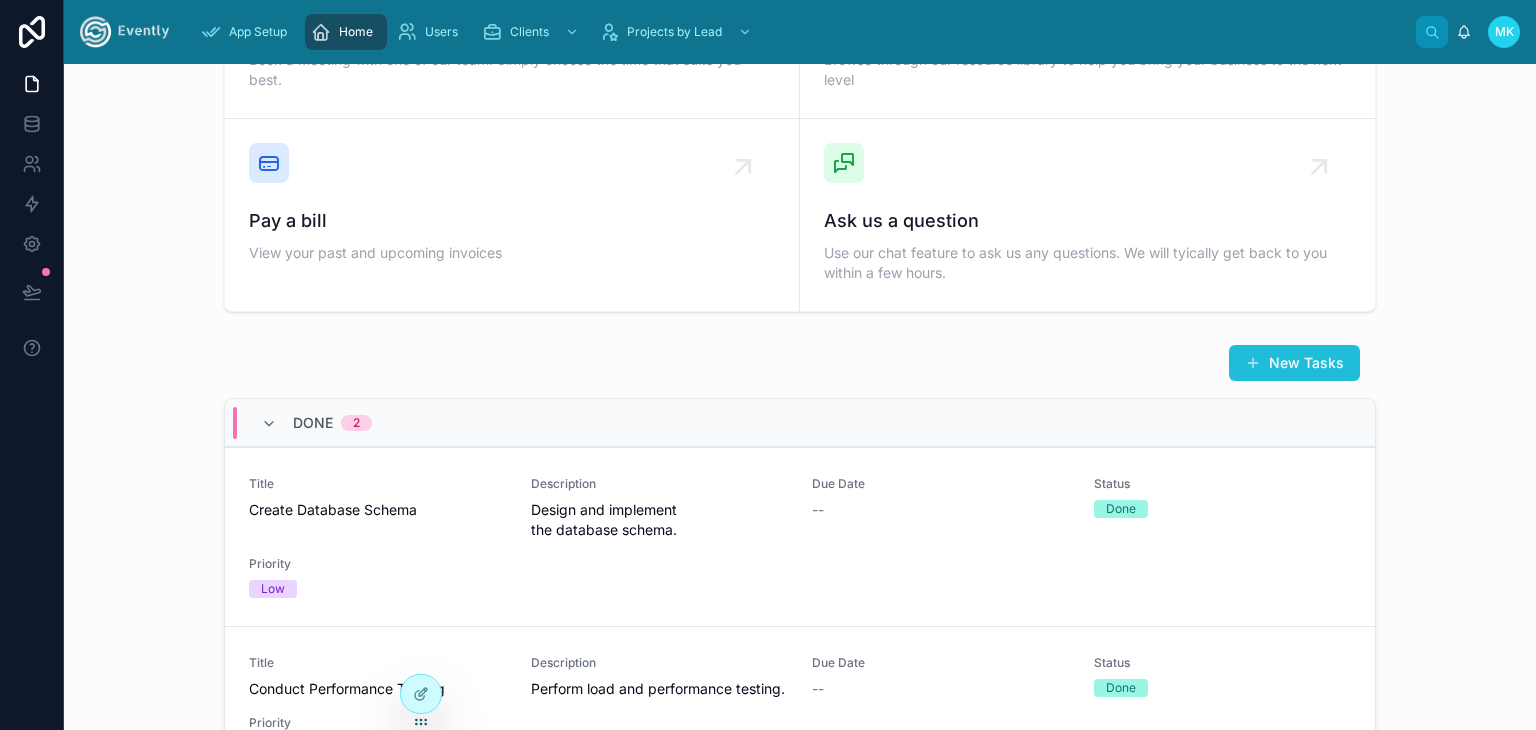 click on "New Tasks" at bounding box center (1294, 363) 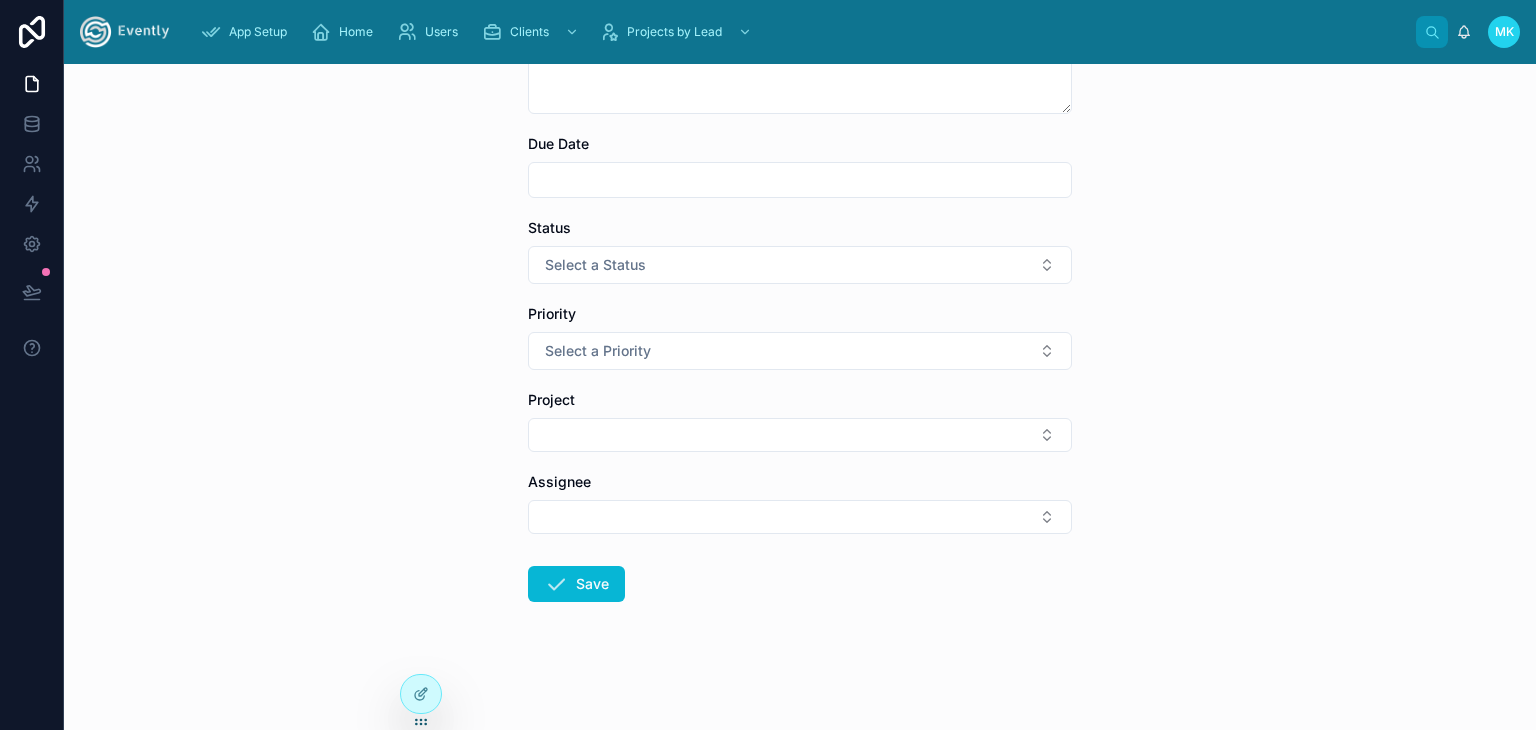scroll, scrollTop: 0, scrollLeft: 0, axis: both 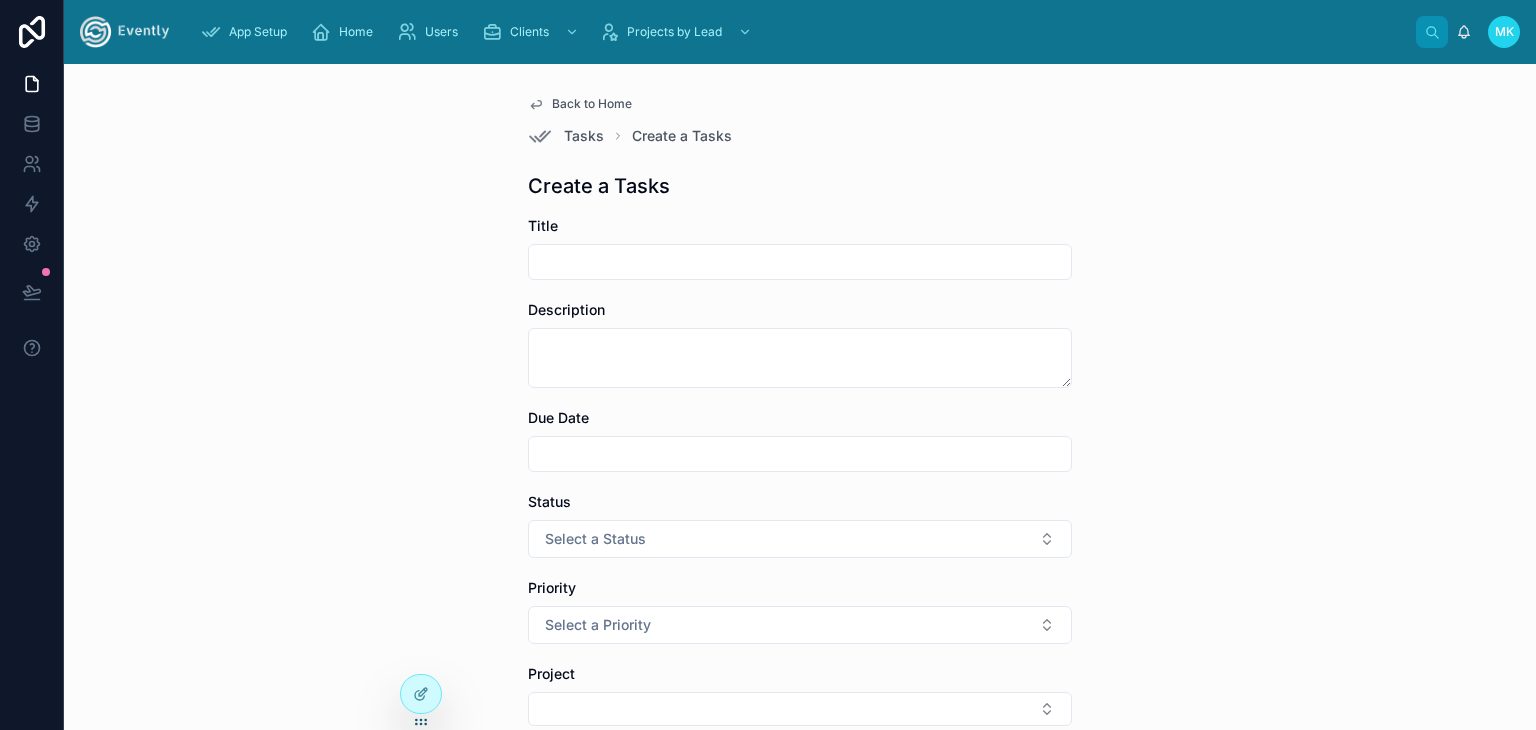 click on "Back to Home" at bounding box center (592, 104) 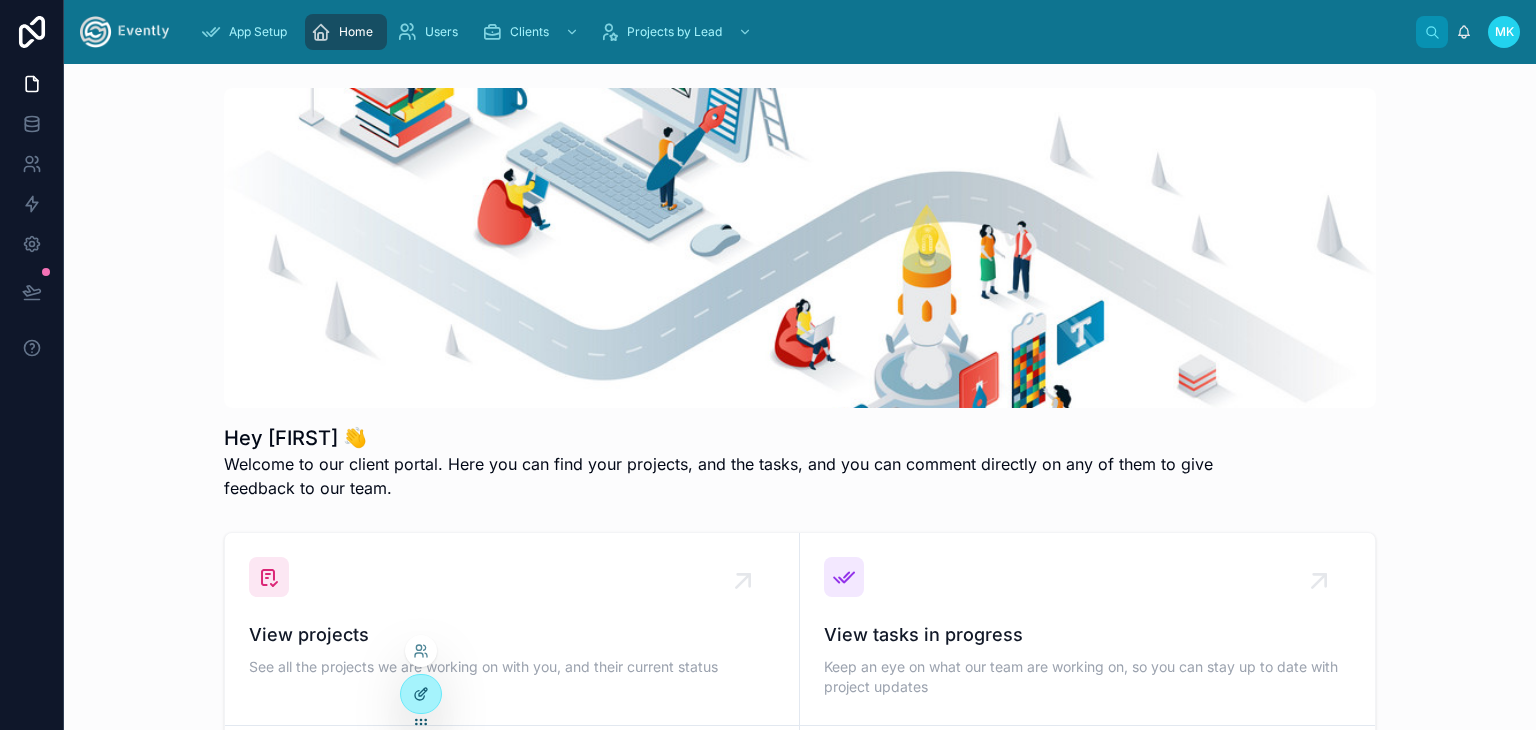 click 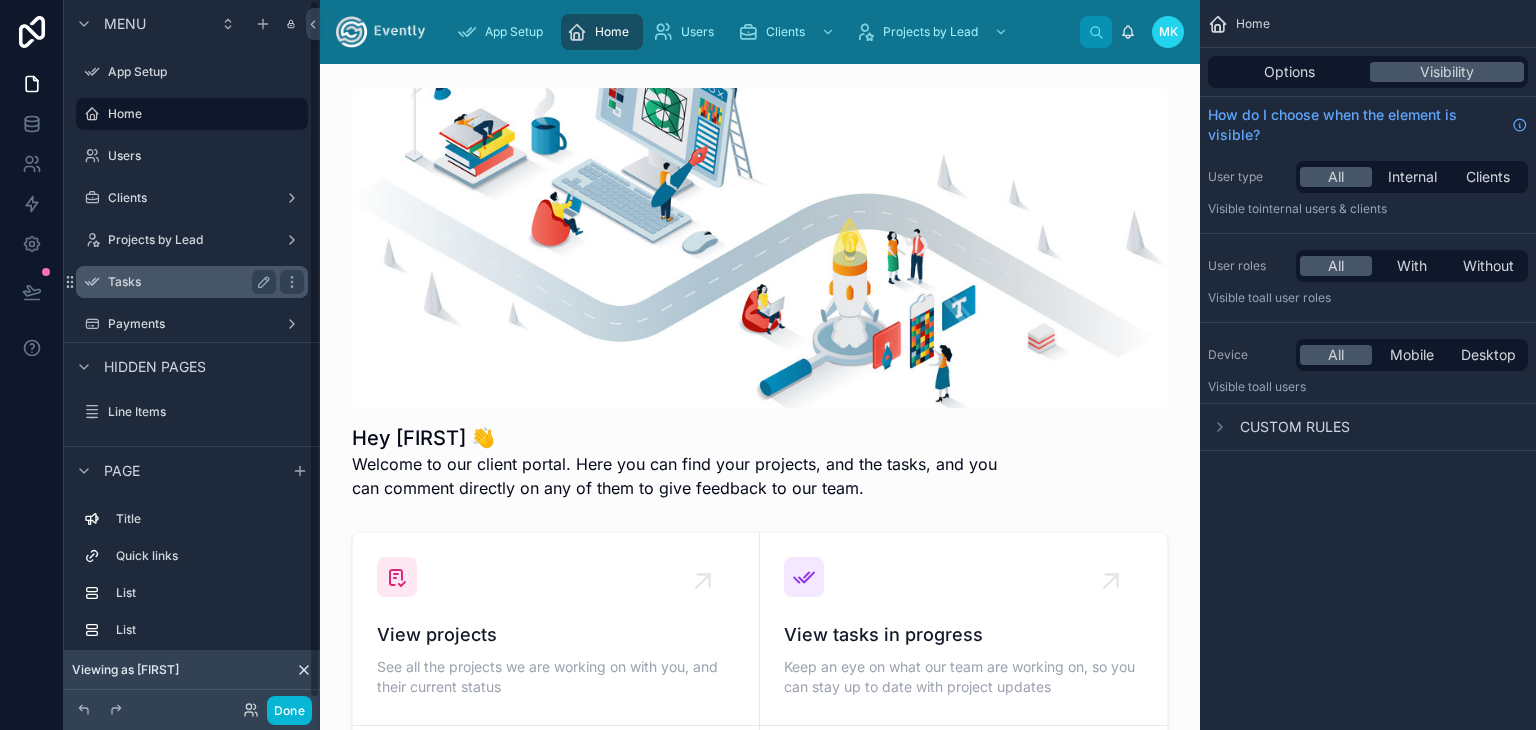 click on "Tasks" at bounding box center (188, 282) 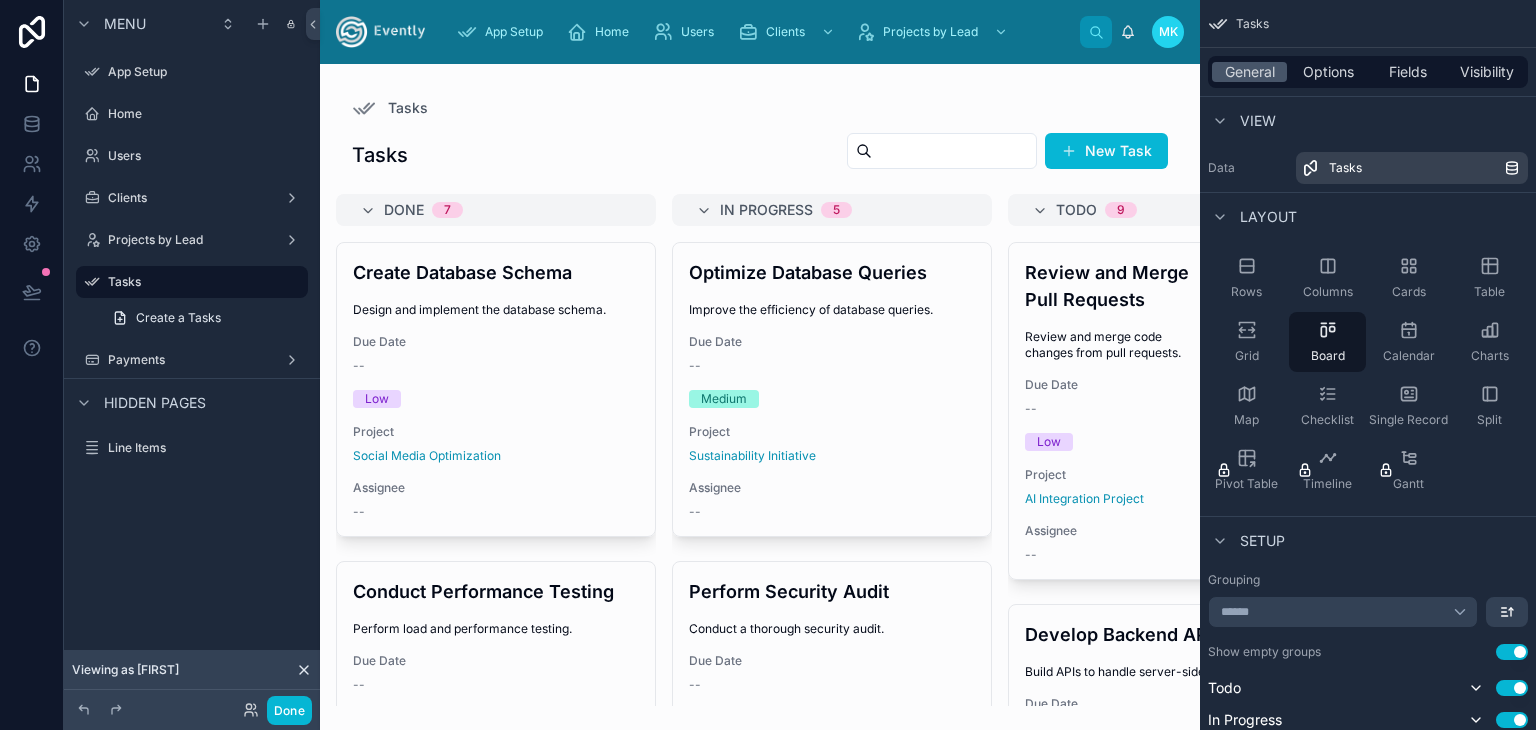 click at bounding box center (760, 397) 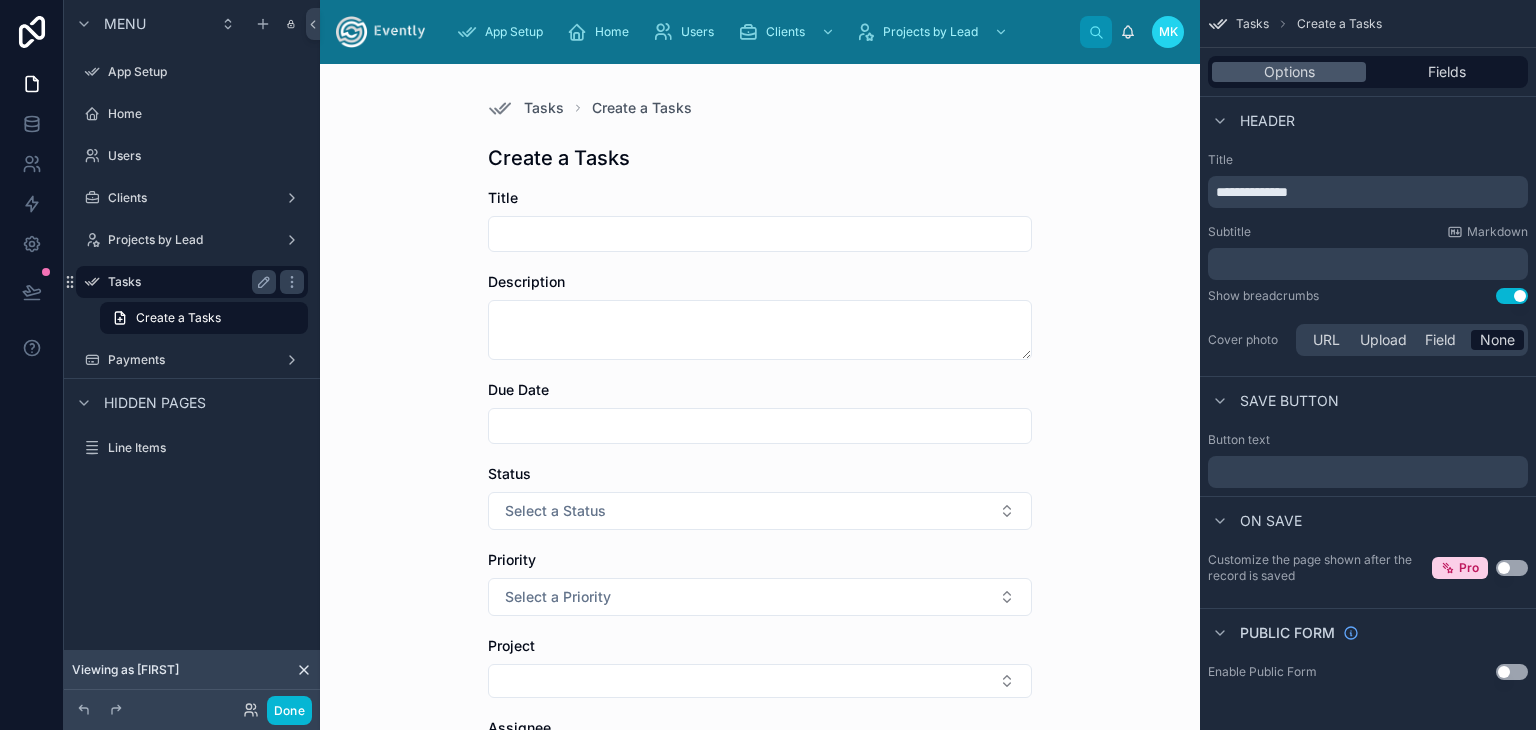 click on "Tasks" at bounding box center [188, 282] 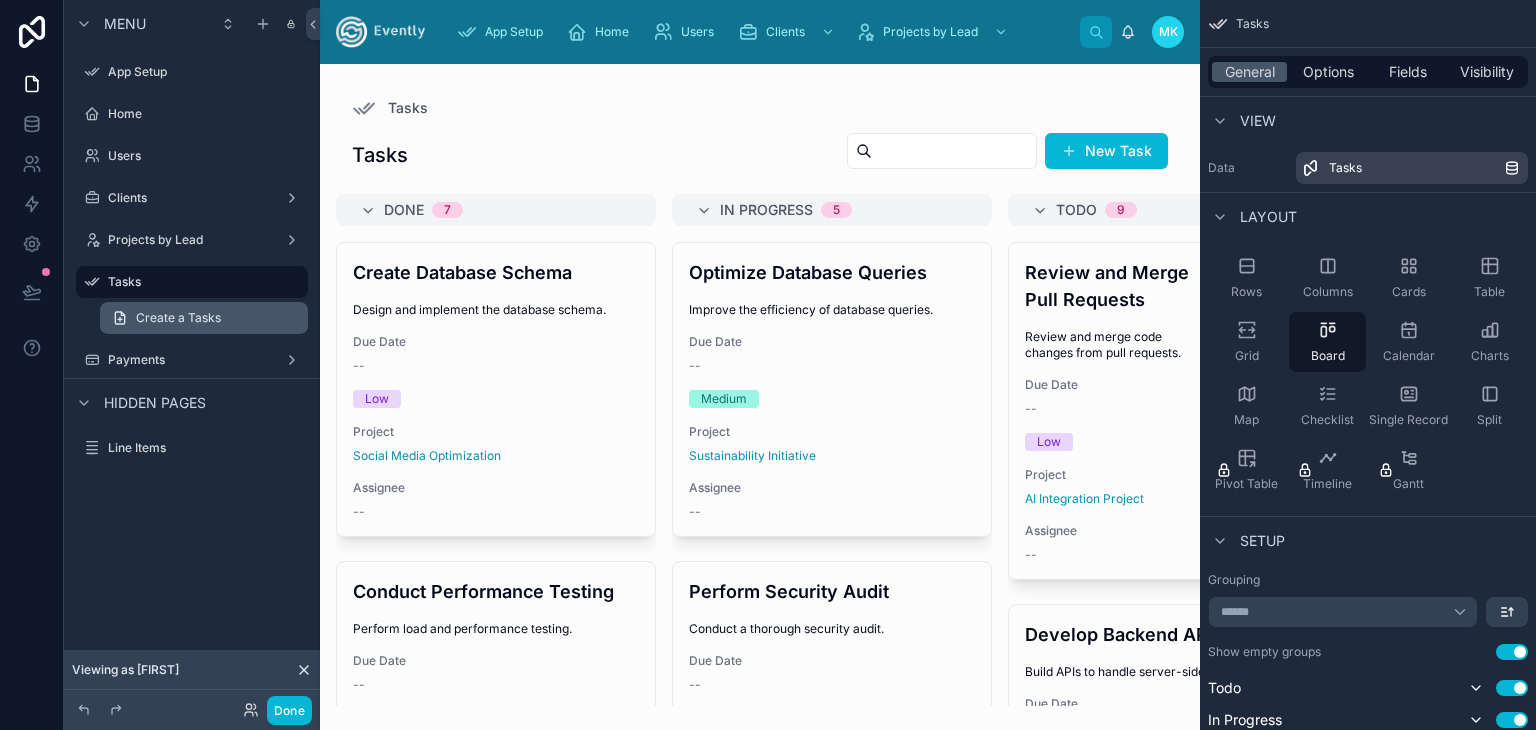 click on "Create a Tasks" at bounding box center [204, 318] 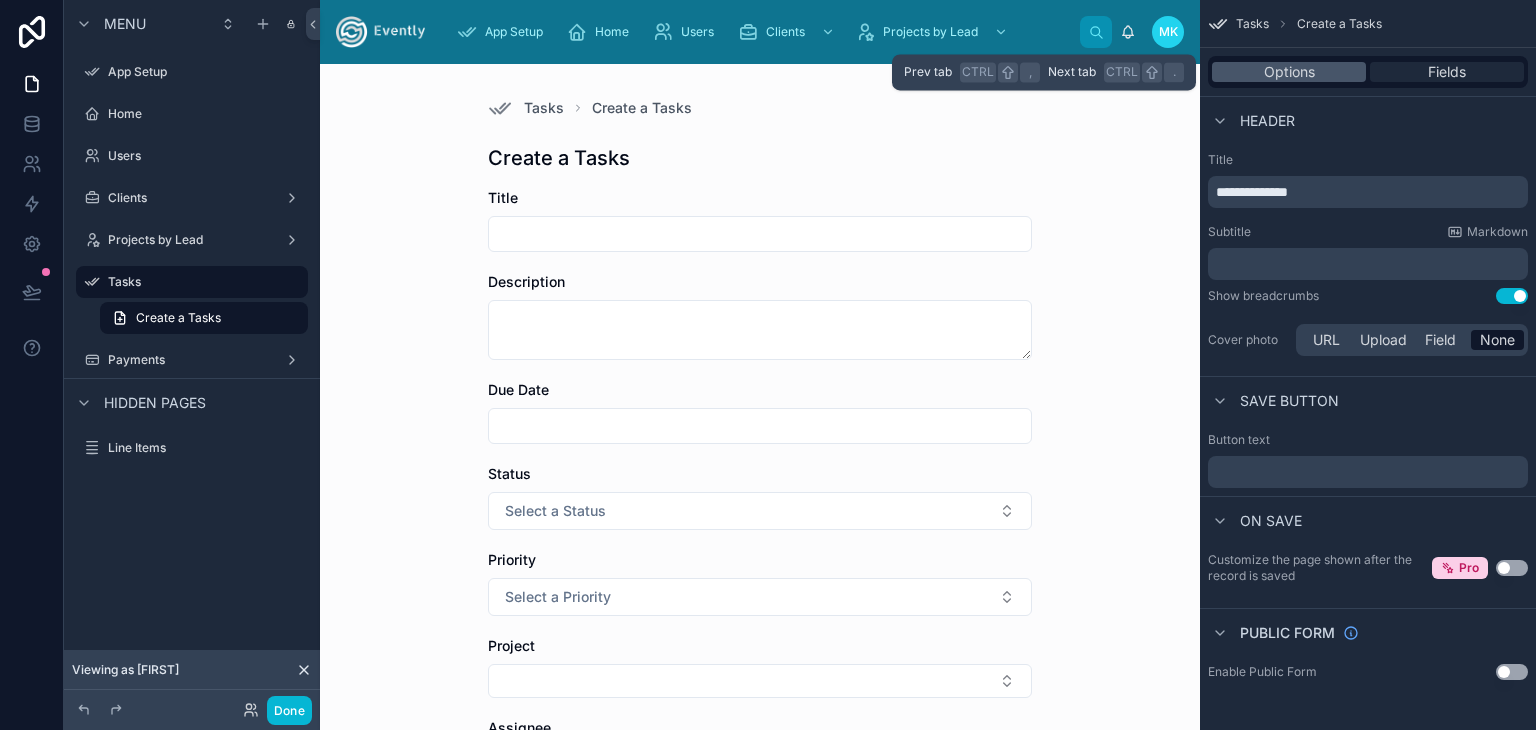 click on "Fields" at bounding box center [1447, 72] 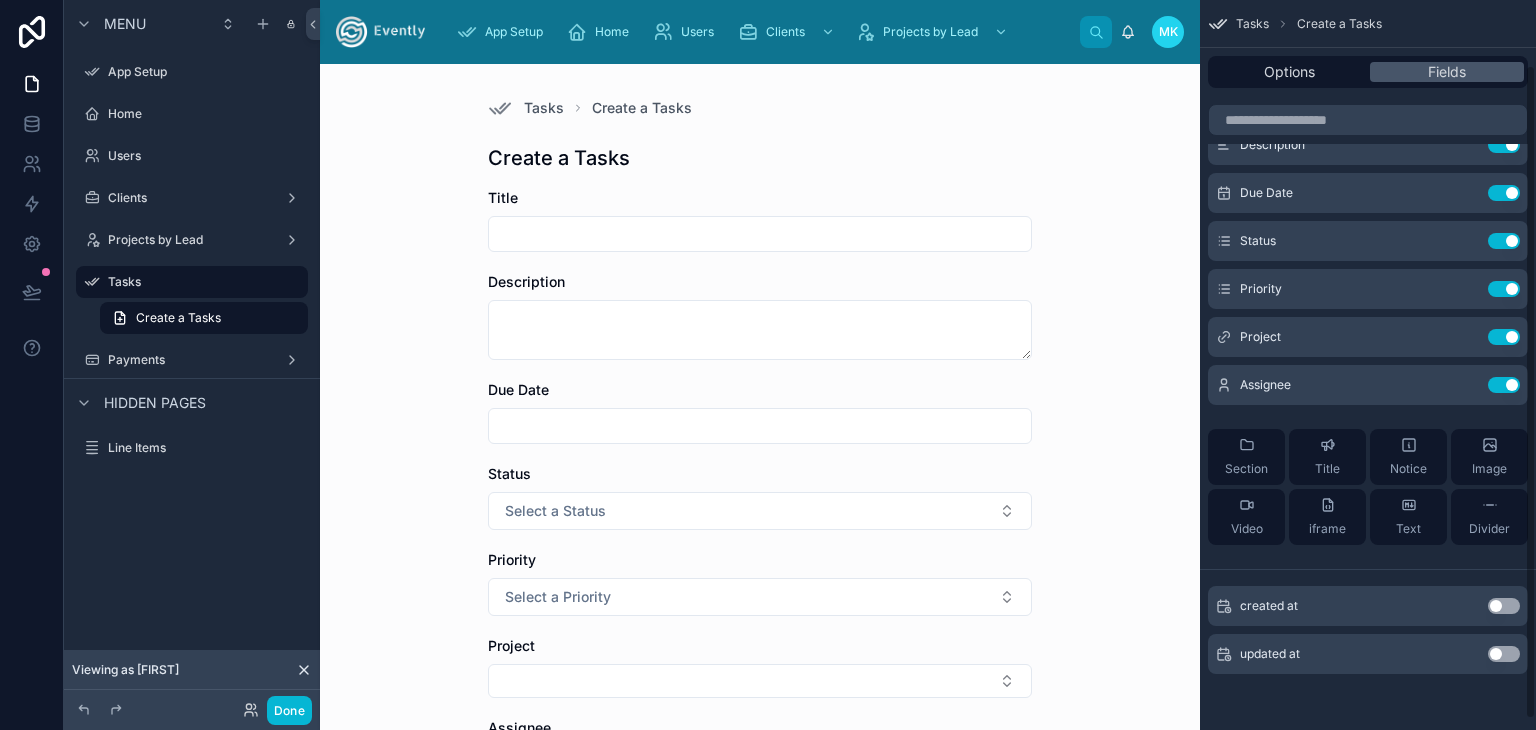 scroll, scrollTop: 0, scrollLeft: 0, axis: both 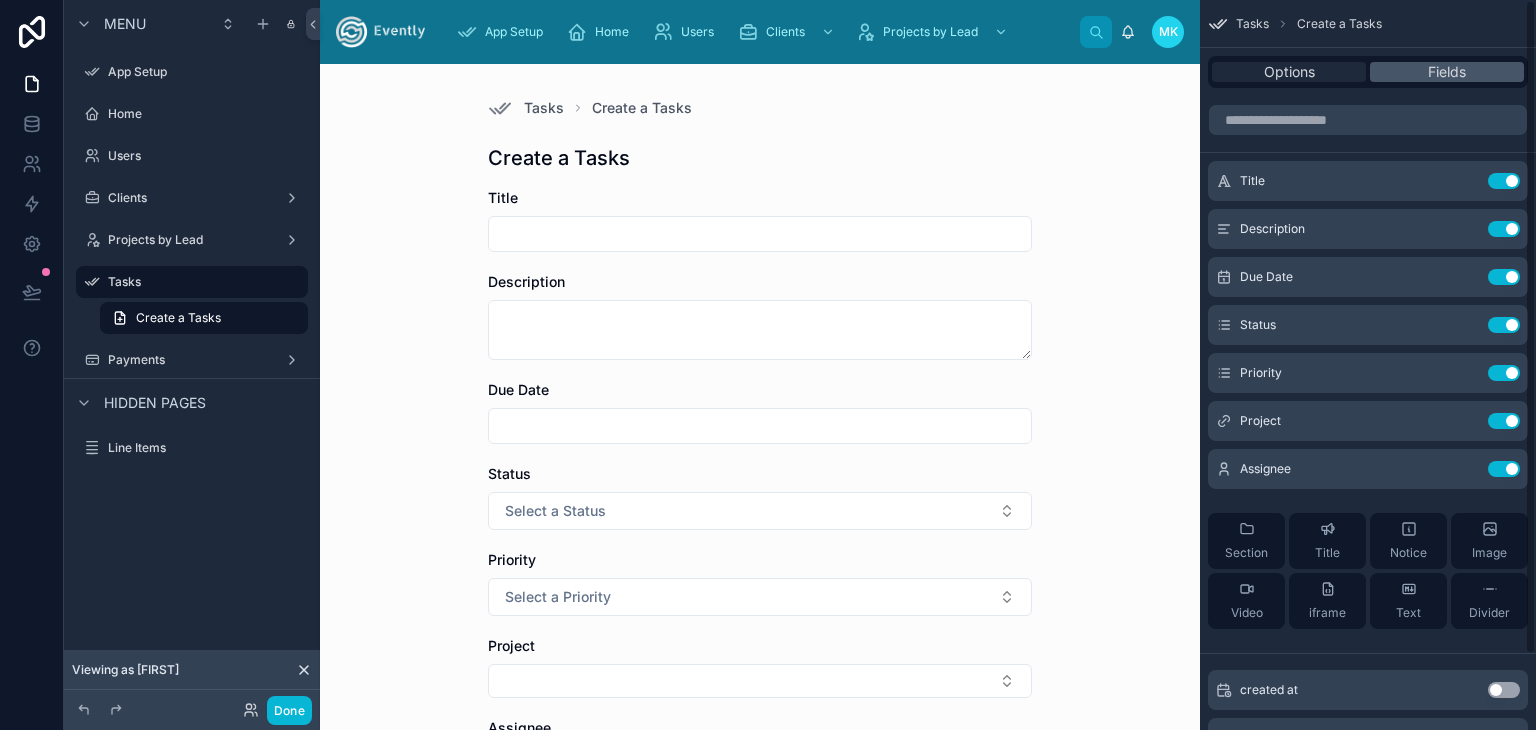 click on "Options" at bounding box center (1289, 72) 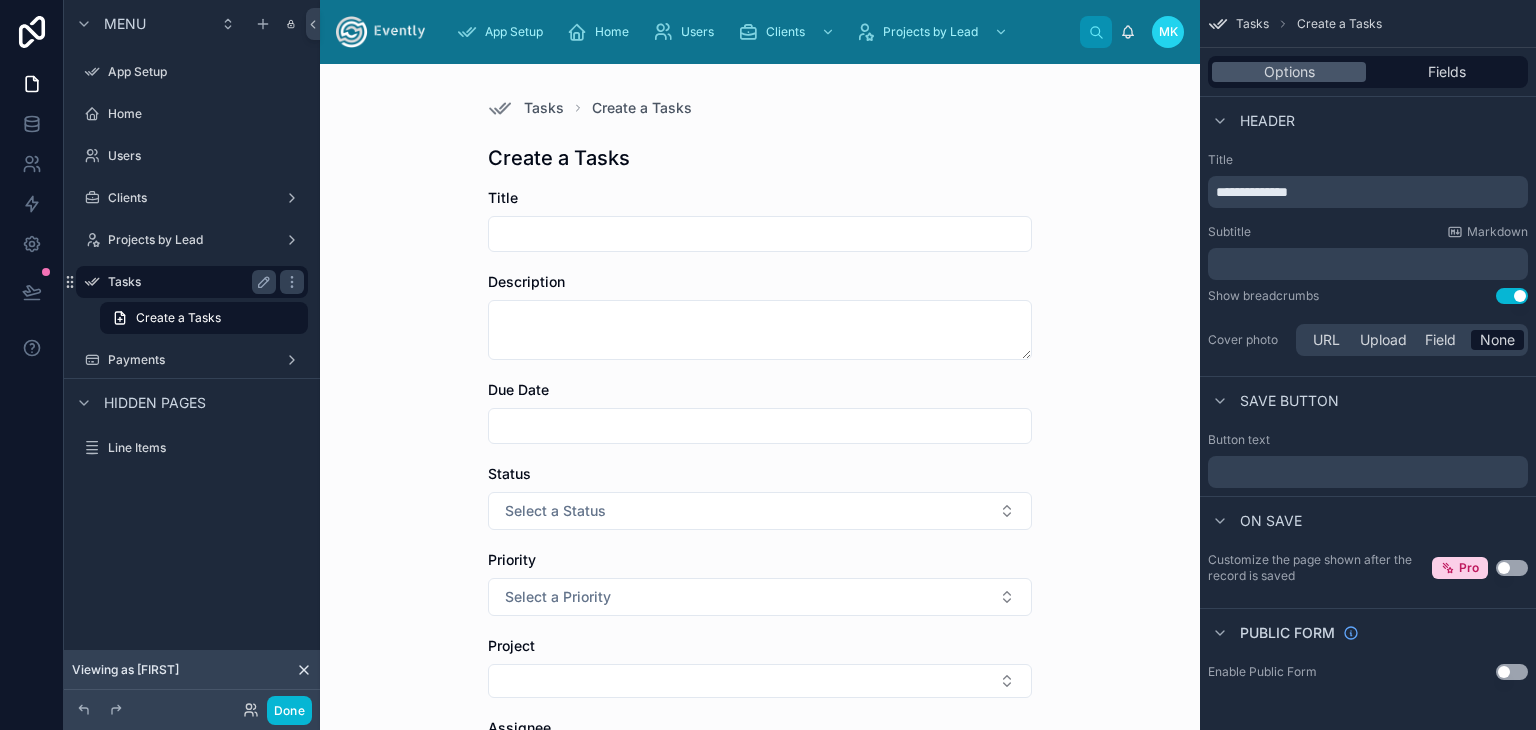 click on "Tasks" at bounding box center (188, 282) 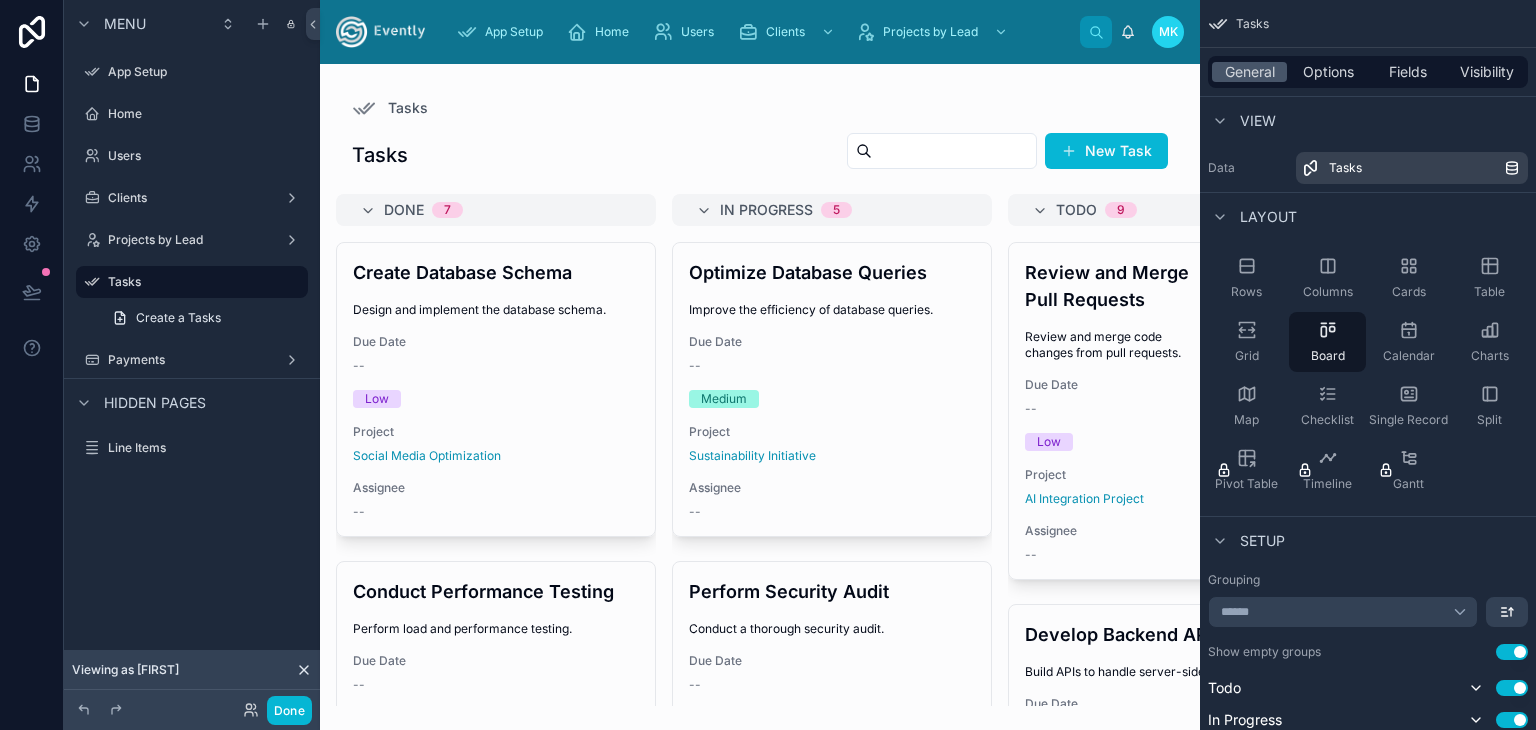 click on "Tasks Tasks New Task Done 7 Create Database Schema Design and implement the database schema. Due Date -- Low Project Social Media Optimization Assignee -- Conduct Performance Testing Perform load and performance testing. Due Date -- High Project Customer Insight Analysis Assignee -- Write Test Cases Develop comprehensive test cases for validation. Due Date -- Low Project Brand Rejuvenation Assignee -- Document API Endpoints Document the available API endpoints. Due Date -- Medium Project Cloud Migration Assignee -- Fix Data Export Bug Address and resolve the data export issue. Due Date -- High Project Quality Assurance Protocol Assignee -- Test on Different Devices Verify application compatibility on various devices. Due Date -- Low Project Supply Chain Revitalization Assignee -- Implement Payment Gateway Integrate a payment gateway into the system. Due Date -- Low Project Sustainability Initiative Assignee -- In Progress 5 Optimize Database Queries Improve the efficiency of database queries. Due Date -- -- 9" at bounding box center (760, 385) 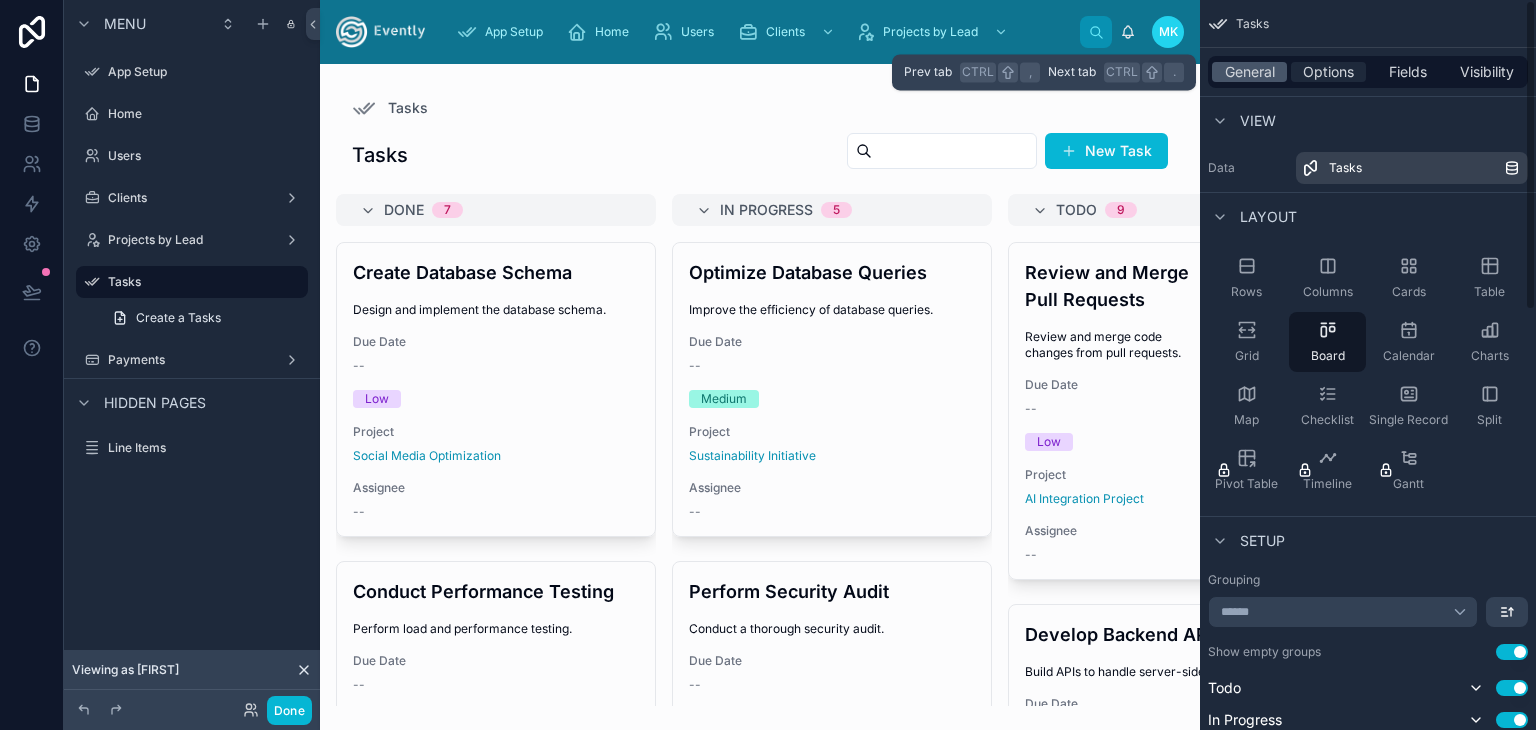 click on "Options" at bounding box center [1328, 72] 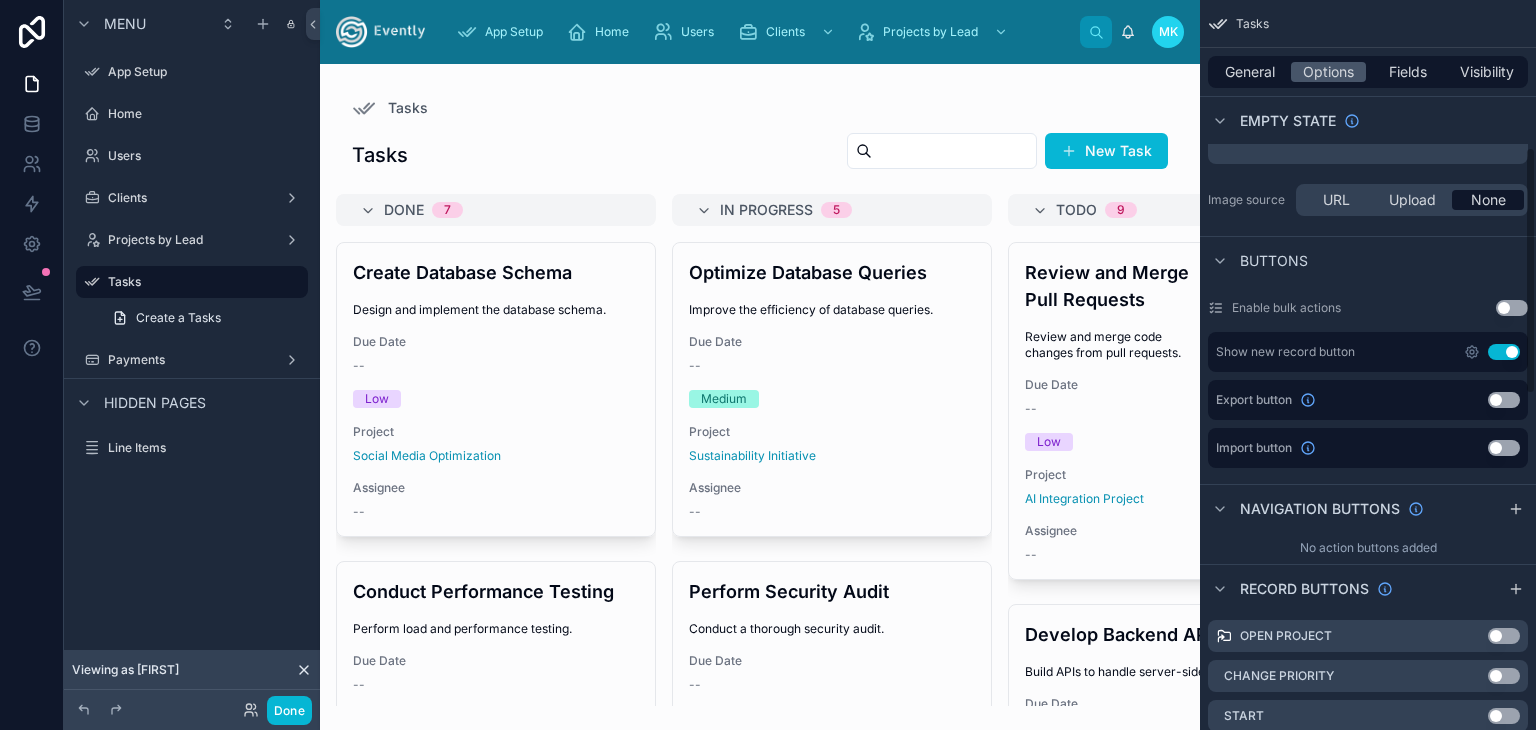 scroll, scrollTop: 423, scrollLeft: 0, axis: vertical 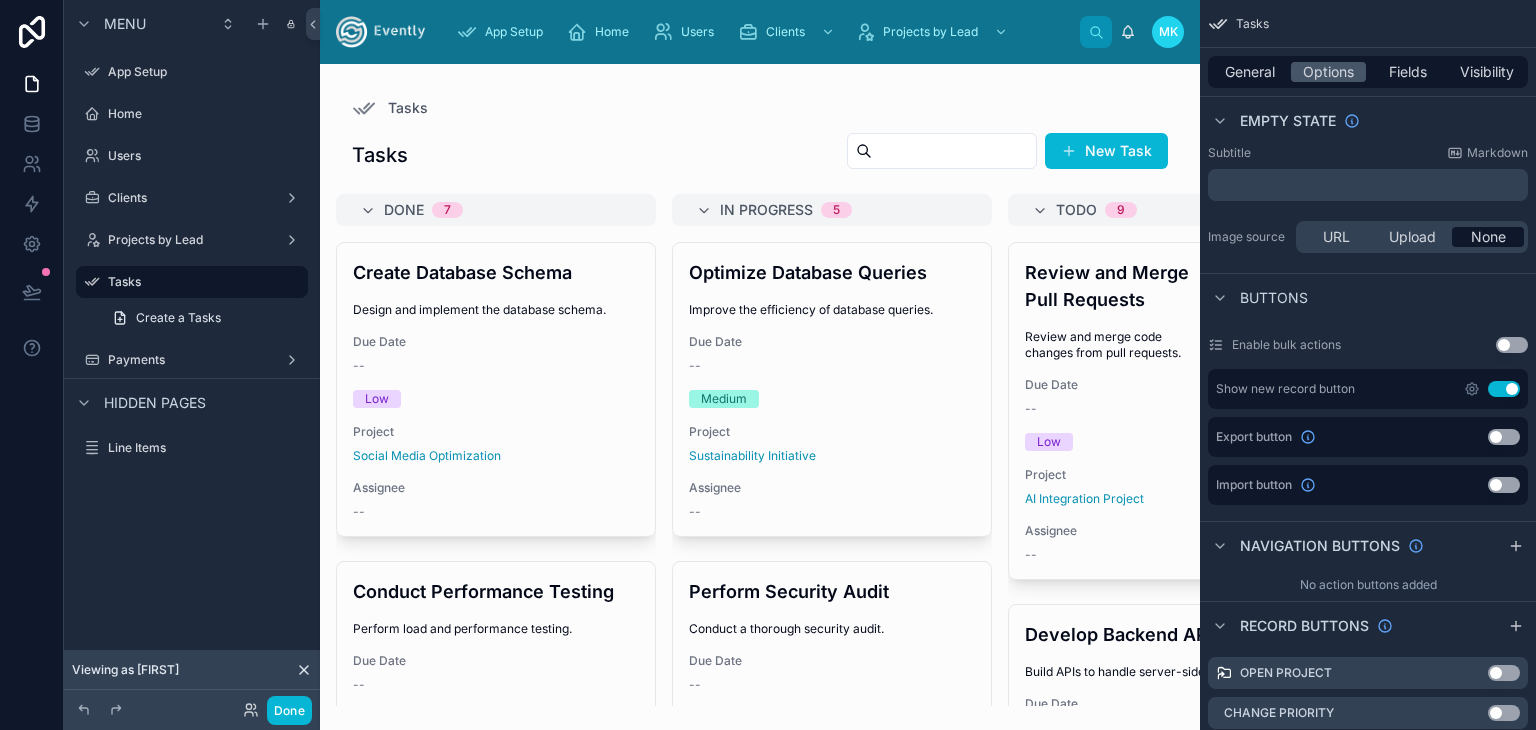 click on "Use setting" at bounding box center (1504, 389) 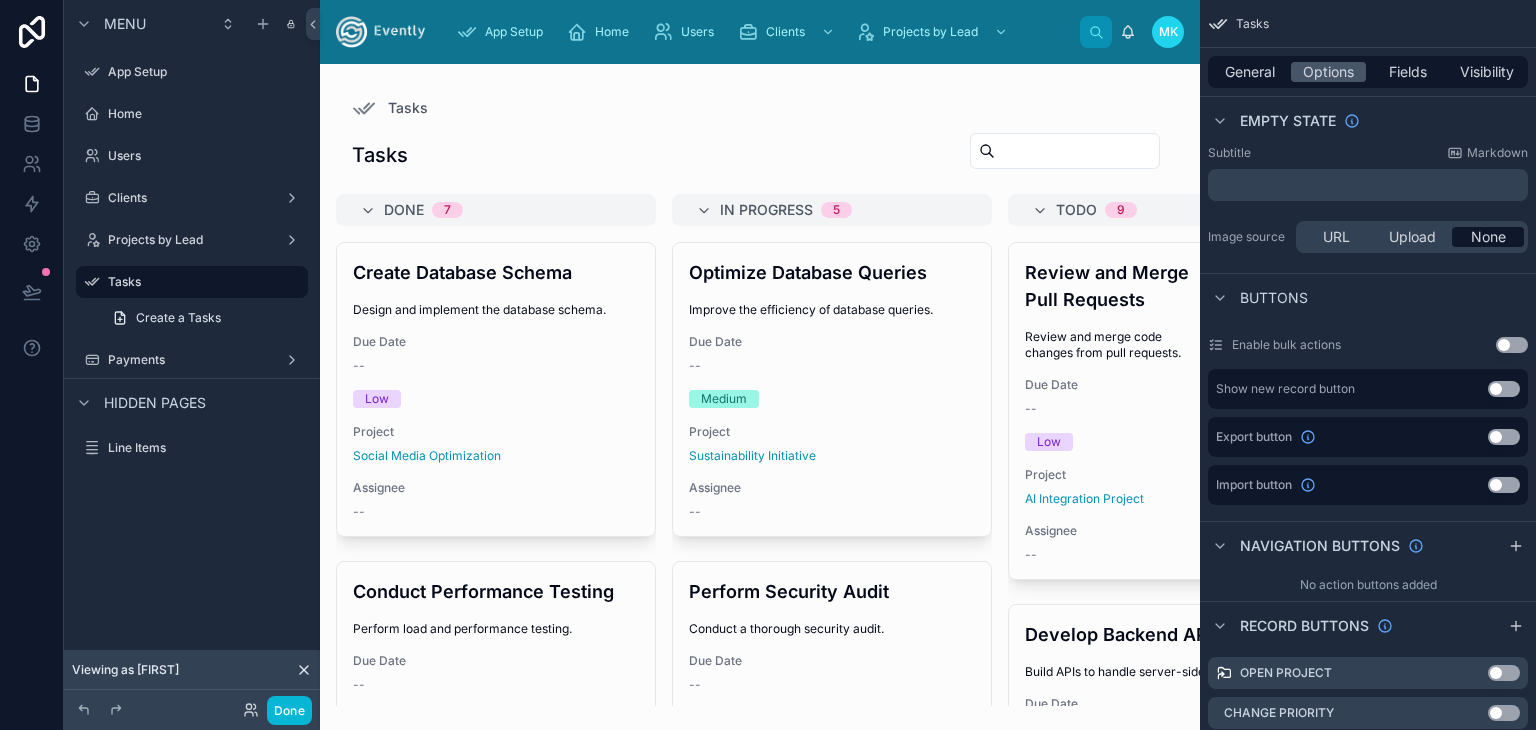 click on "Use setting" at bounding box center (1504, 389) 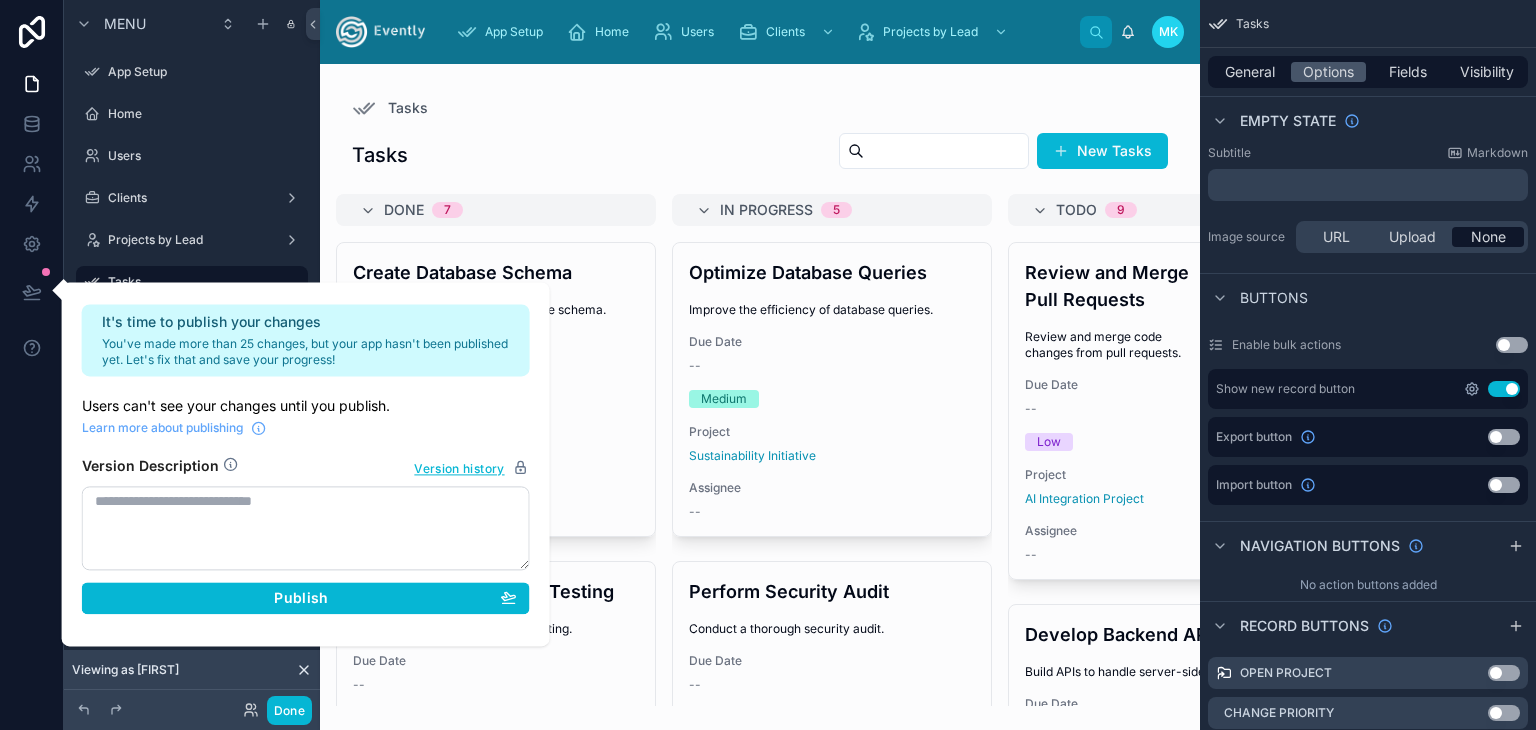 click 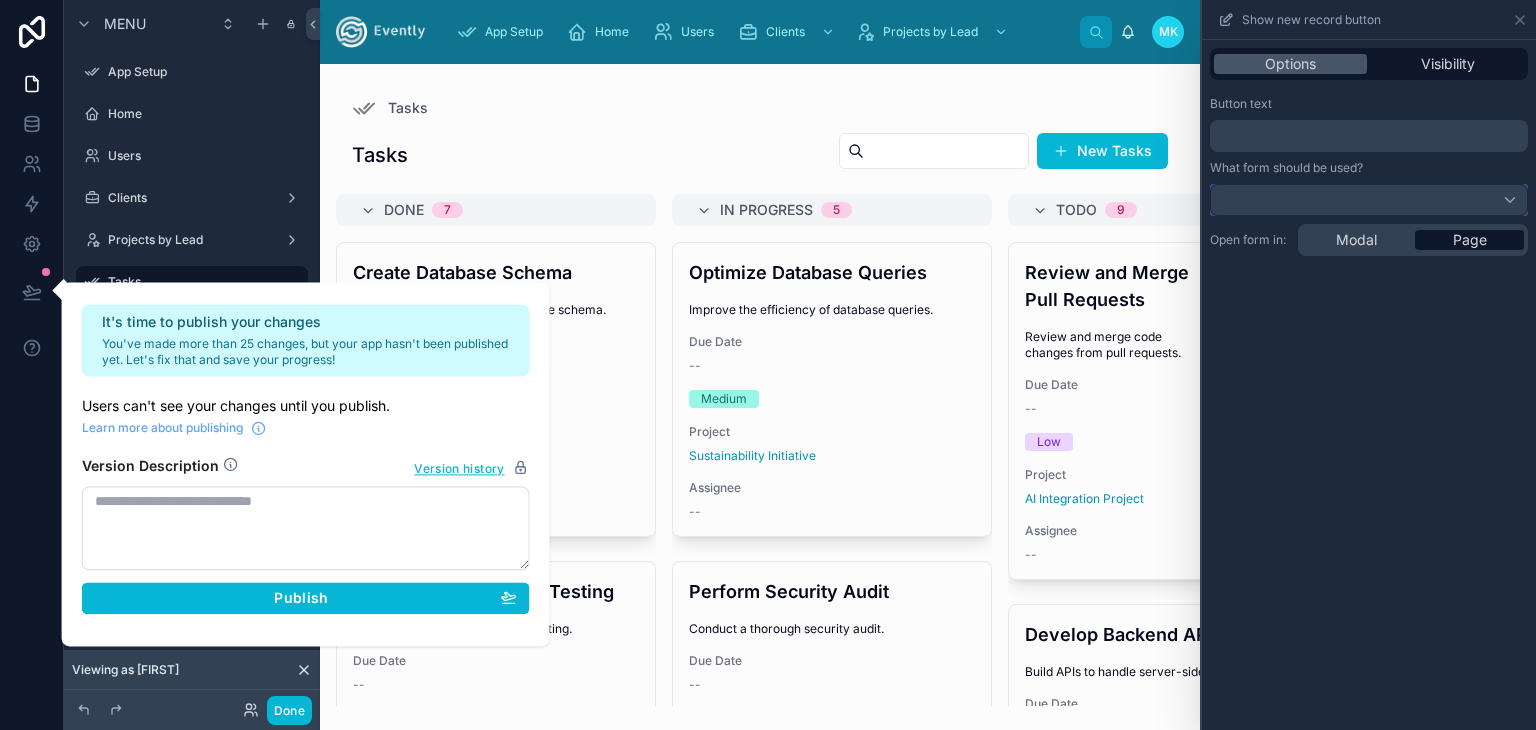 click at bounding box center (1369, 200) 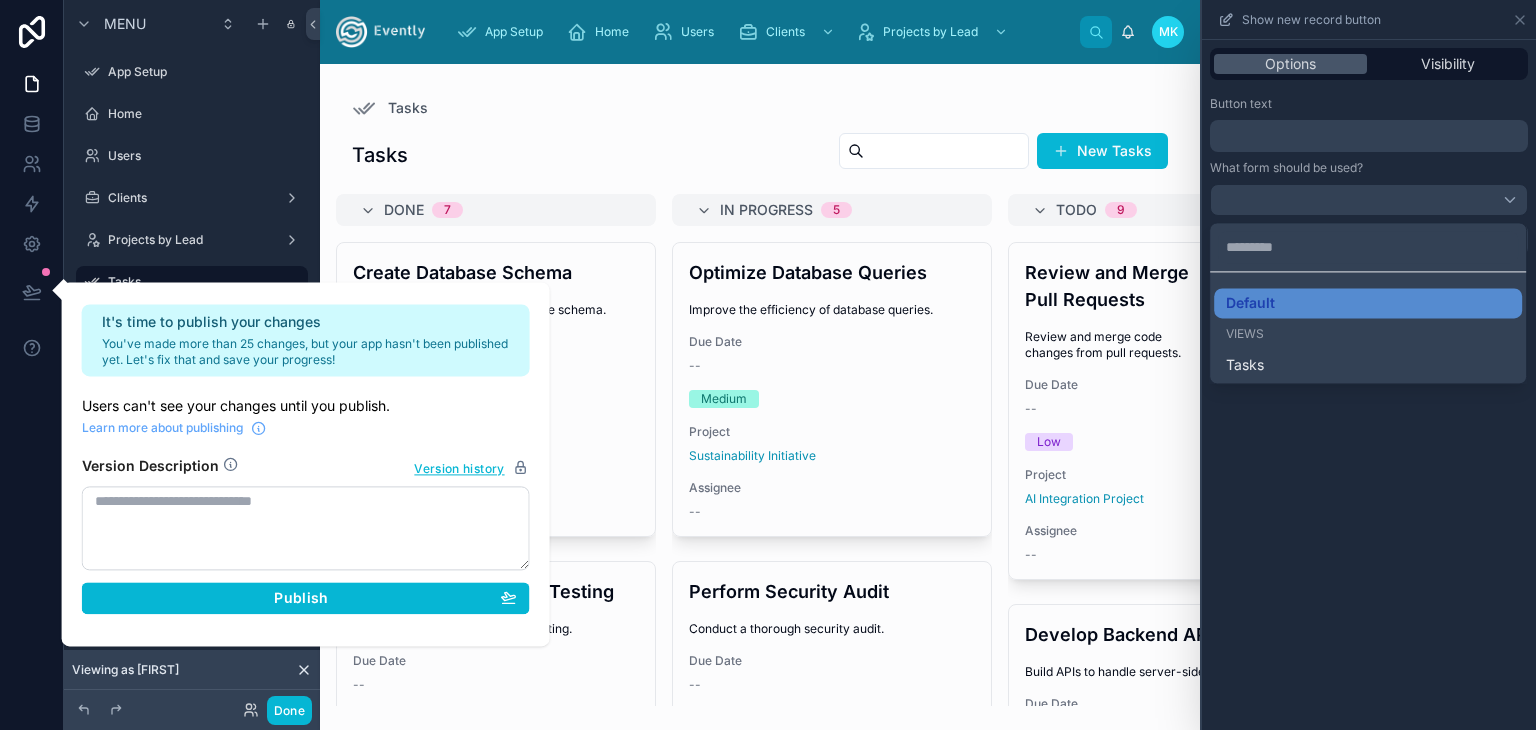 click at bounding box center [1369, 365] 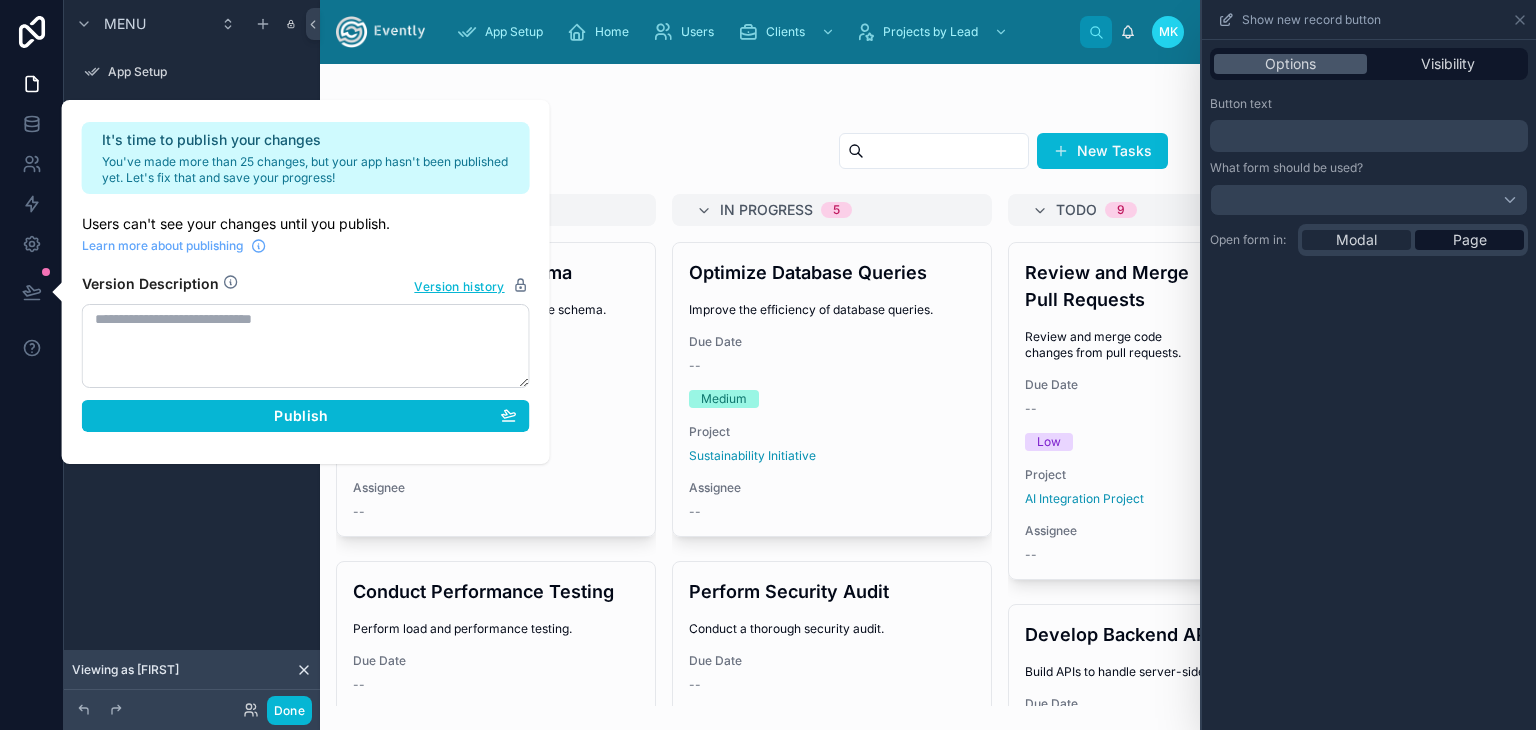 click on "Modal" at bounding box center [1356, 240] 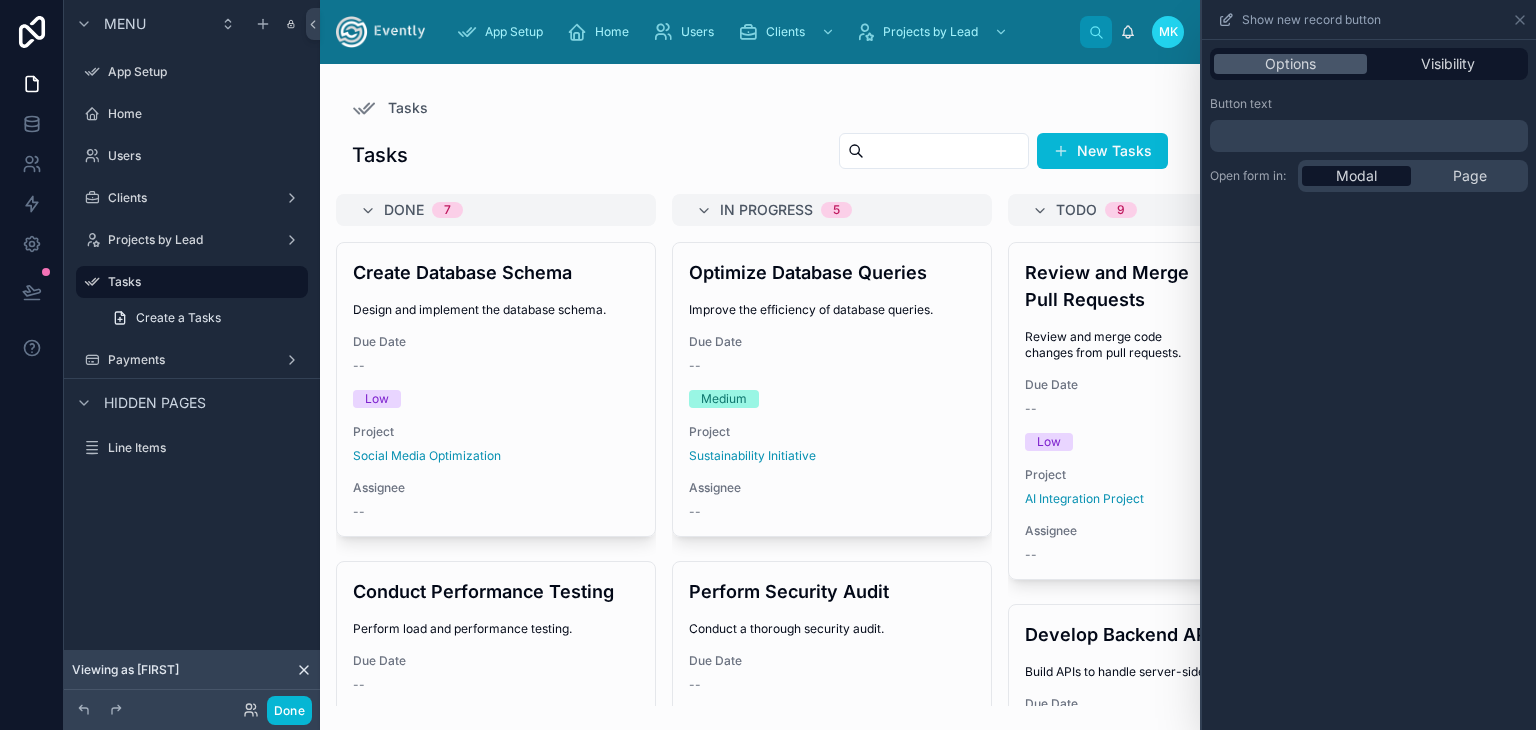 click at bounding box center (32, 365) 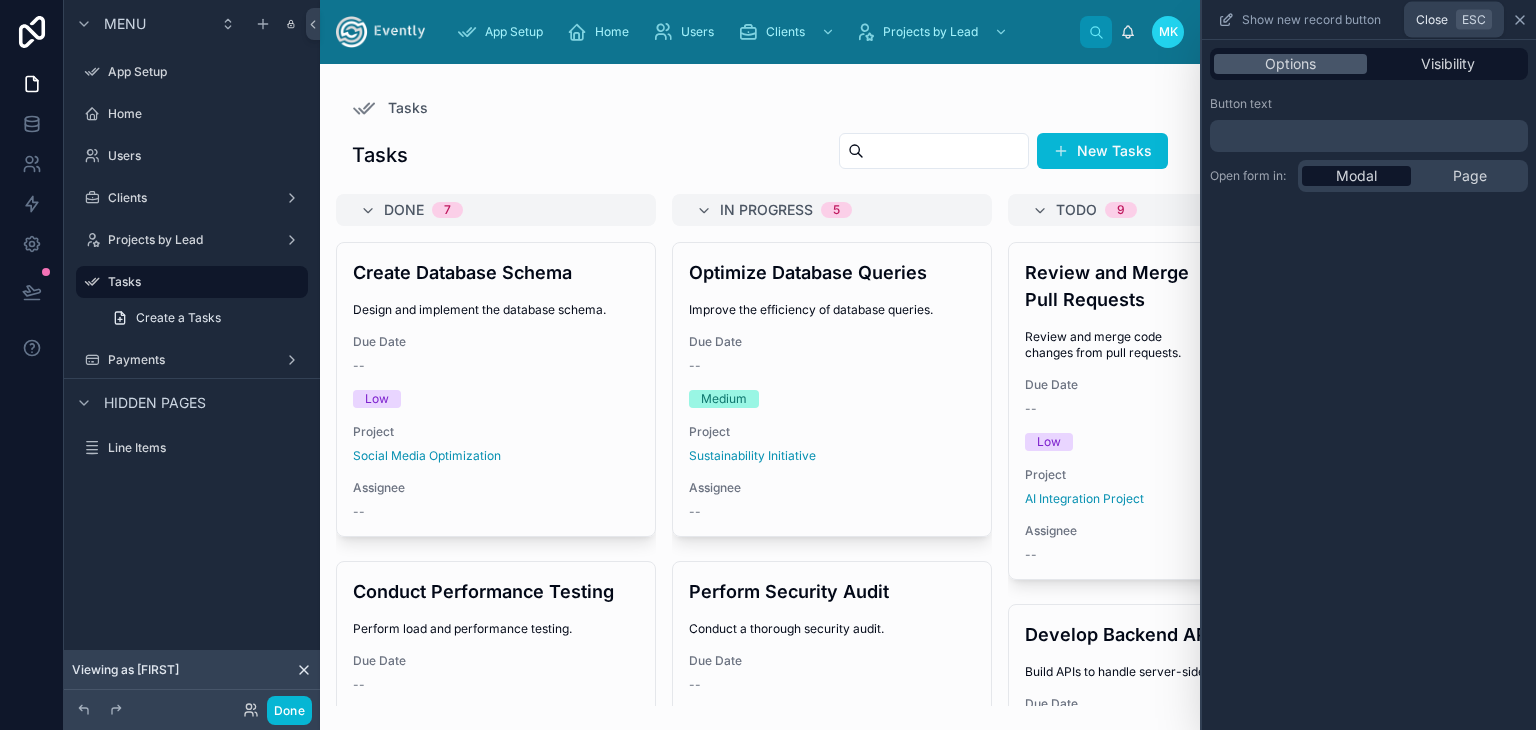 click 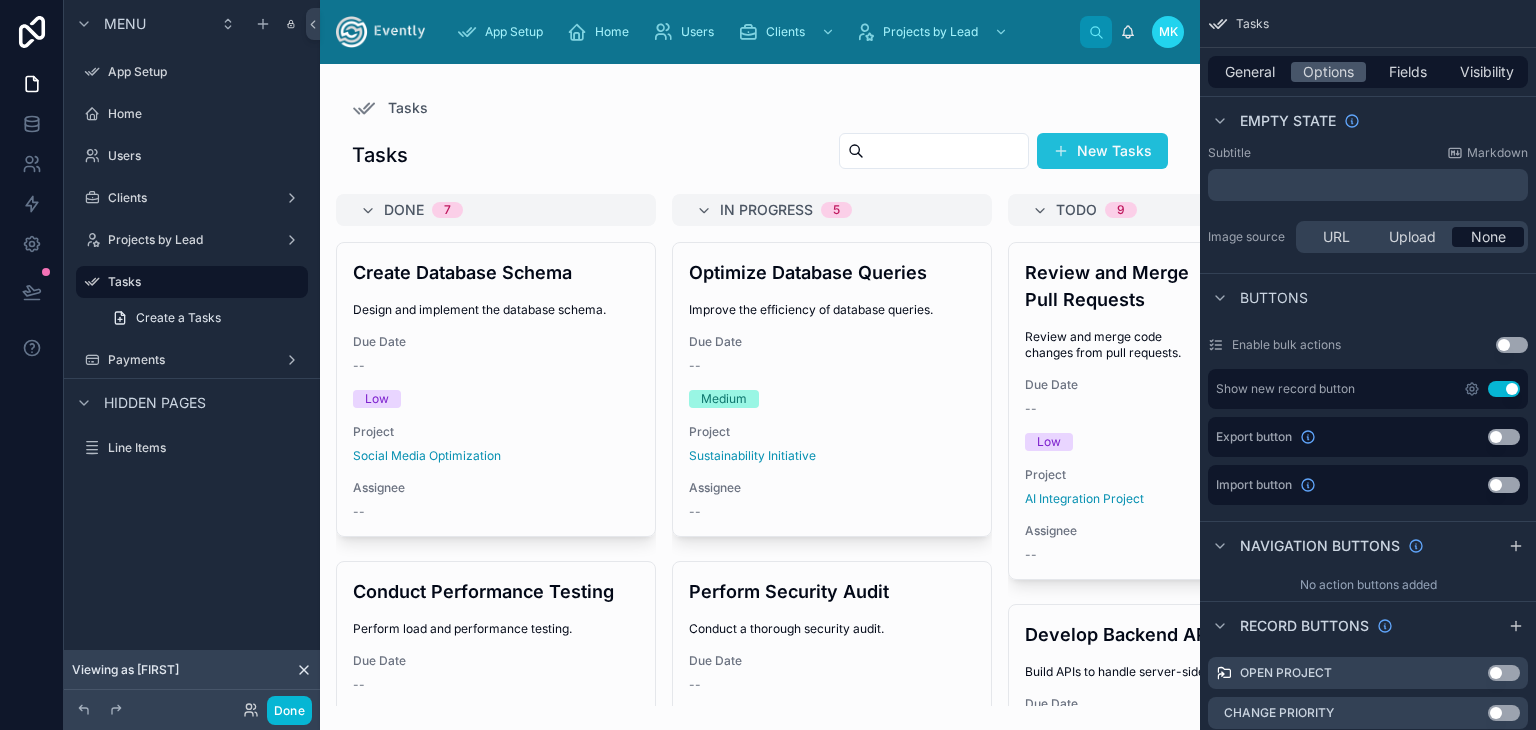 click on "New Tasks" at bounding box center (1102, 151) 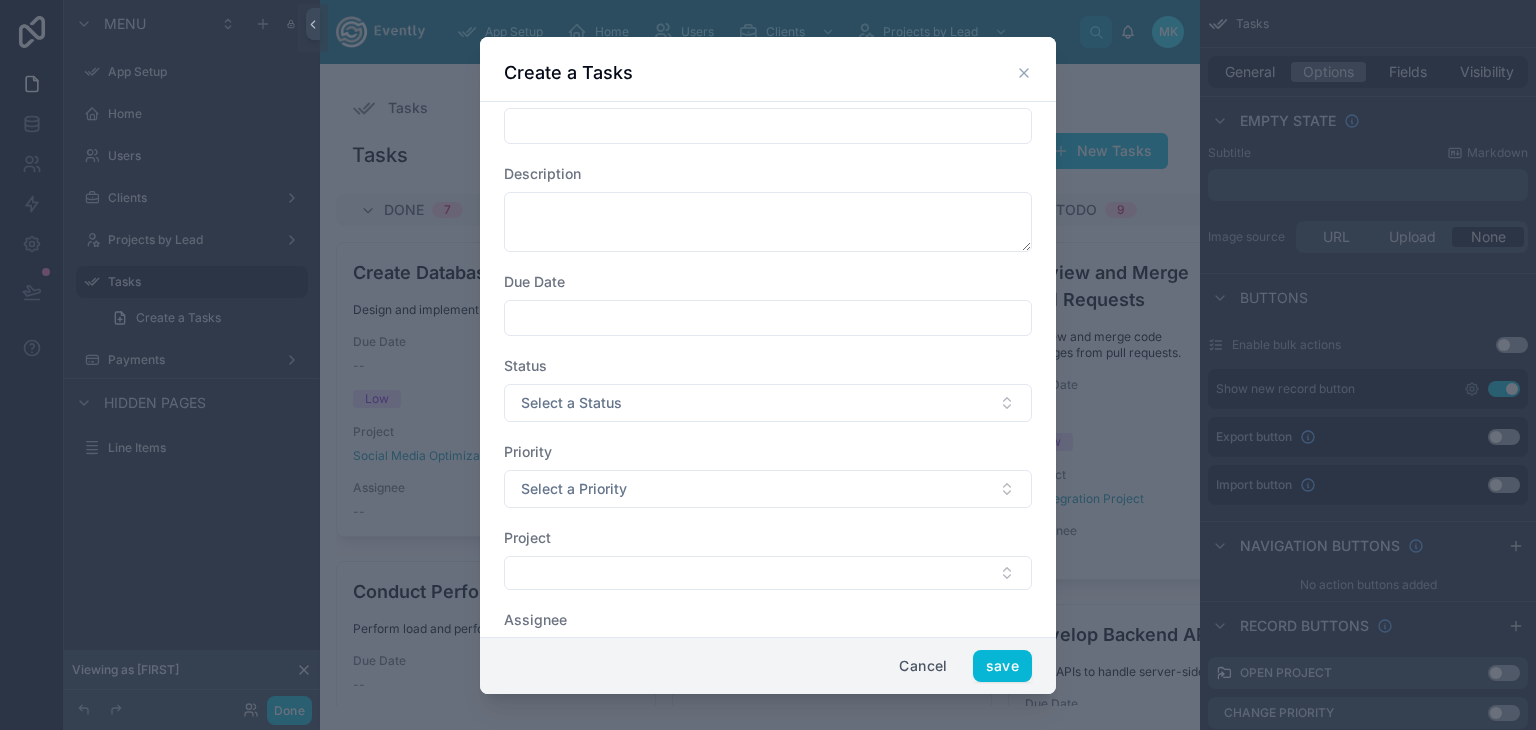 scroll, scrollTop: 0, scrollLeft: 0, axis: both 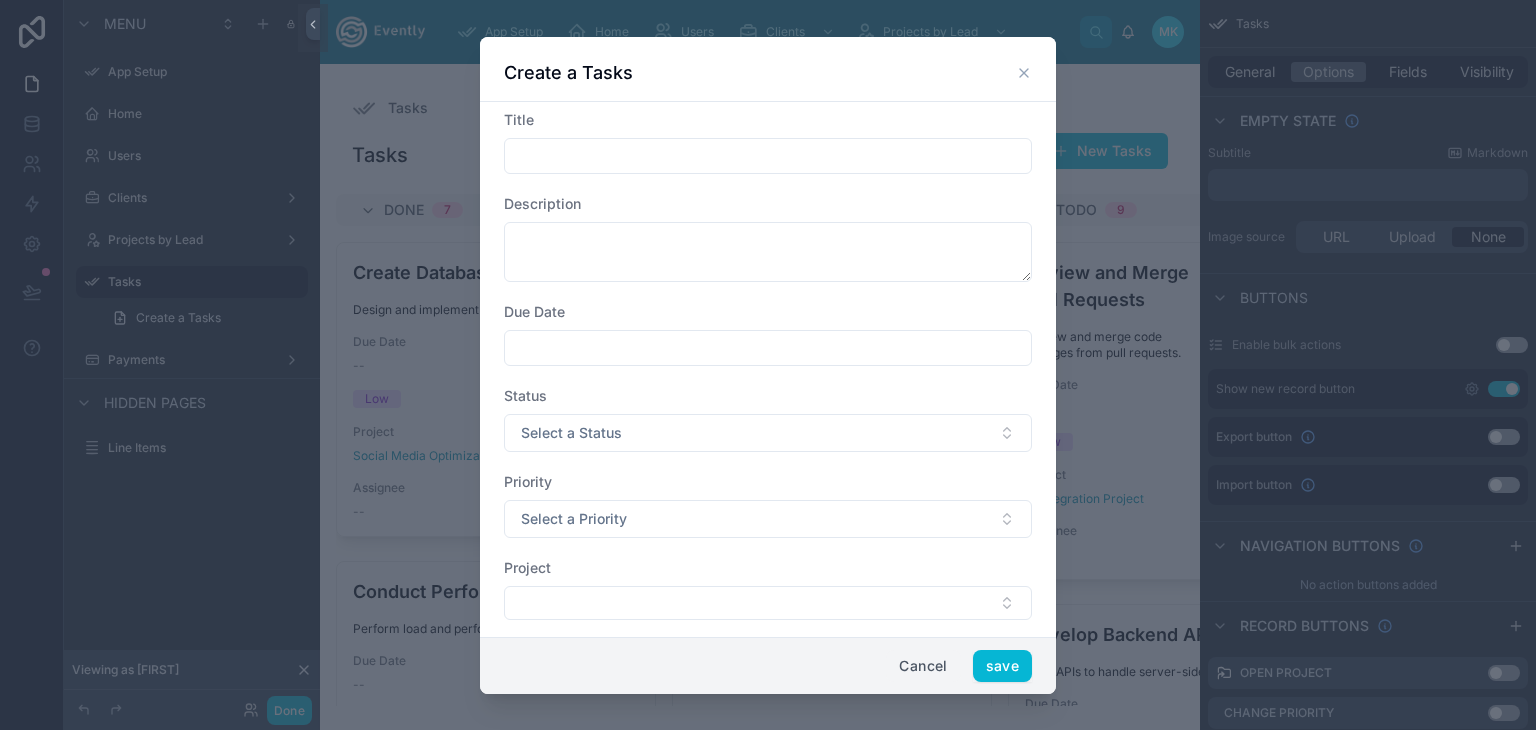 click on "Cancel" at bounding box center [923, 666] 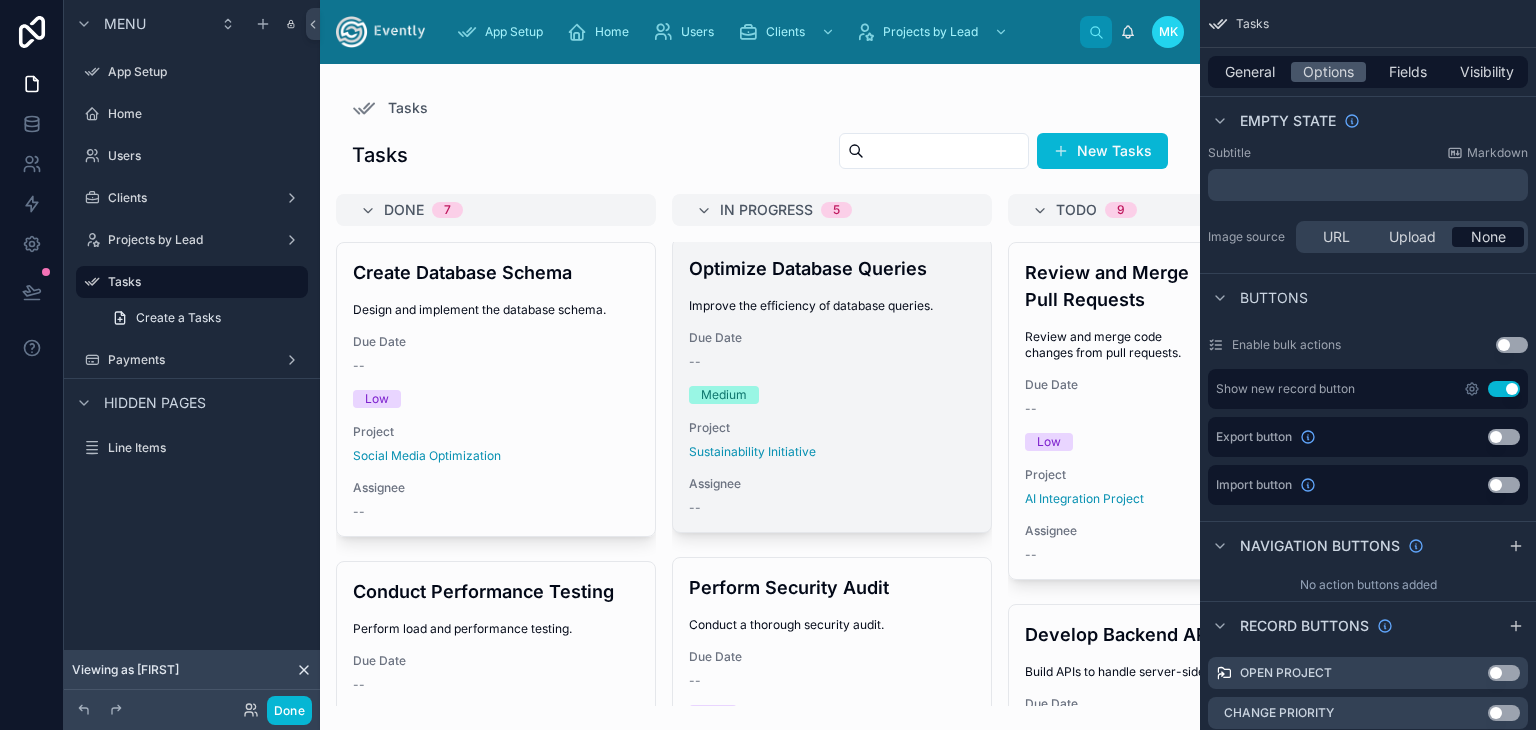 scroll, scrollTop: 0, scrollLeft: 0, axis: both 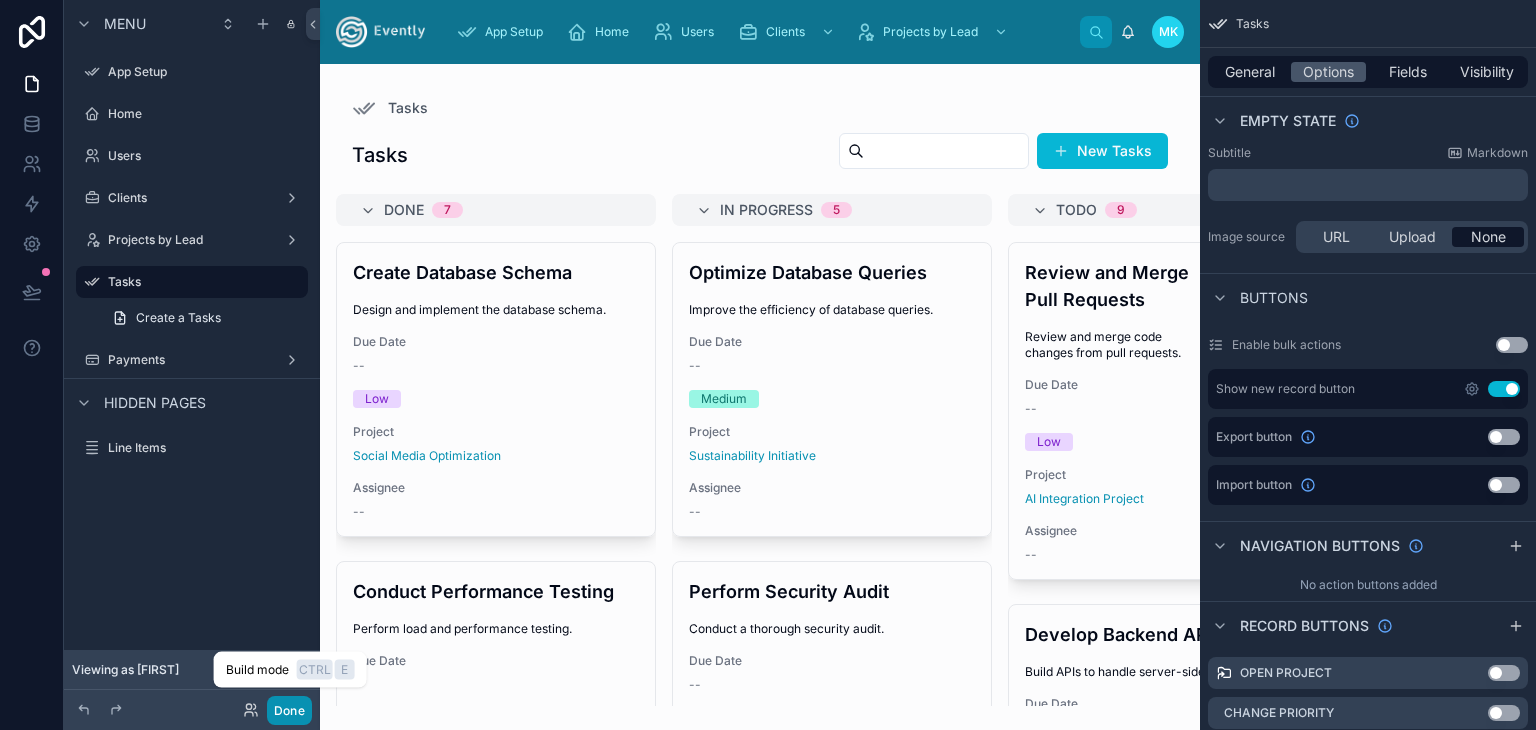 click on "Done" at bounding box center [289, 710] 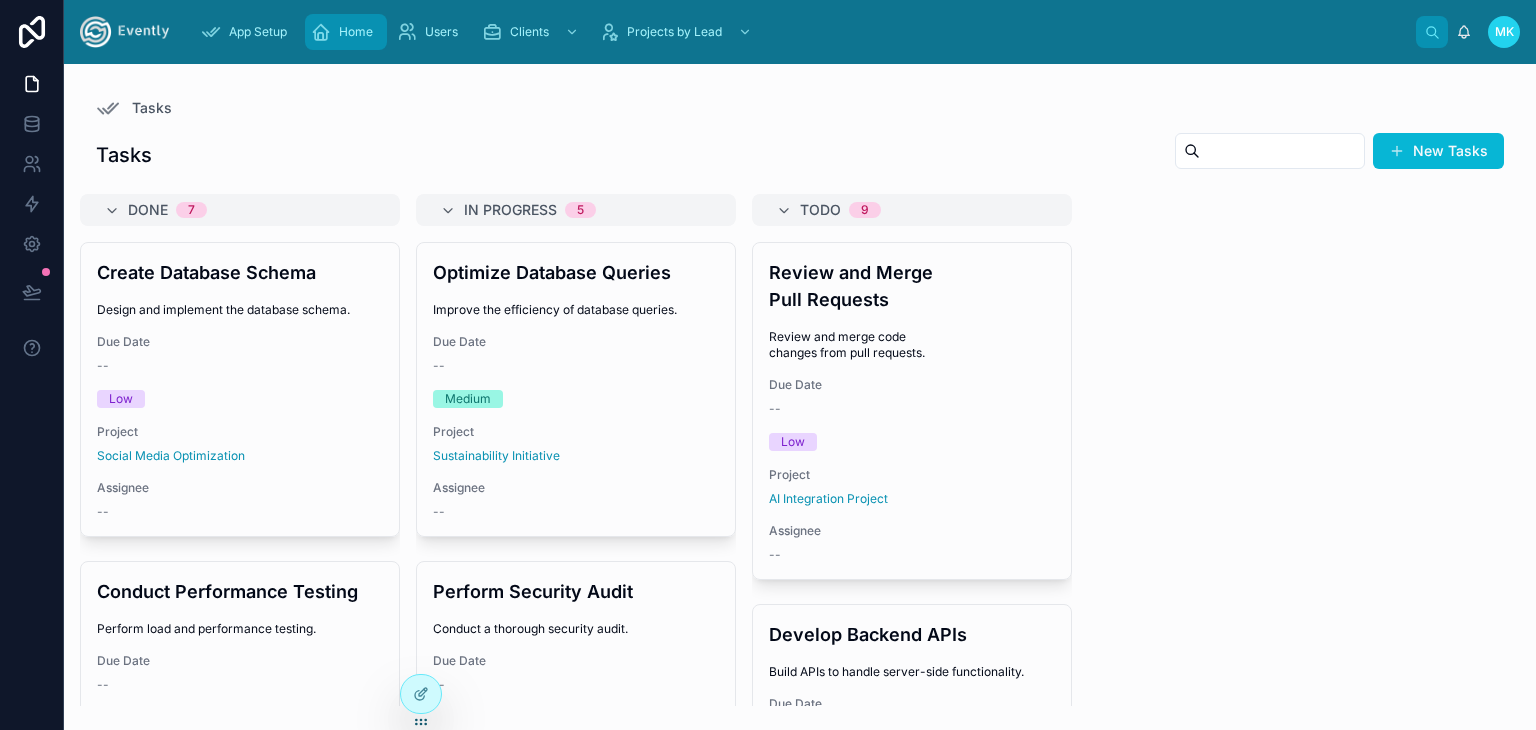 click on "Home" at bounding box center (346, 32) 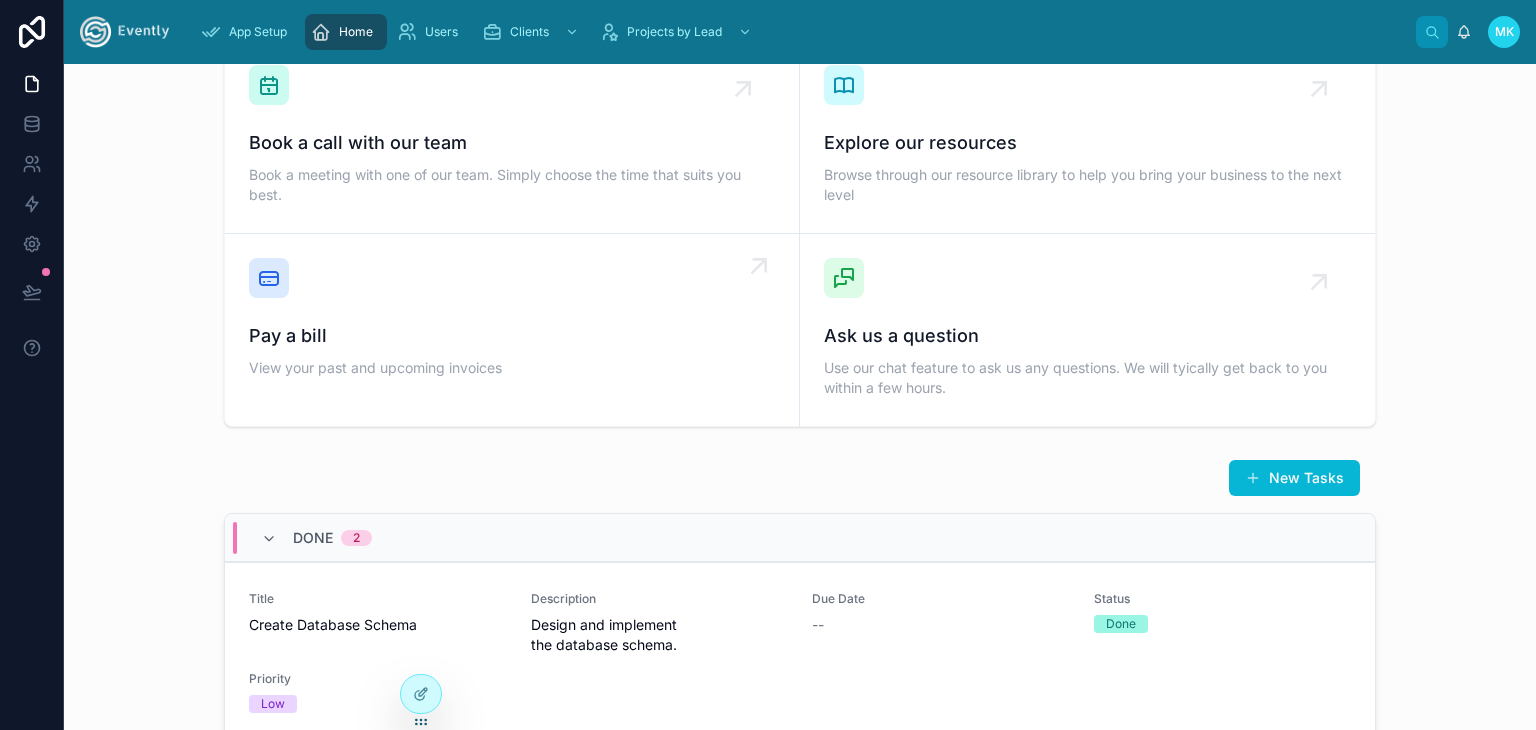 scroll, scrollTop: 800, scrollLeft: 0, axis: vertical 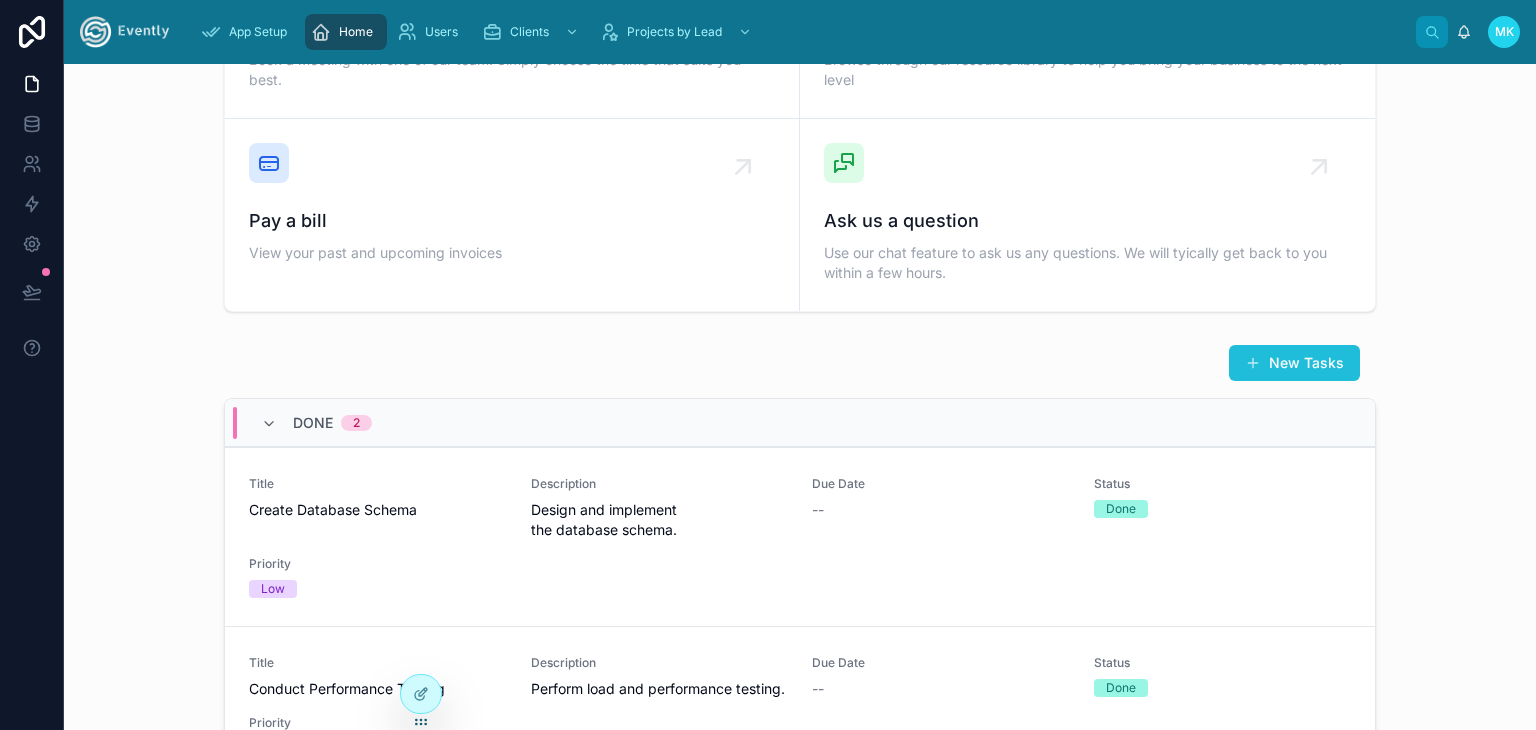 click on "New Tasks" at bounding box center [1294, 363] 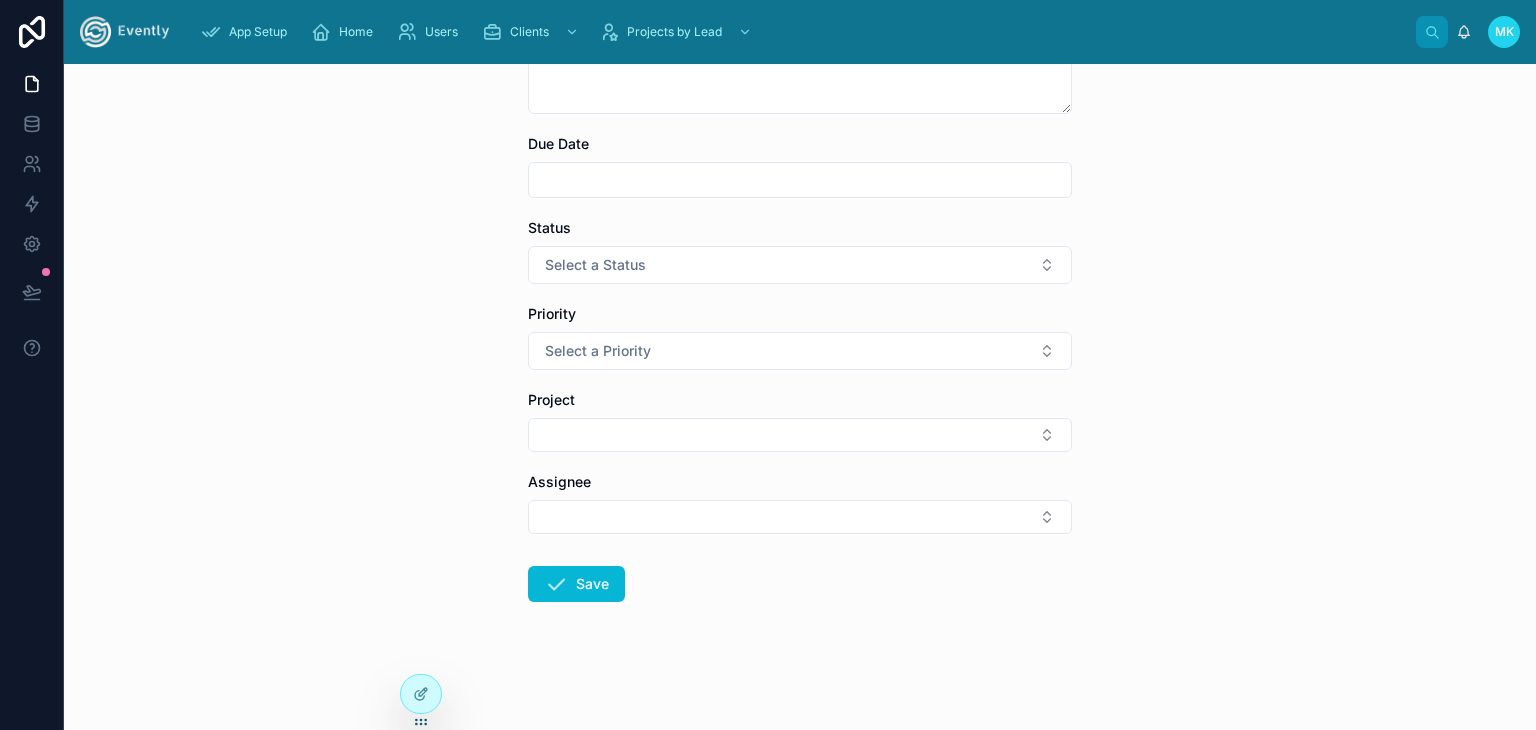 scroll, scrollTop: 0, scrollLeft: 0, axis: both 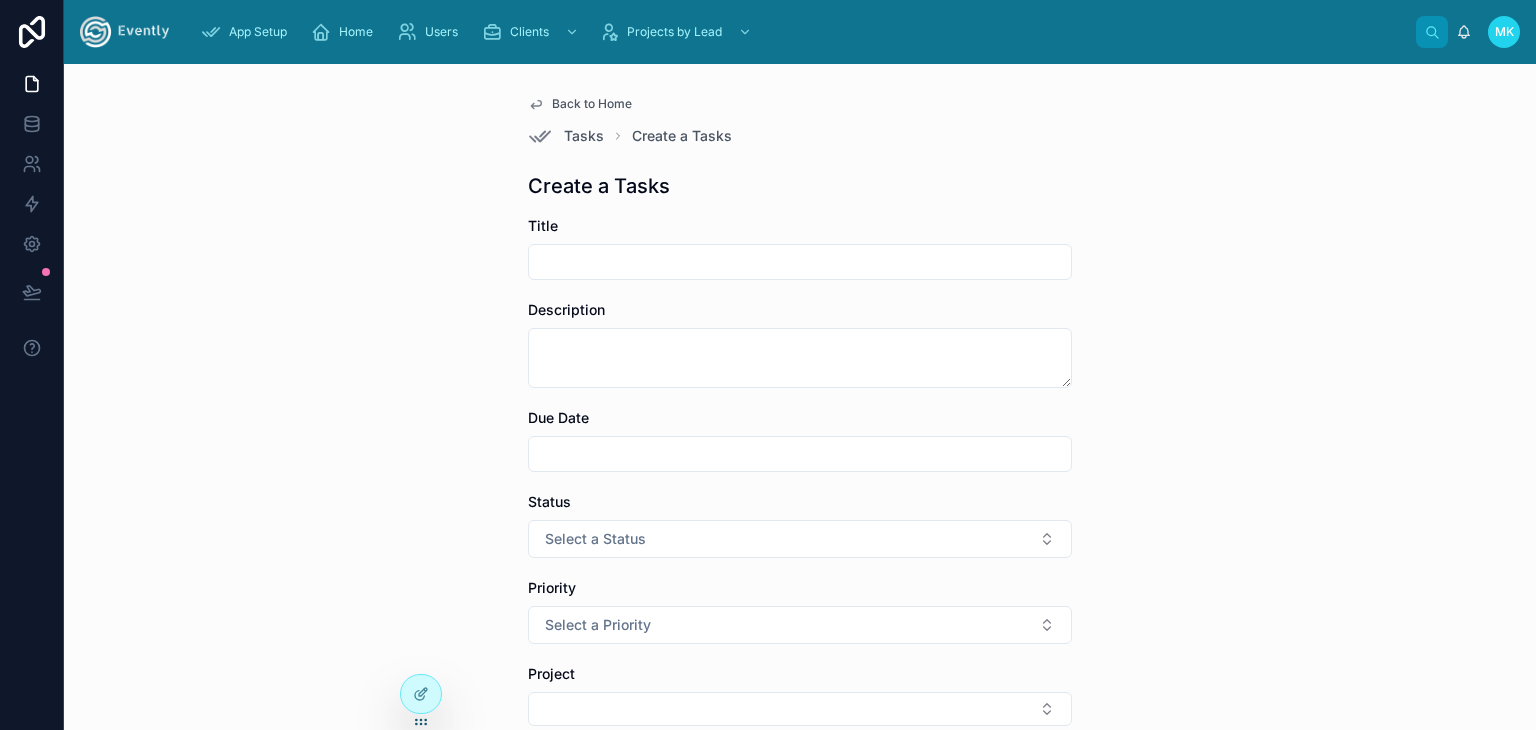 click on "Back to Home" at bounding box center (592, 104) 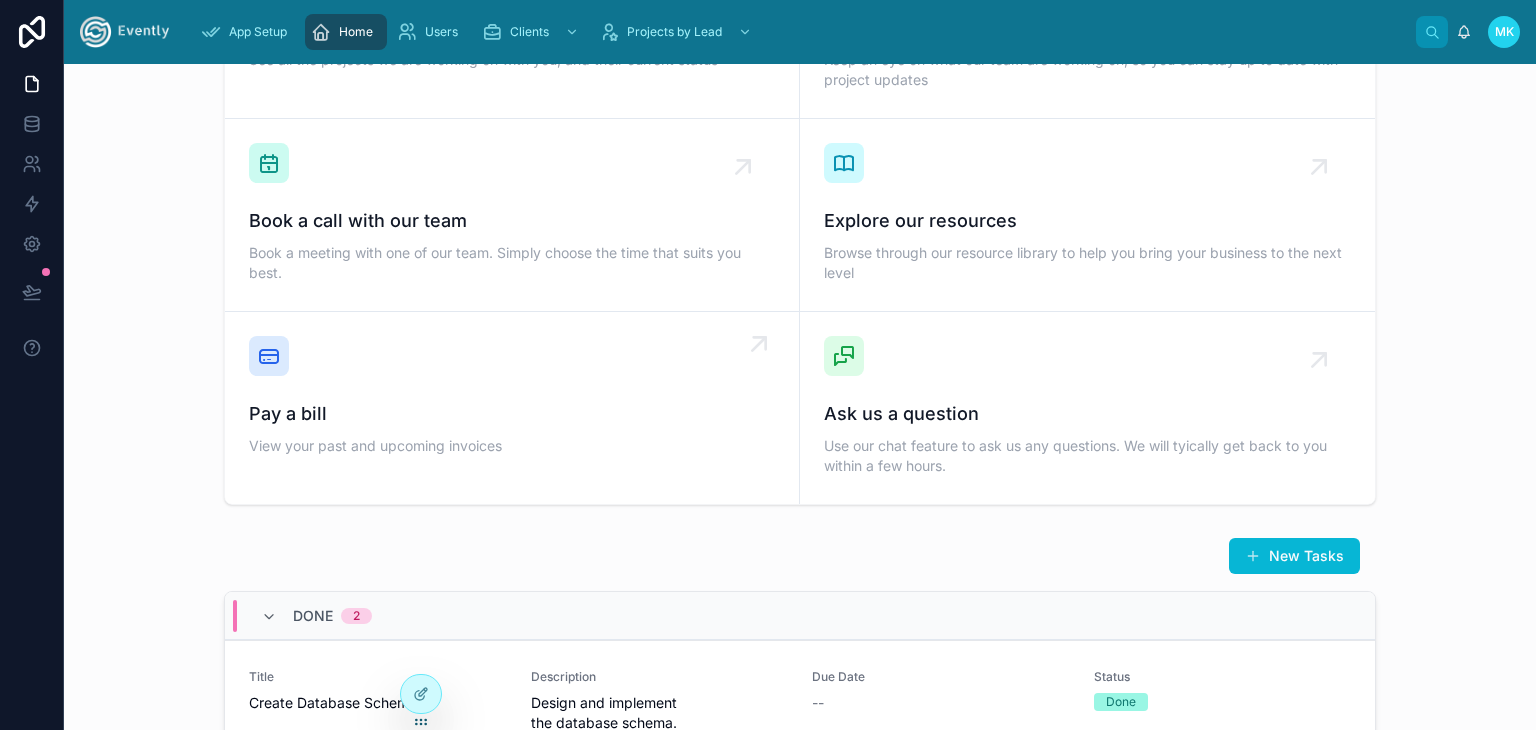 scroll, scrollTop: 900, scrollLeft: 0, axis: vertical 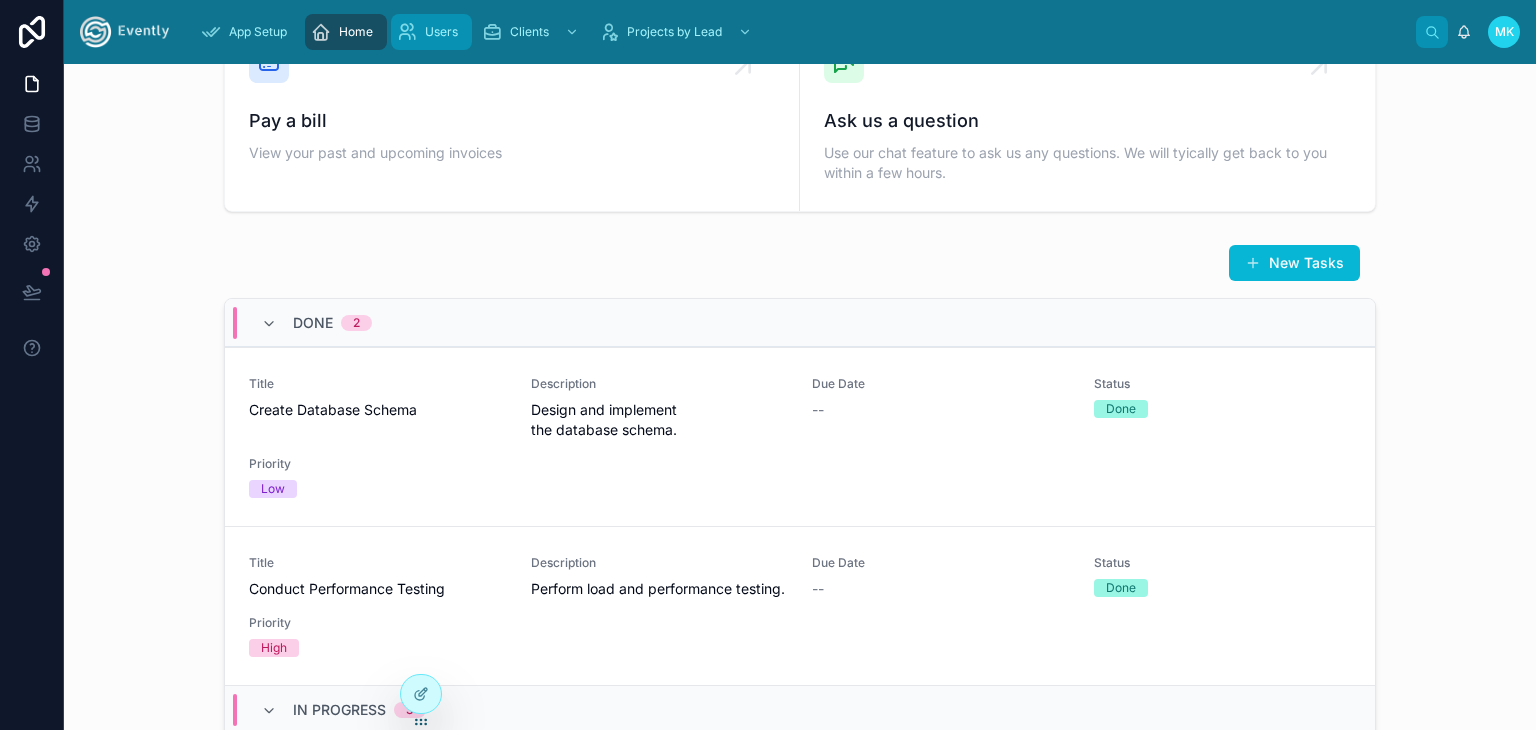 click on "Users" at bounding box center [441, 32] 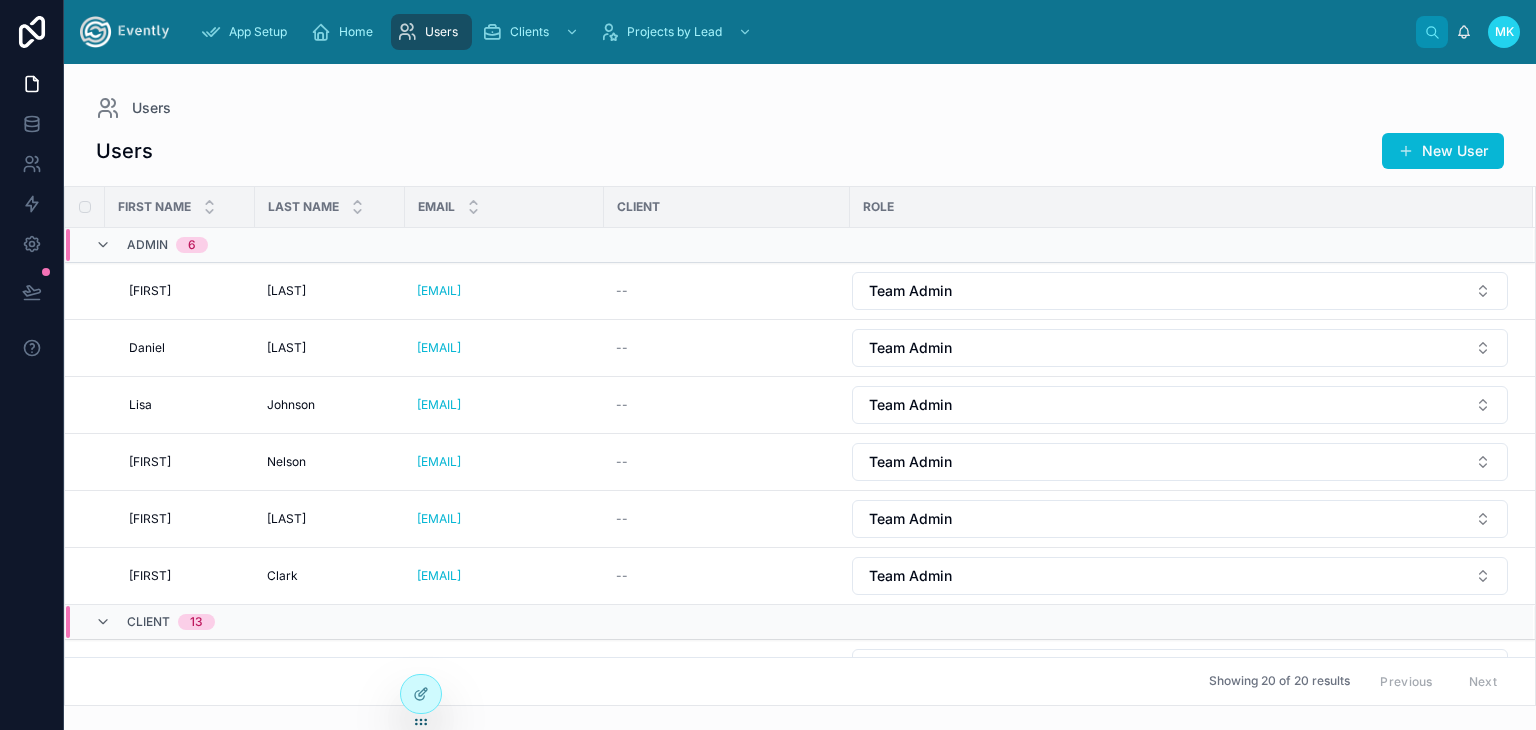 scroll, scrollTop: 0, scrollLeft: 0, axis: both 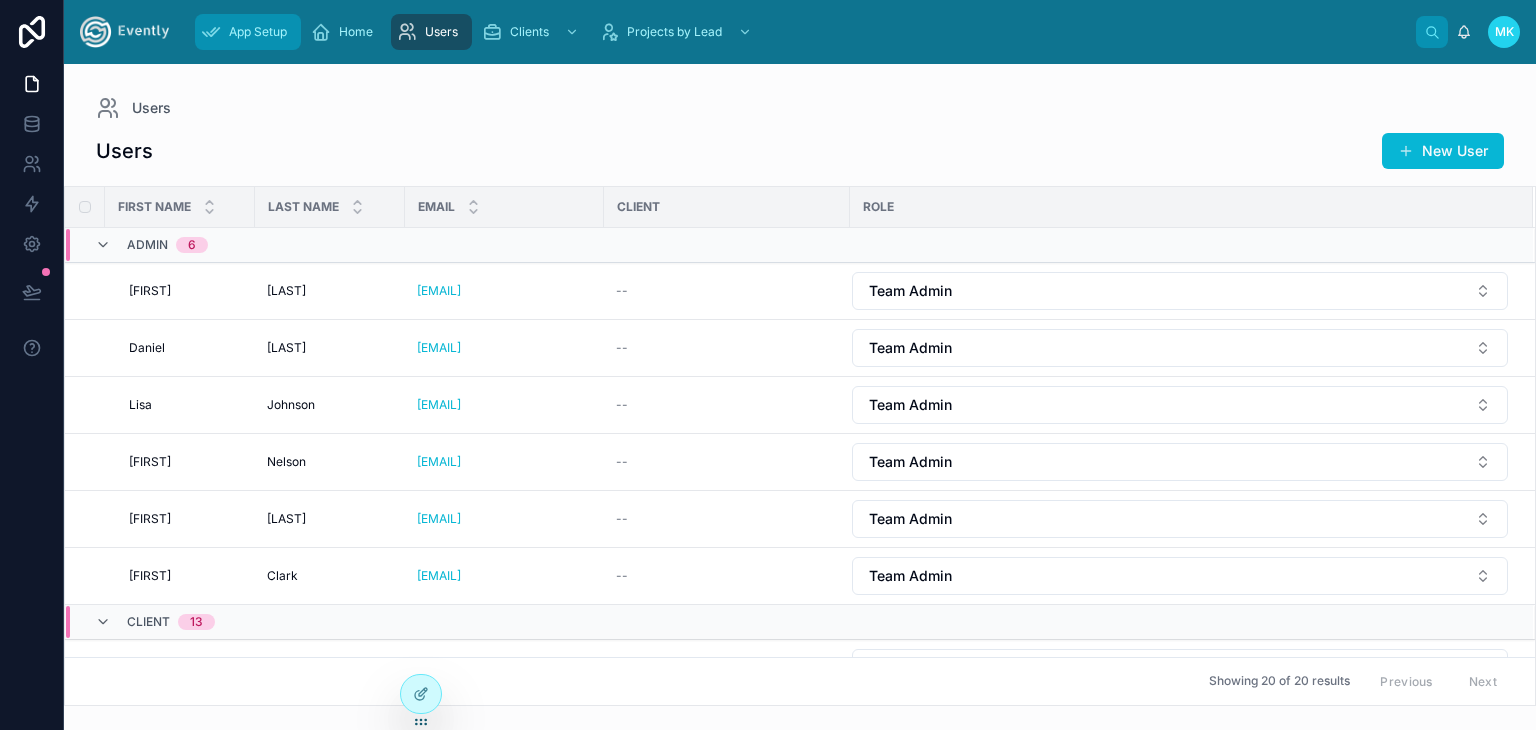 click on "App Setup" at bounding box center (258, 32) 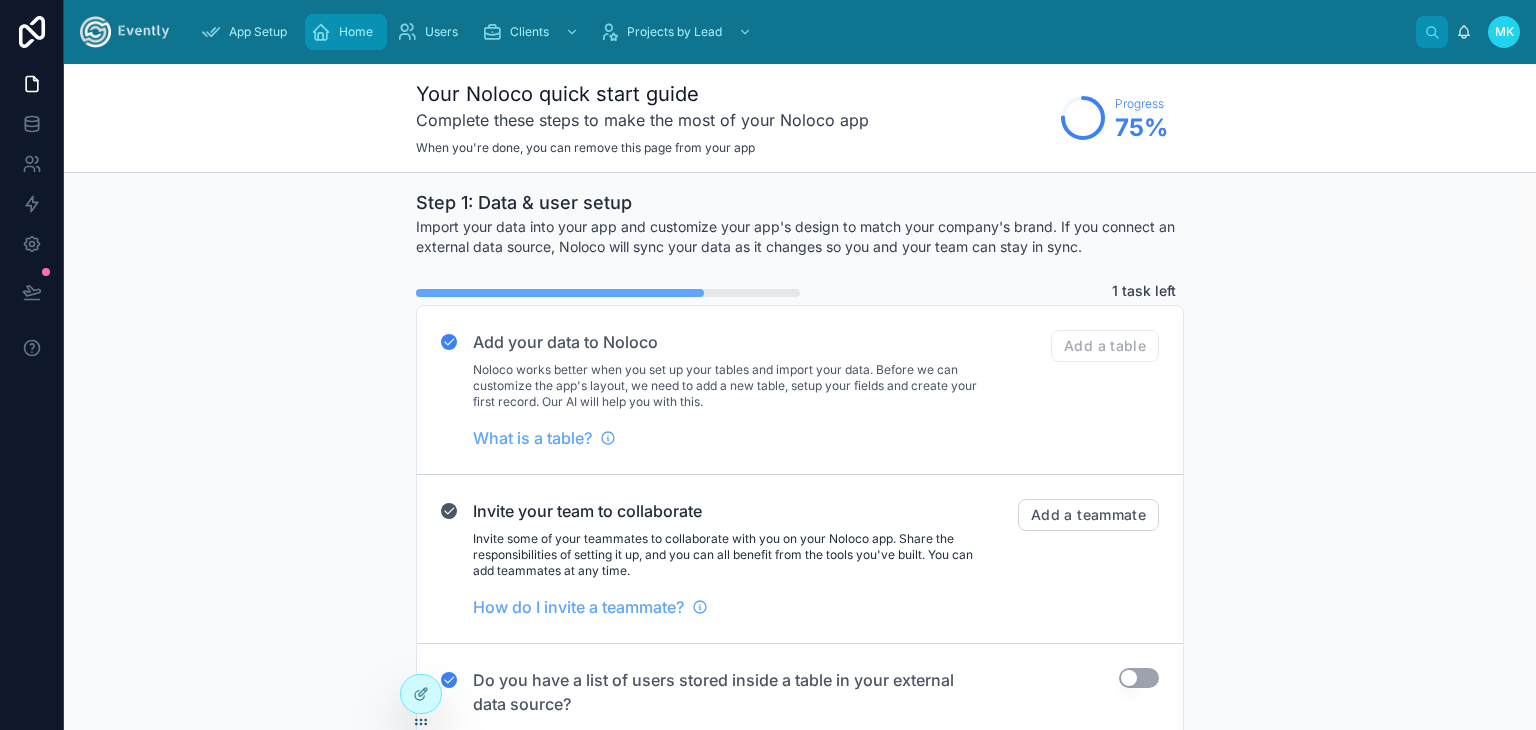 click on "Home" at bounding box center (356, 32) 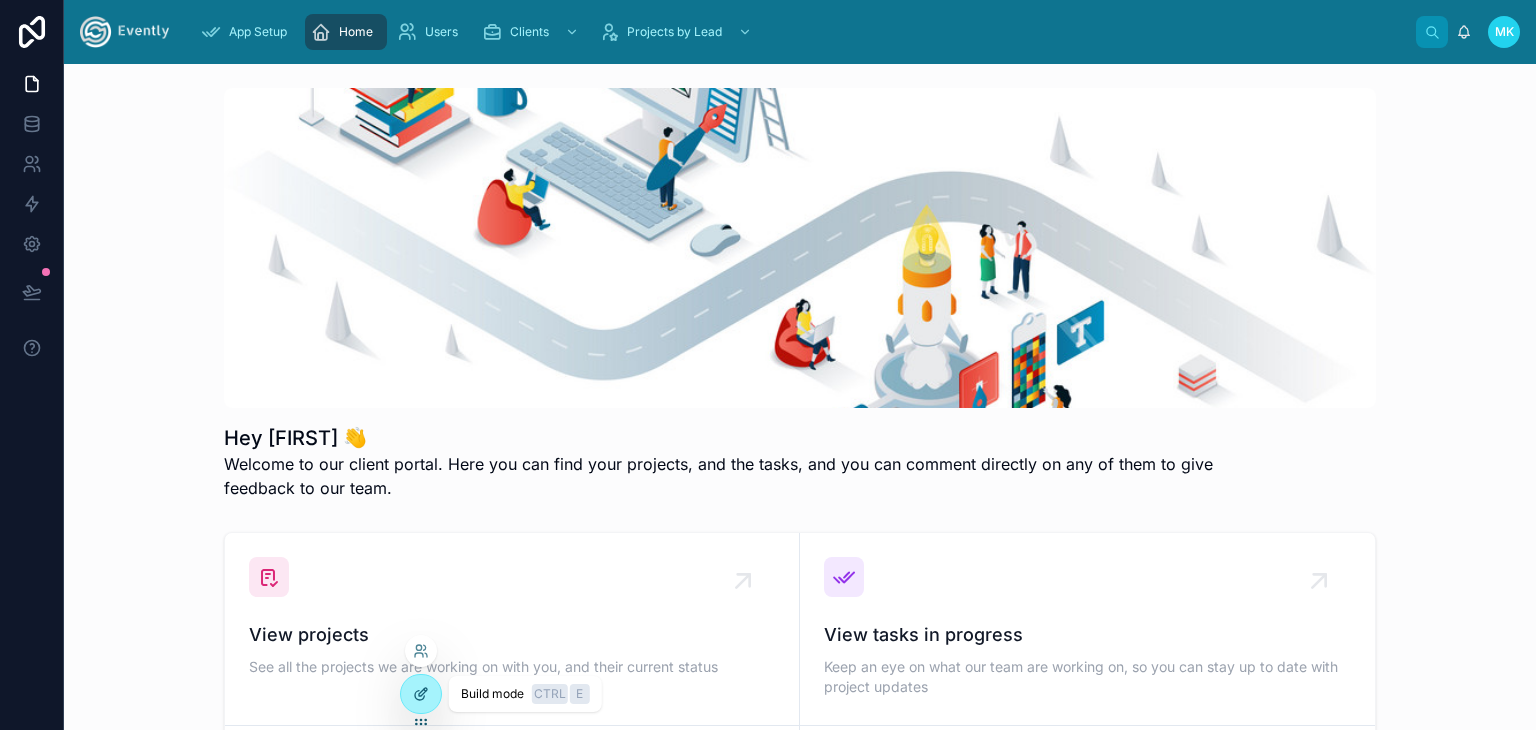click 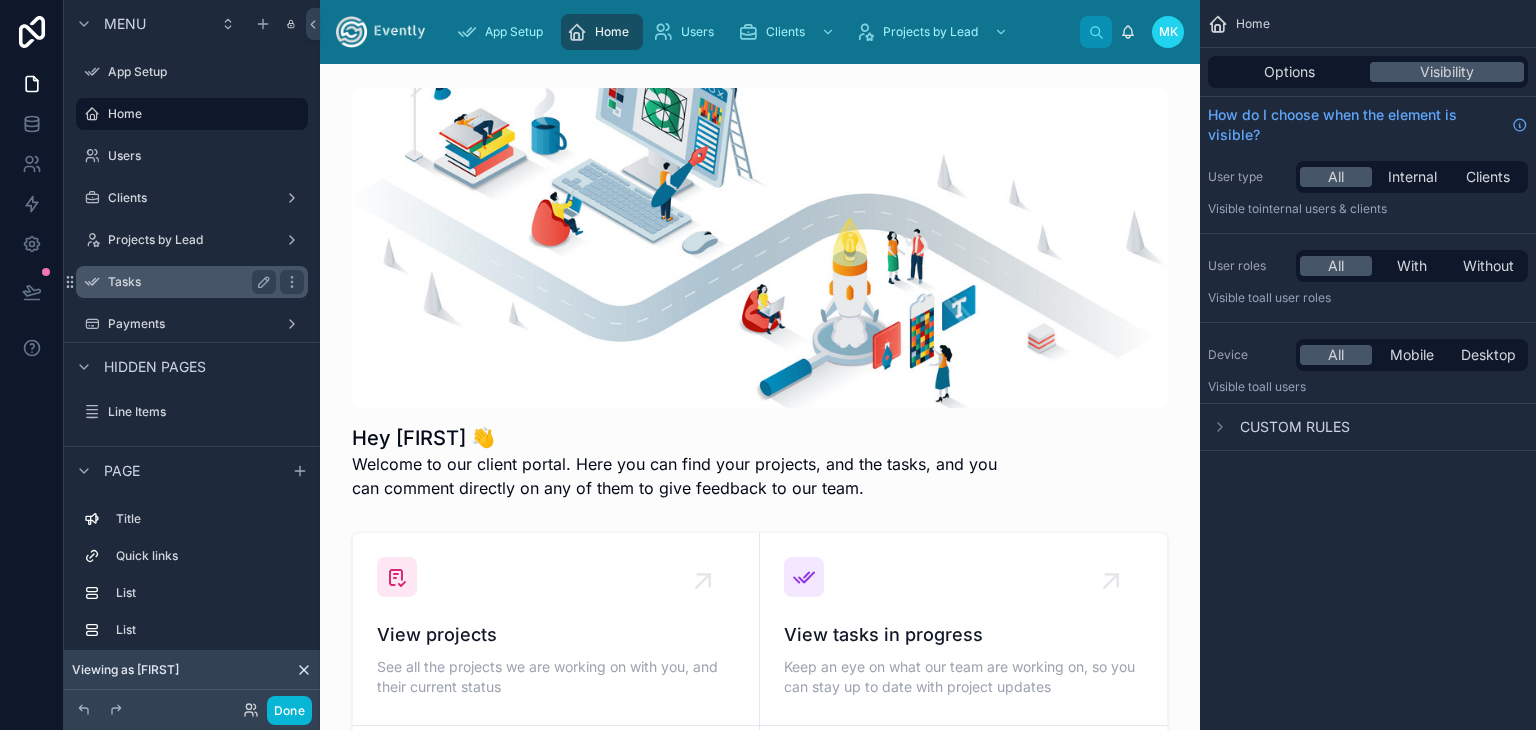 click on "Tasks" at bounding box center (188, 282) 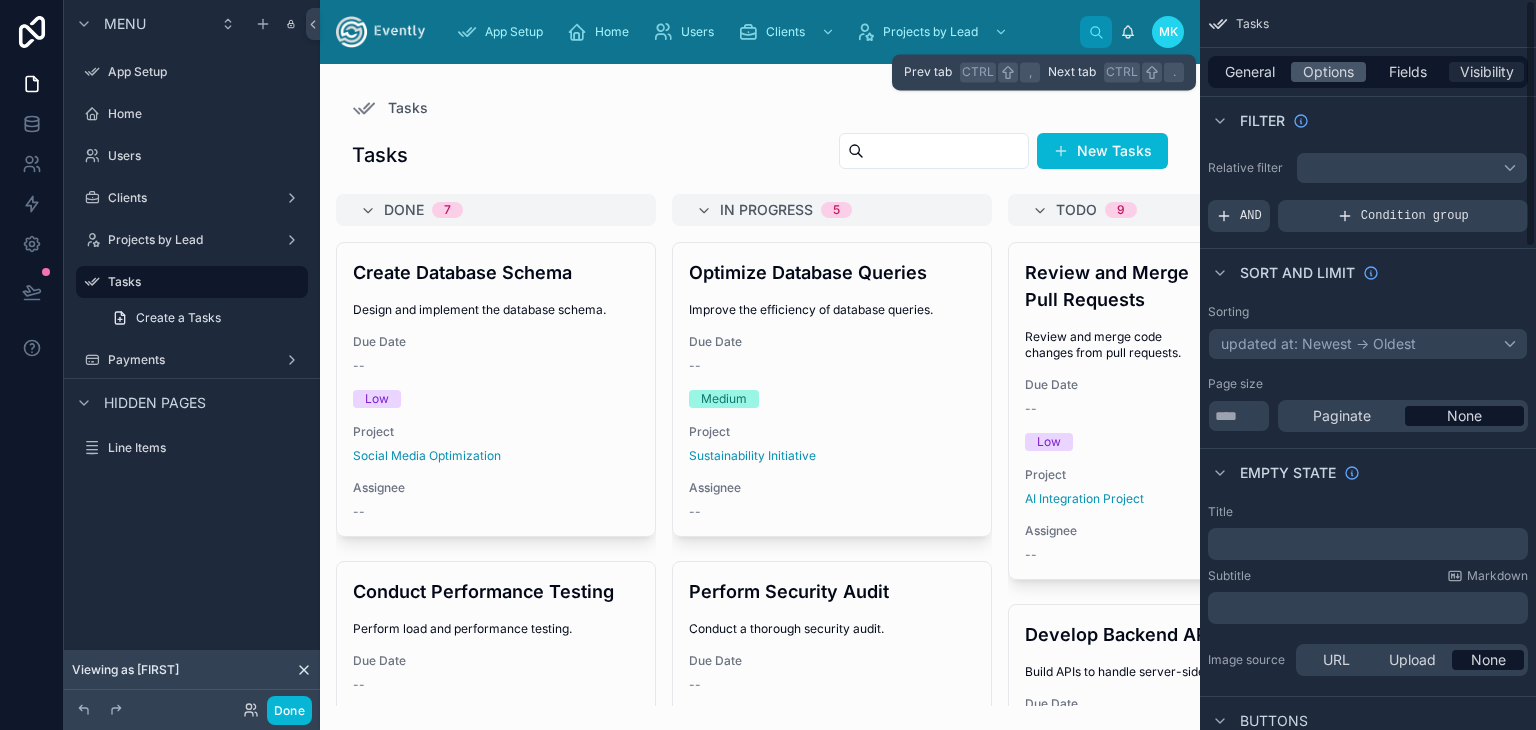 click on "Visibility" at bounding box center (1487, 72) 